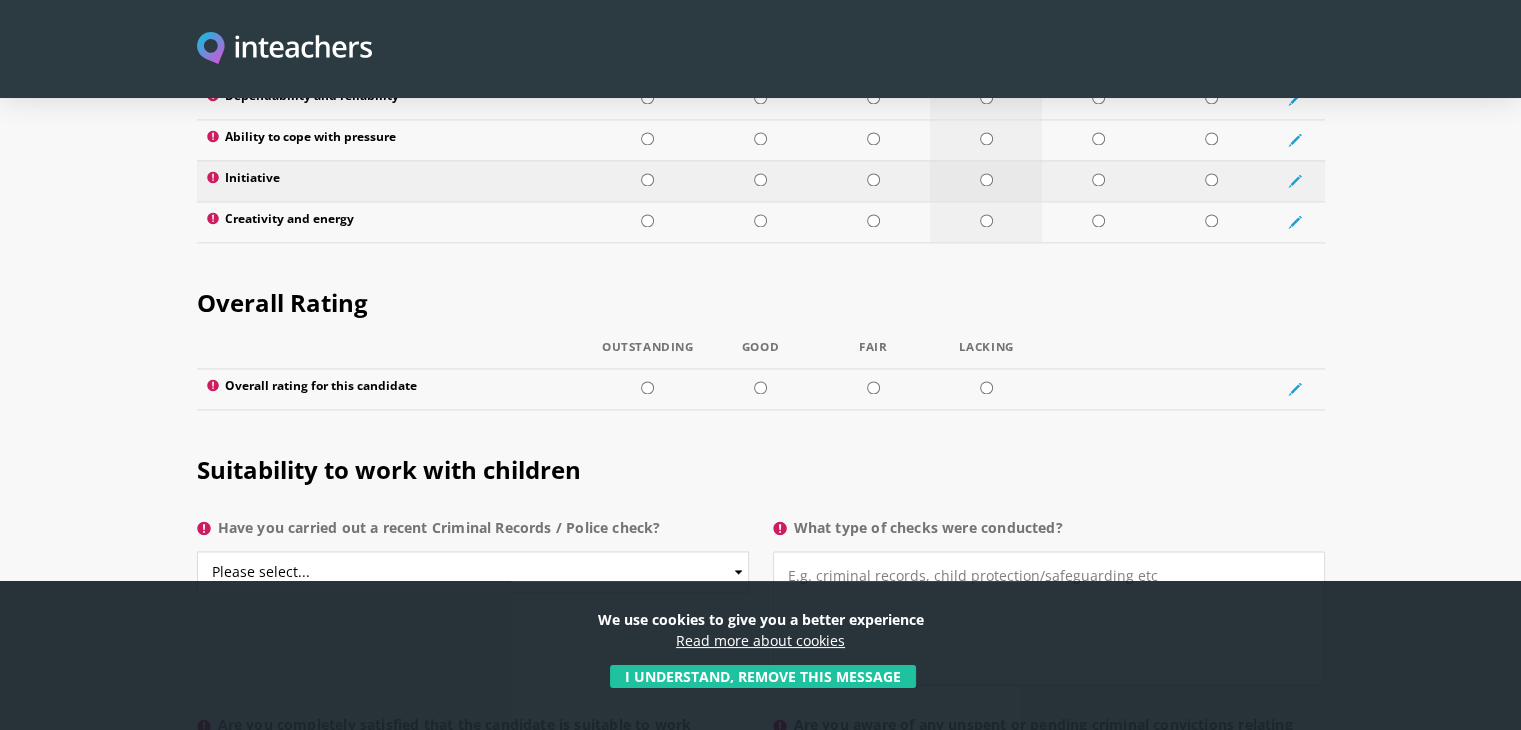 scroll, scrollTop: 2900, scrollLeft: 0, axis: vertical 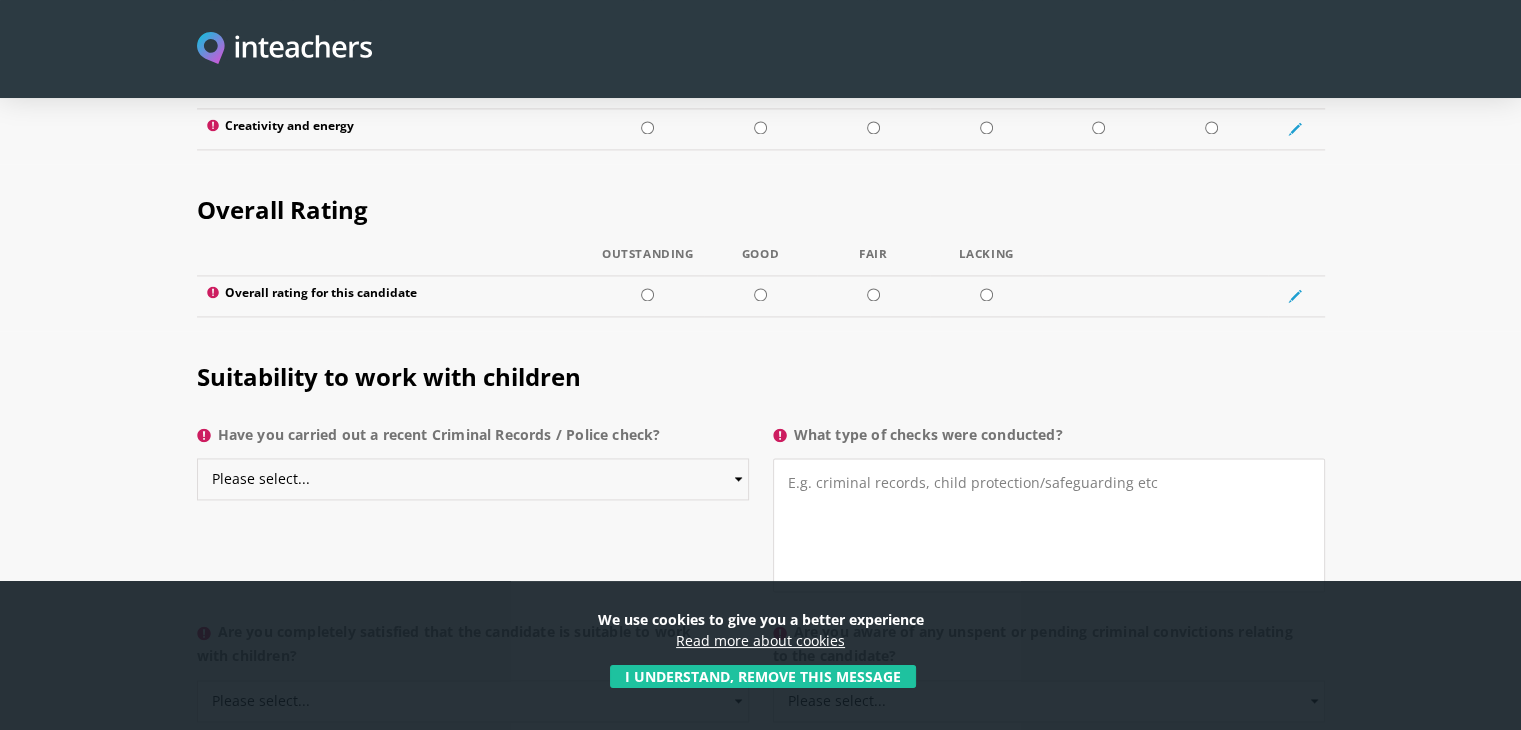 click on "Please select... Yes
No
Do not know" at bounding box center (473, 479) 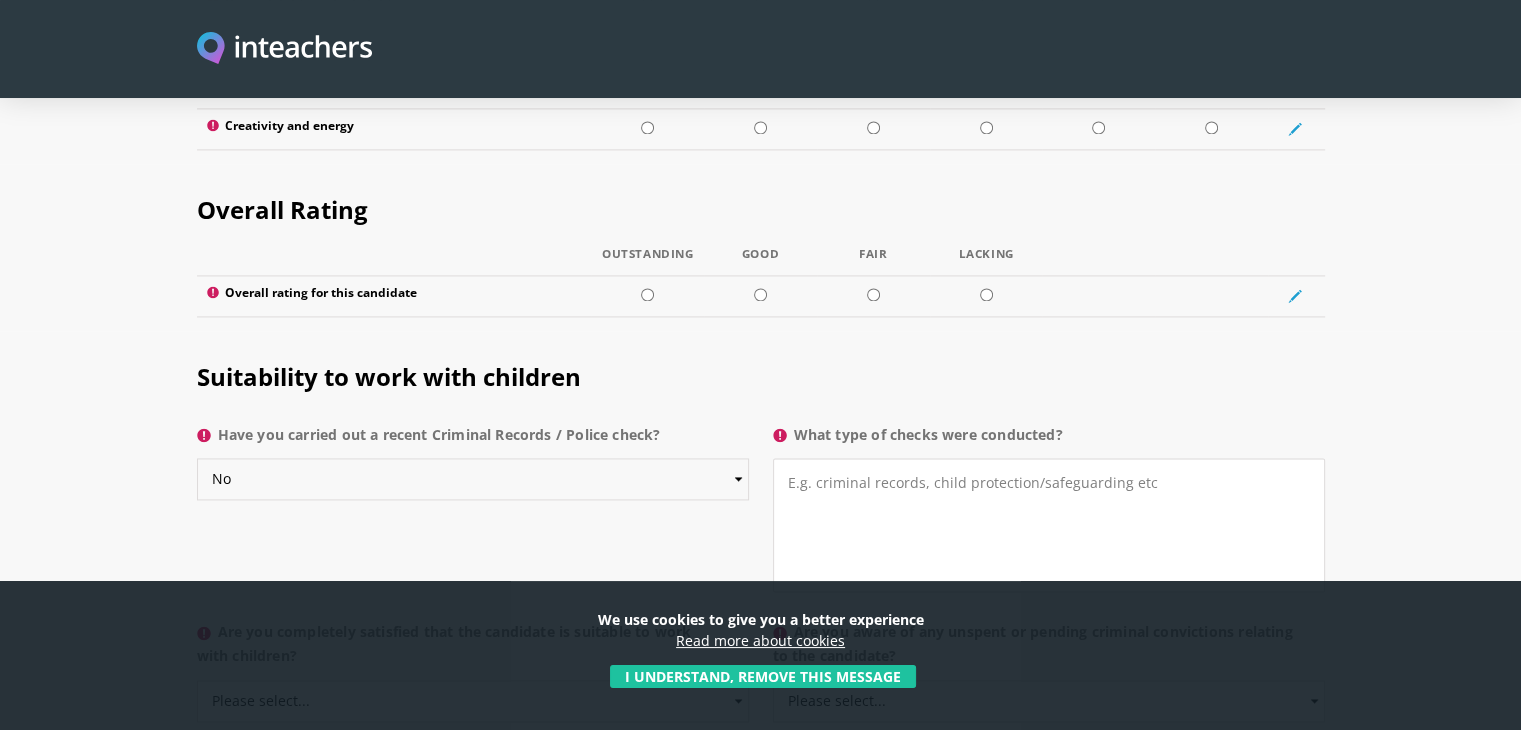 click on "Please select... Yes
No
Do not know" at bounding box center [473, 479] 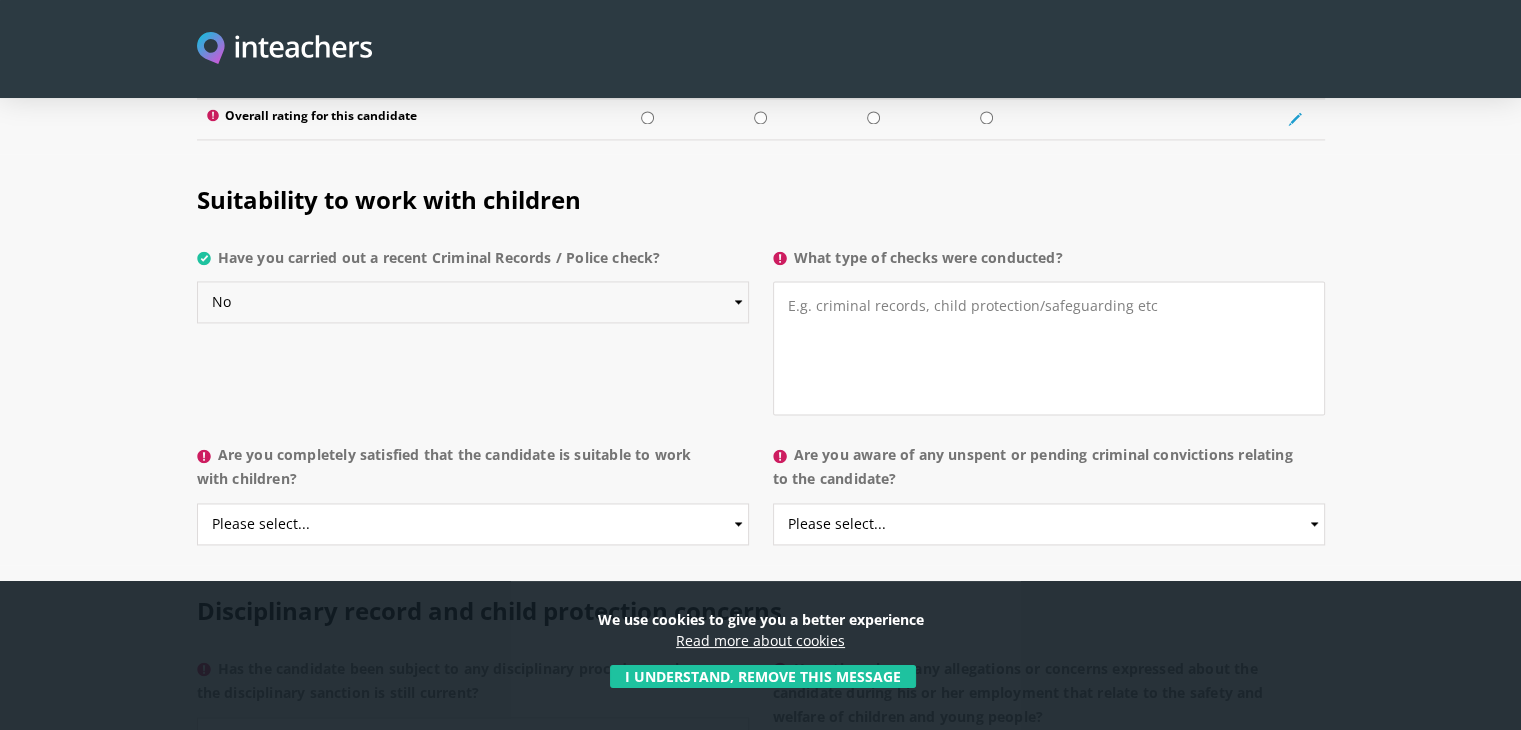 scroll, scrollTop: 3200, scrollLeft: 0, axis: vertical 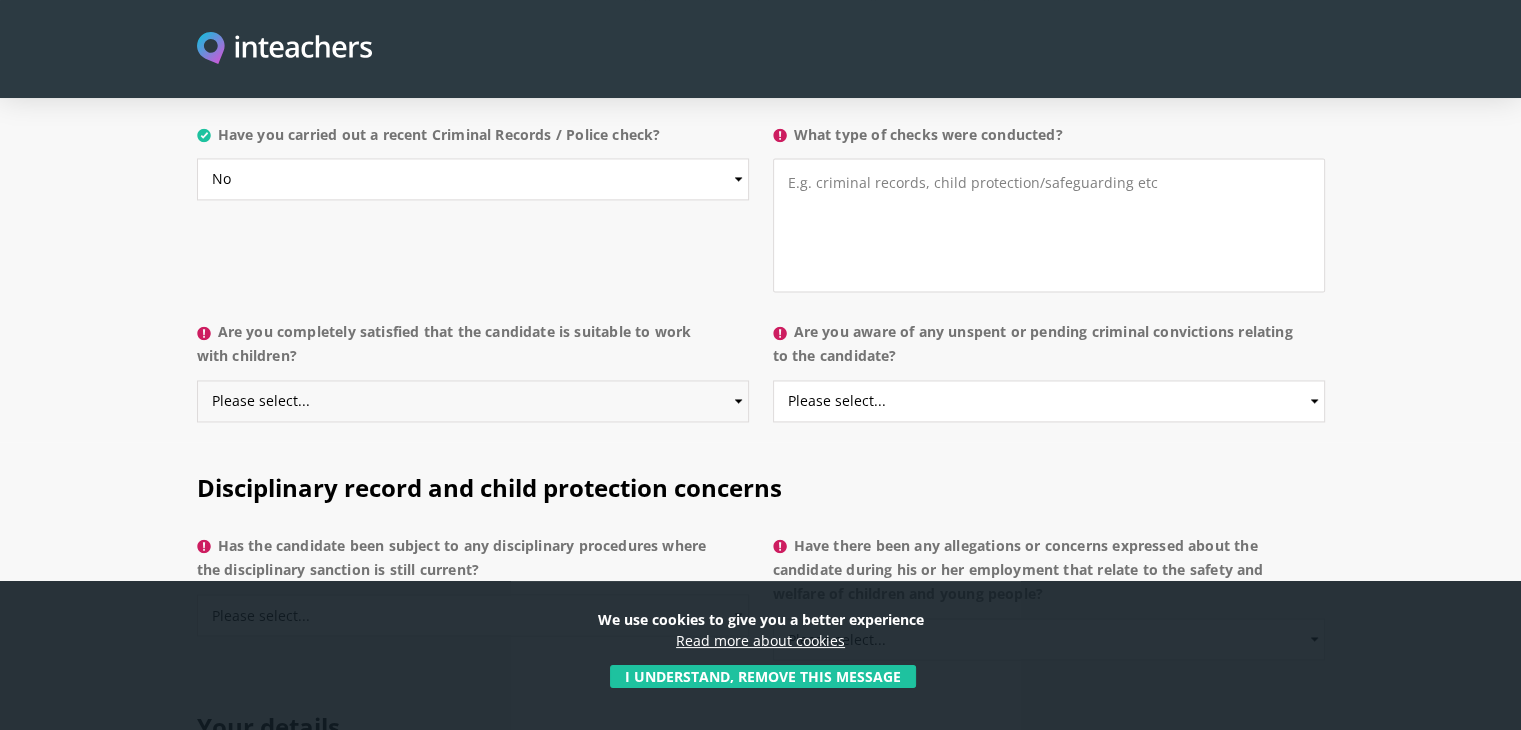 click on "Please select... Yes
No
Do not know" at bounding box center (473, 401) 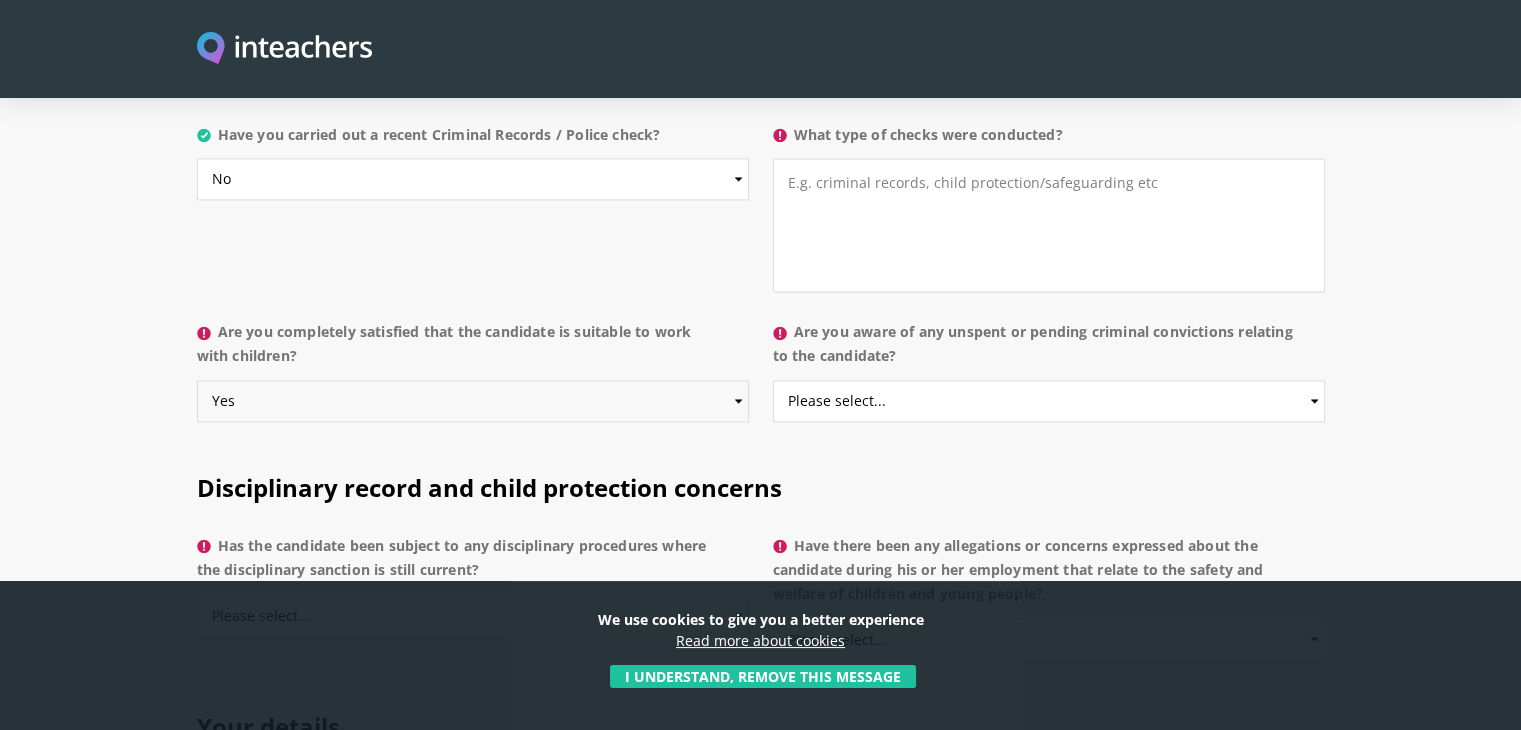 click on "Please select... Yes
No
Do not know" at bounding box center [473, 401] 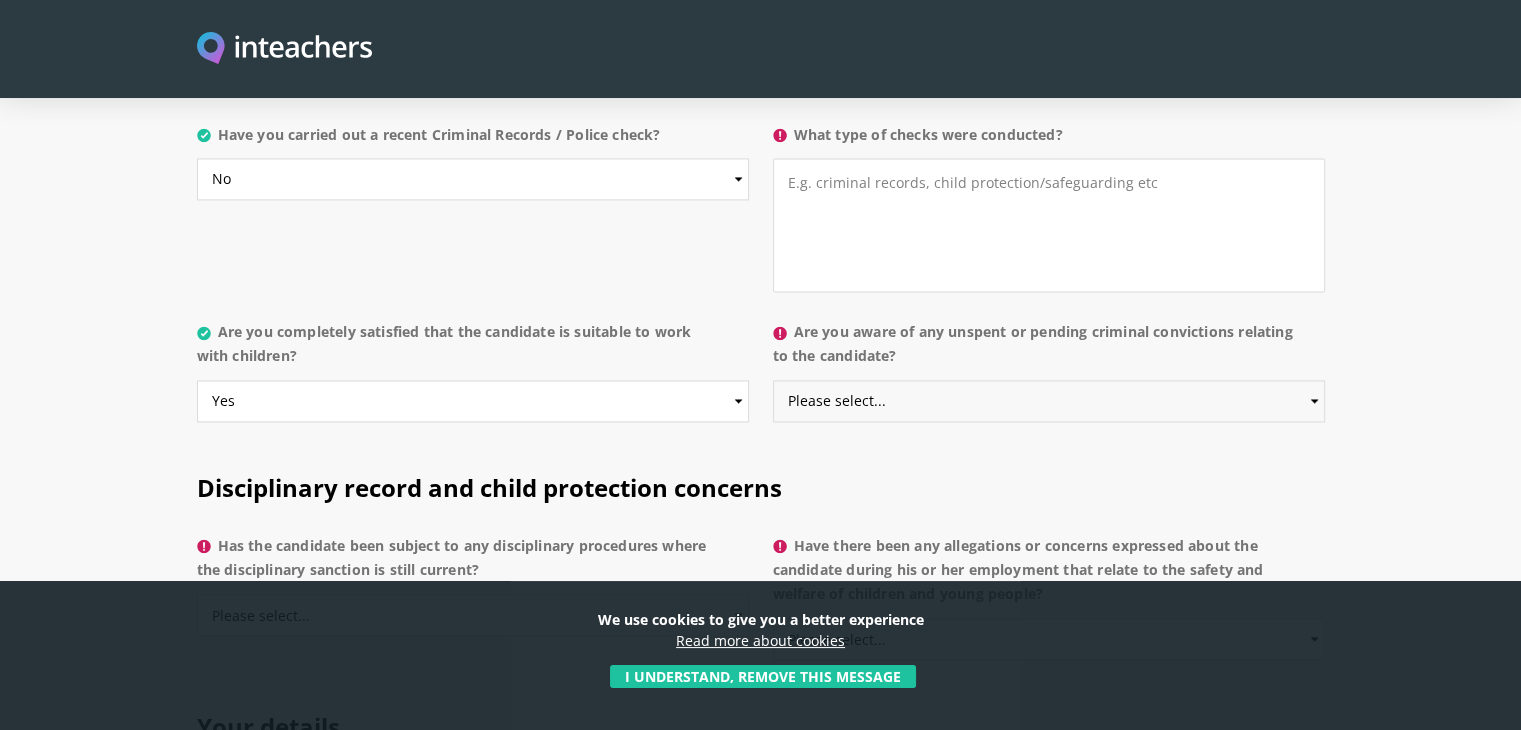 click on "Please select... Yes
No
Do not know" at bounding box center [1049, 401] 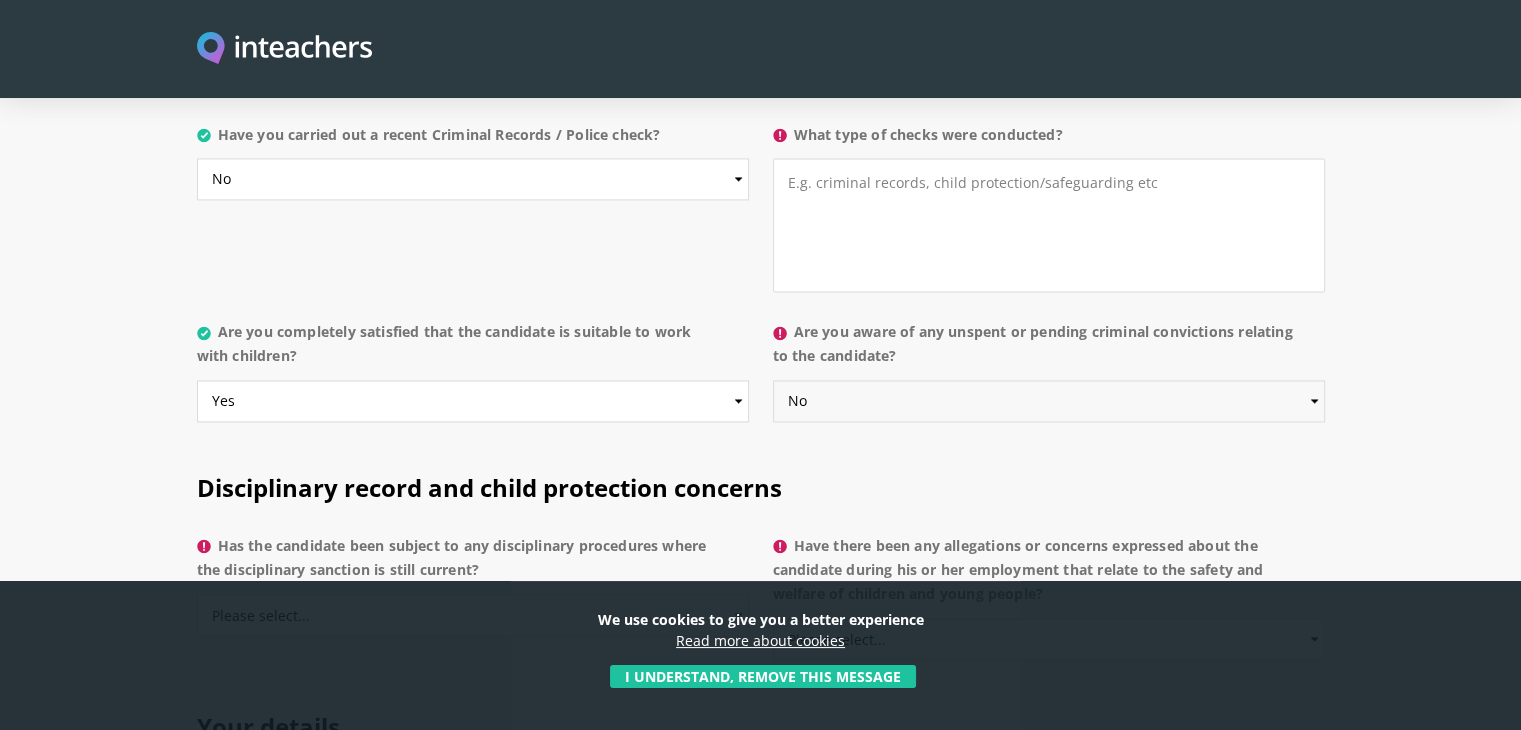 click on "Please select... Yes
No
Do not know" at bounding box center (1049, 401) 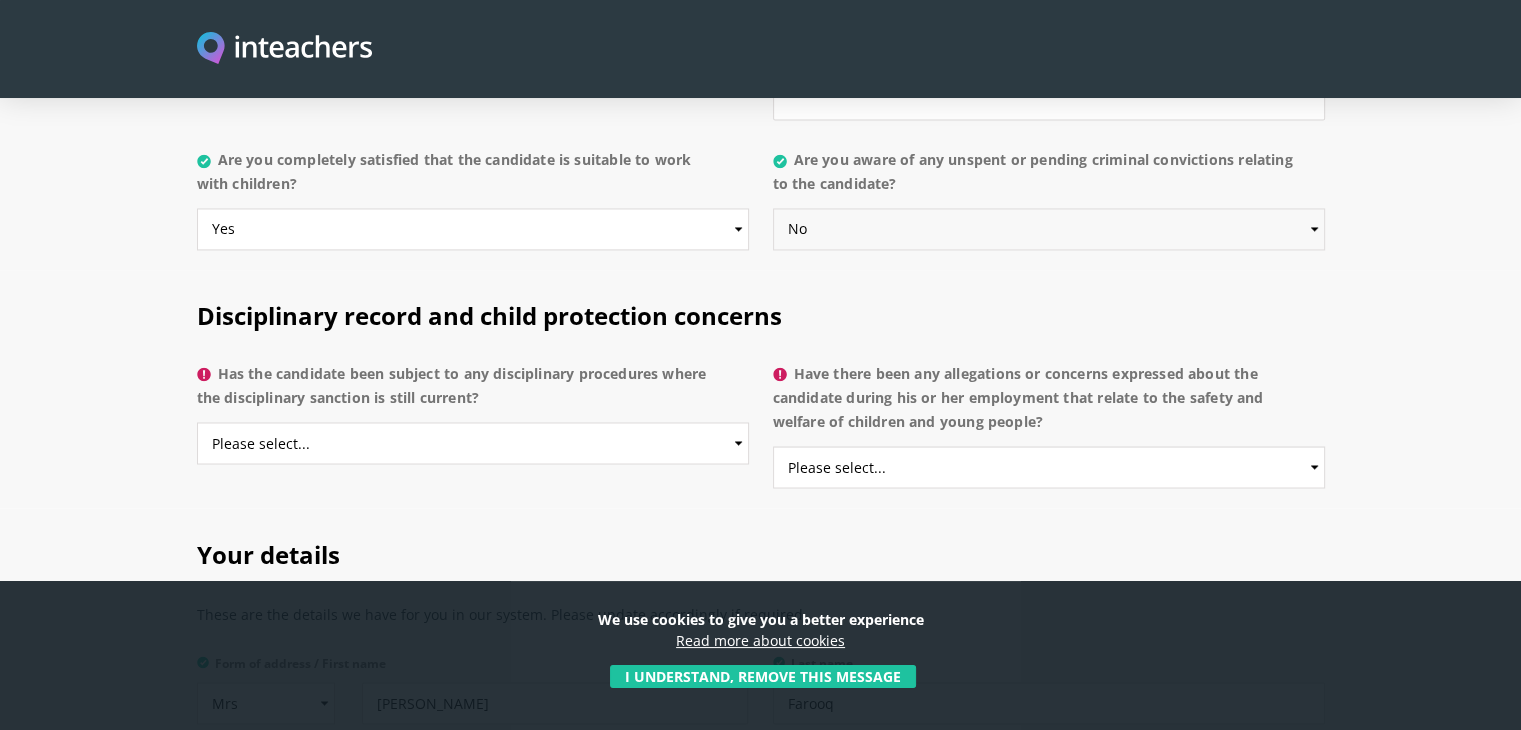 scroll, scrollTop: 3400, scrollLeft: 0, axis: vertical 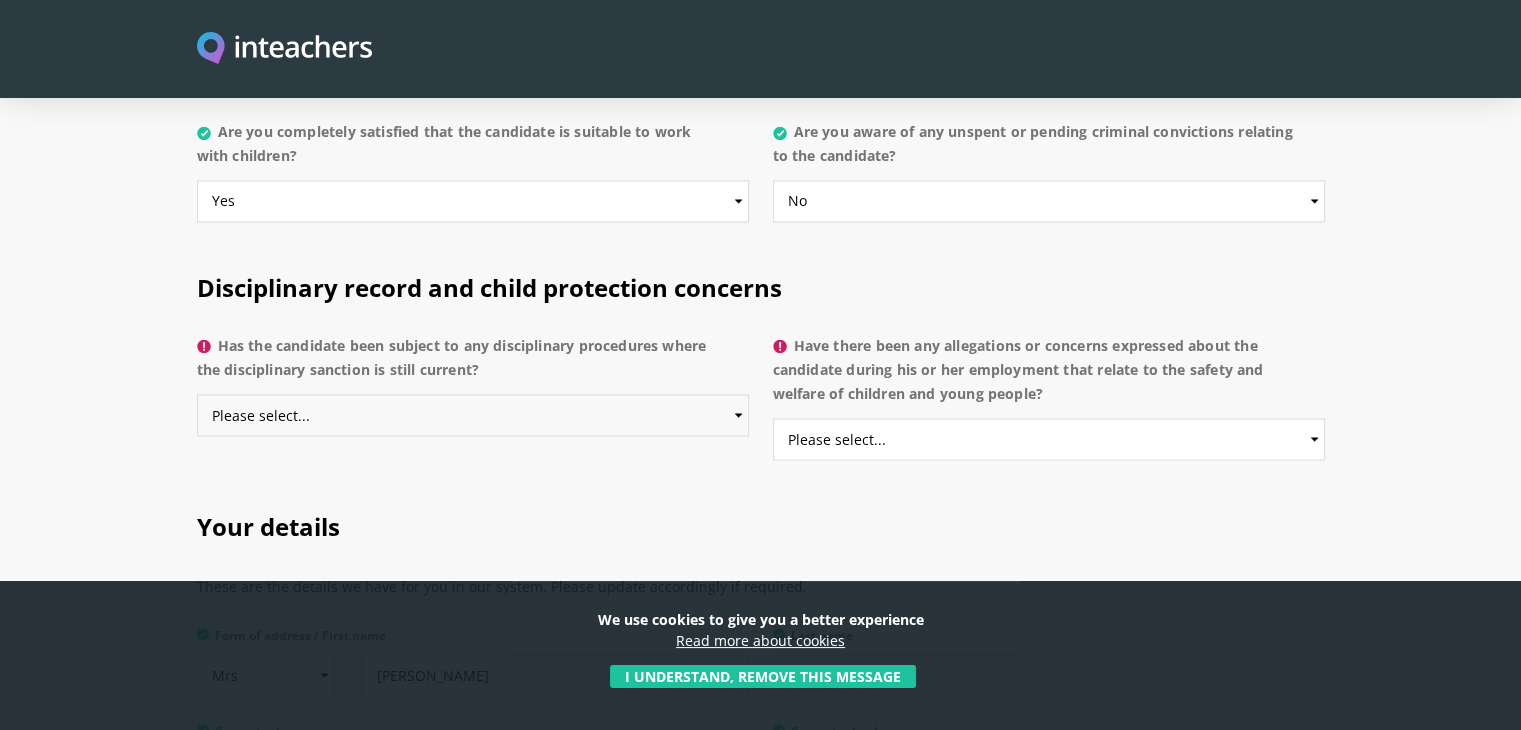 click on "Please select... Yes
No
Do not know" at bounding box center (473, 415) 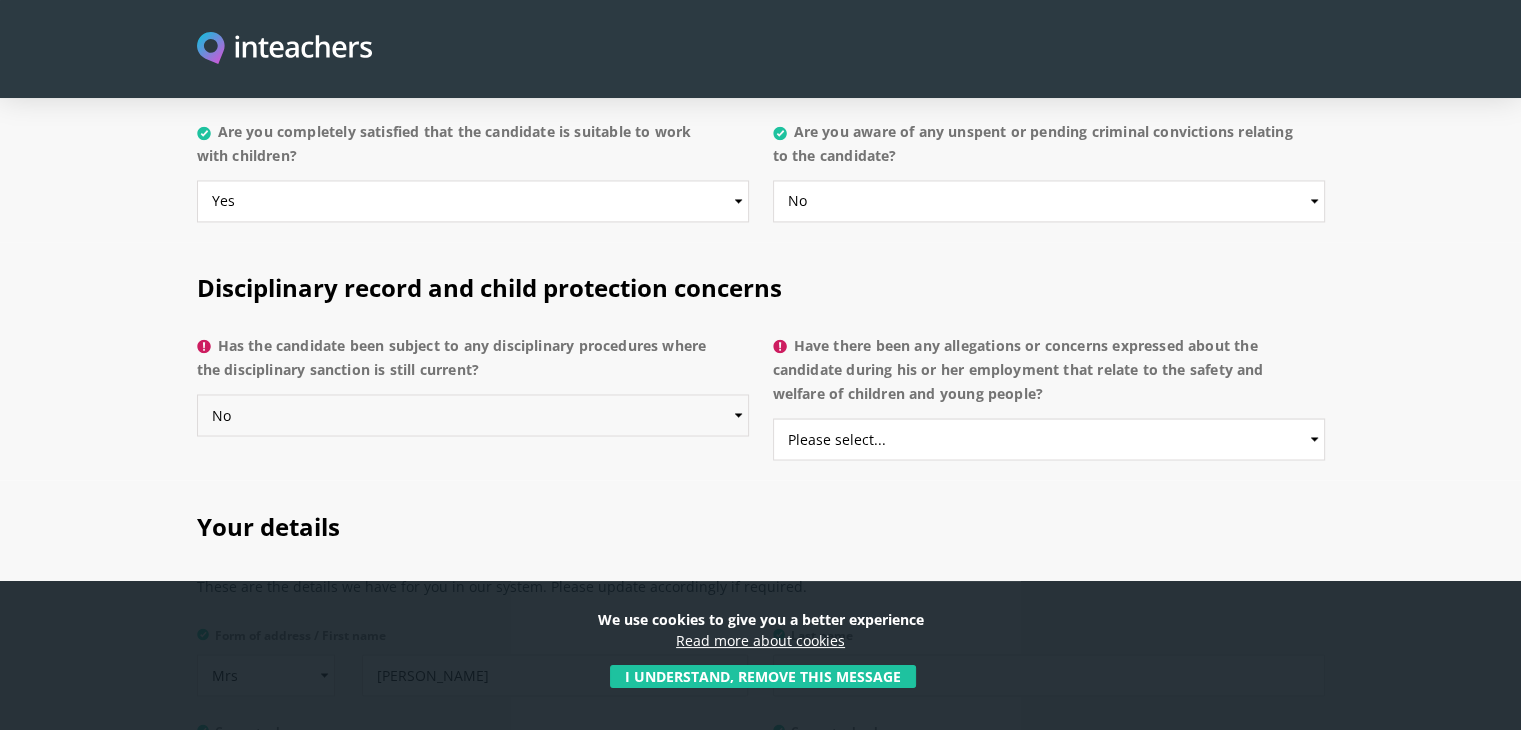 click on "Please select... Yes
No
Do not know" at bounding box center (473, 415) 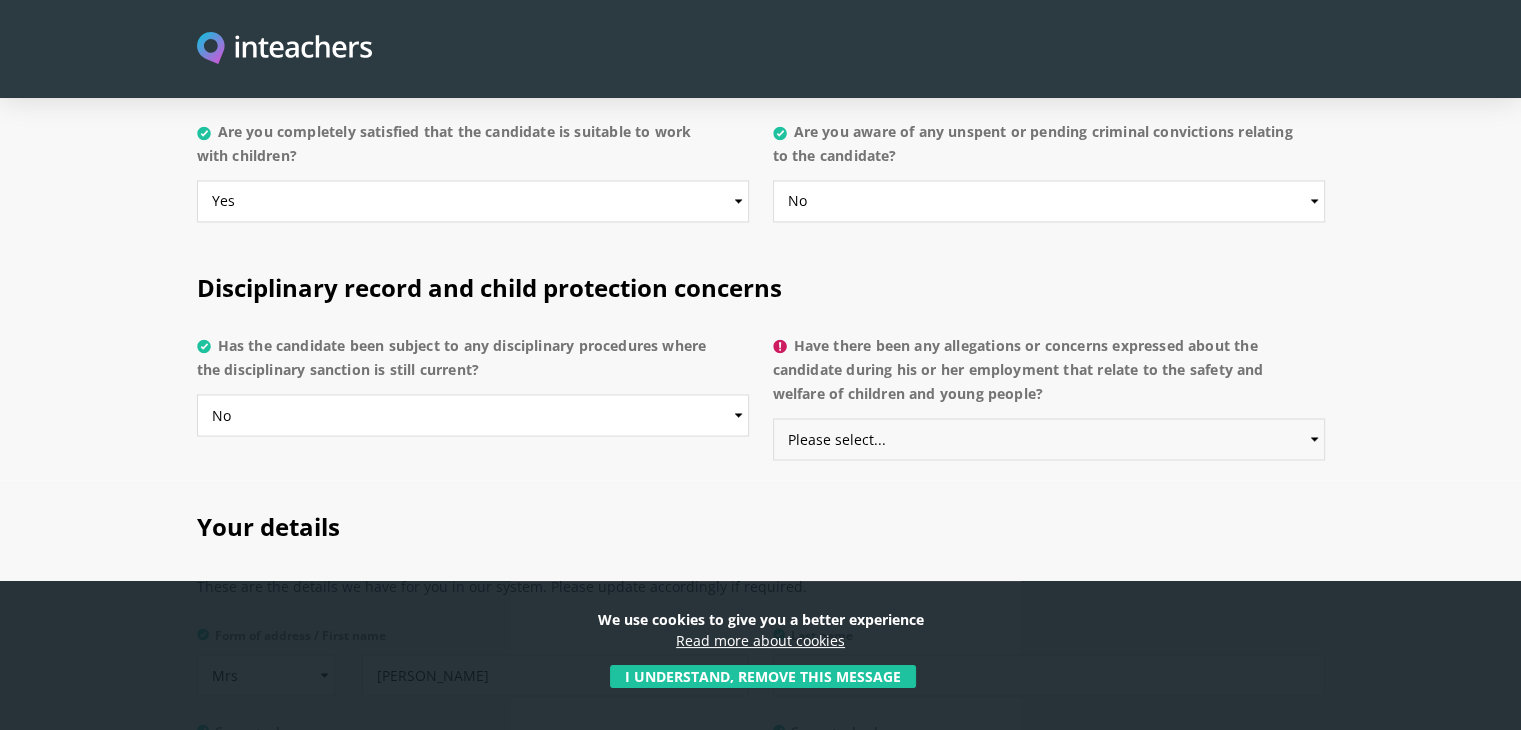 click on "Please select... Yes
No
Do not know" at bounding box center [1049, 439] 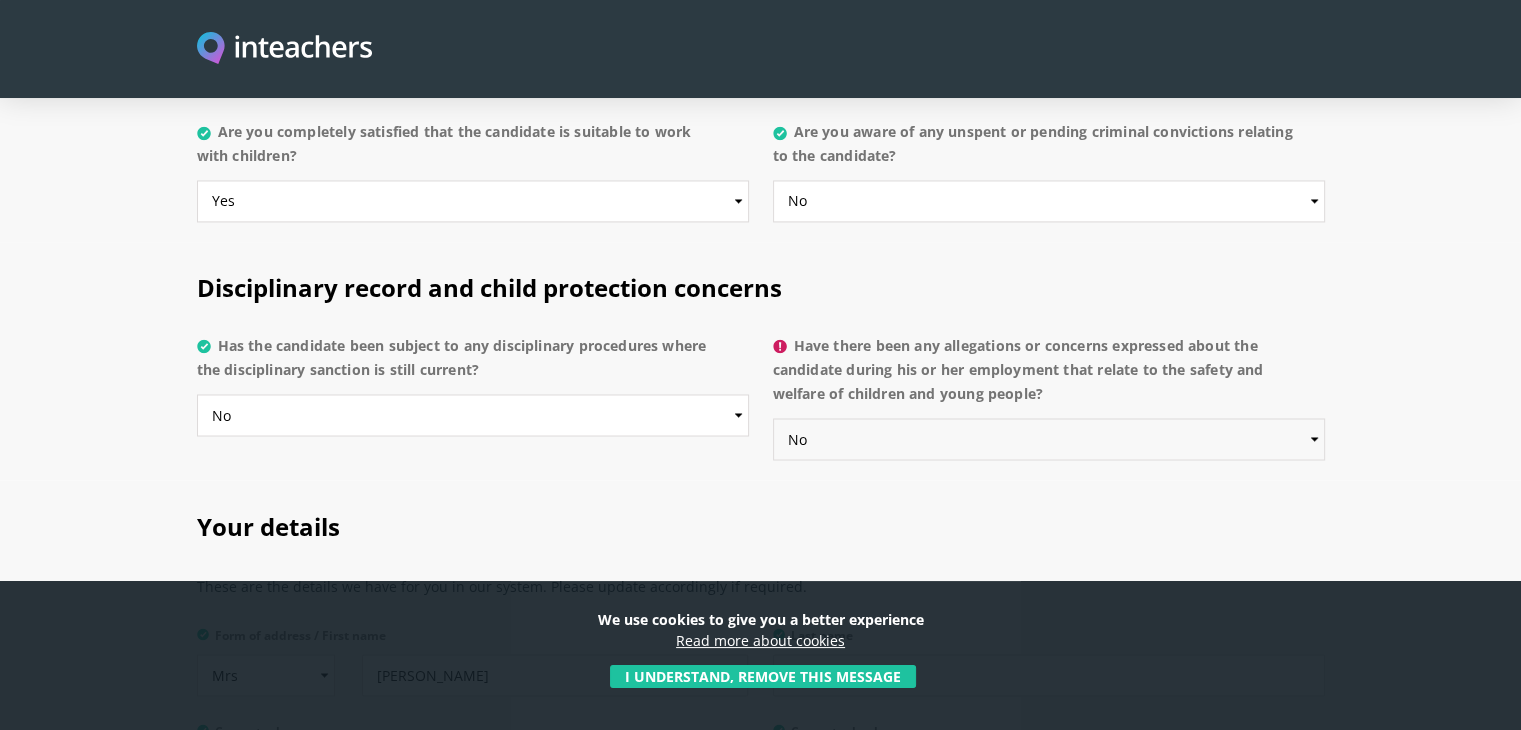 click on "Please select... Yes
No
Do not know" at bounding box center (1049, 439) 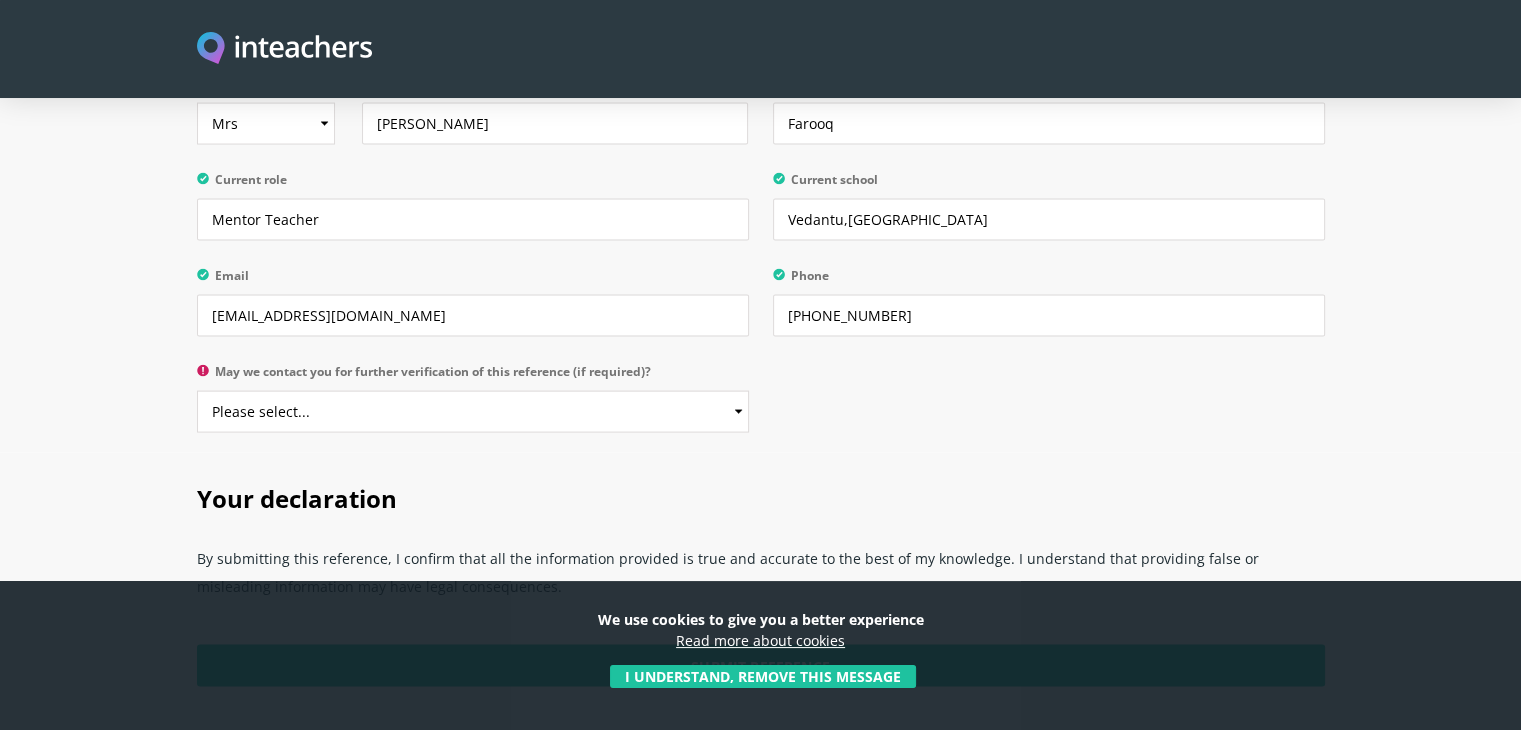 scroll, scrollTop: 3900, scrollLeft: 0, axis: vertical 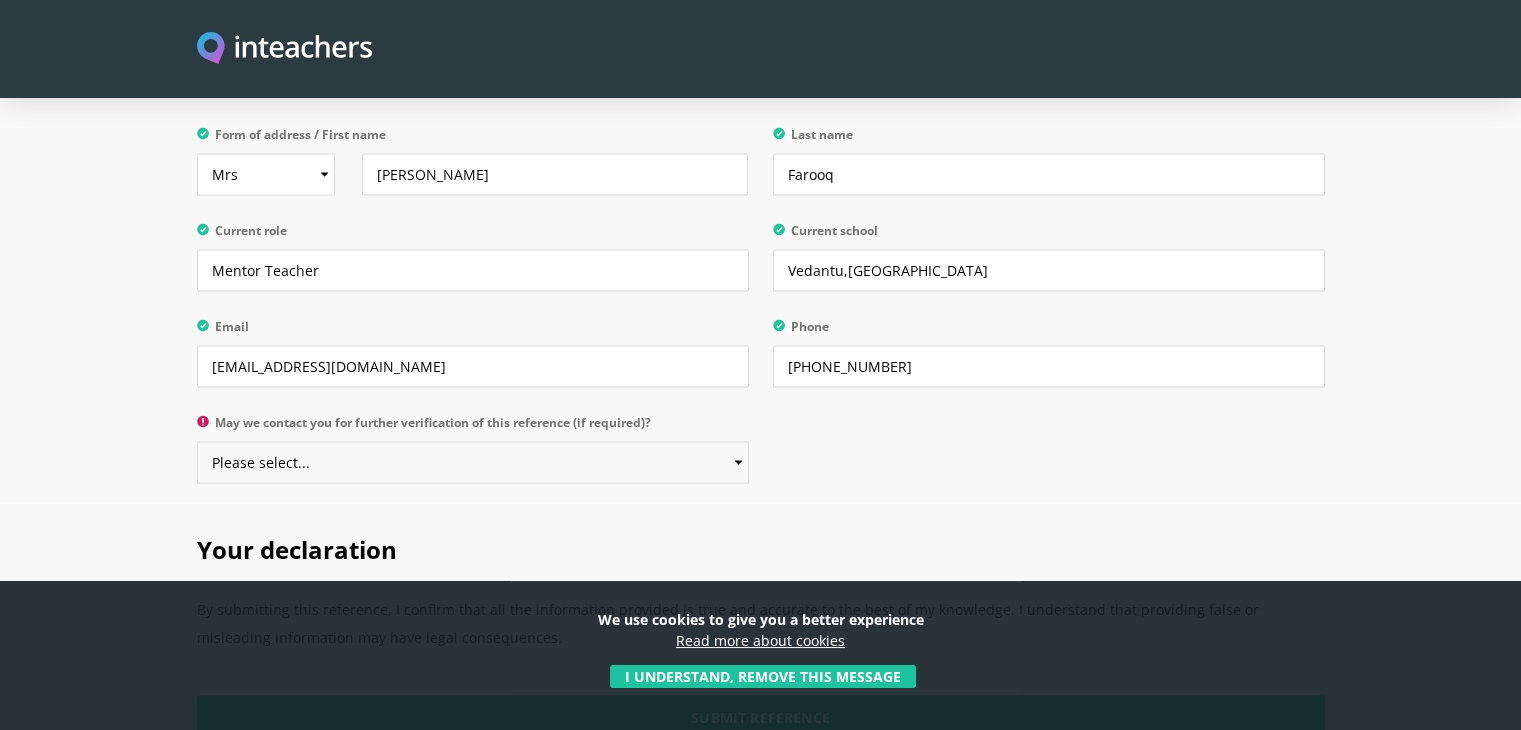 click on "Please select... Yes
No" at bounding box center [473, 463] 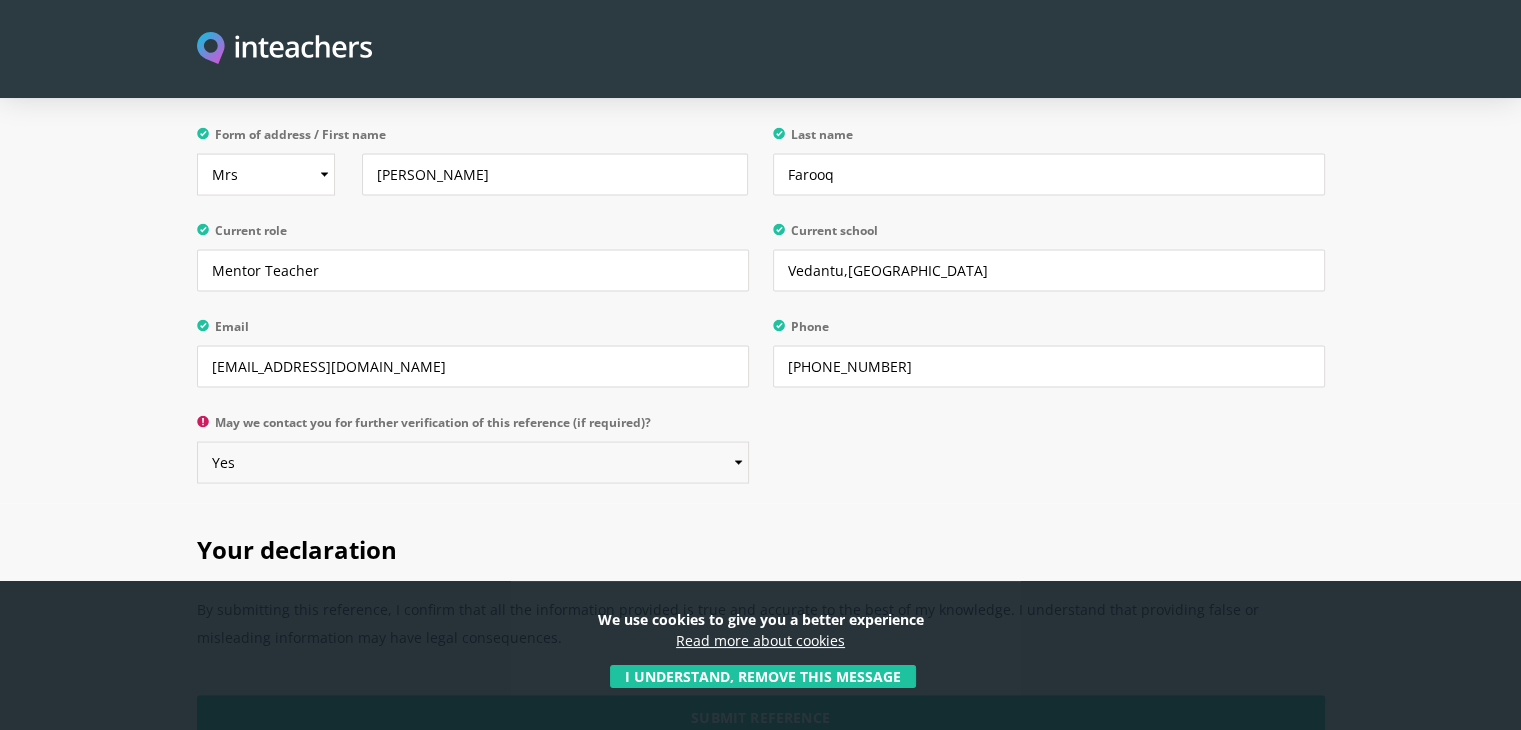 click on "Please select... Yes
No" at bounding box center [473, 463] 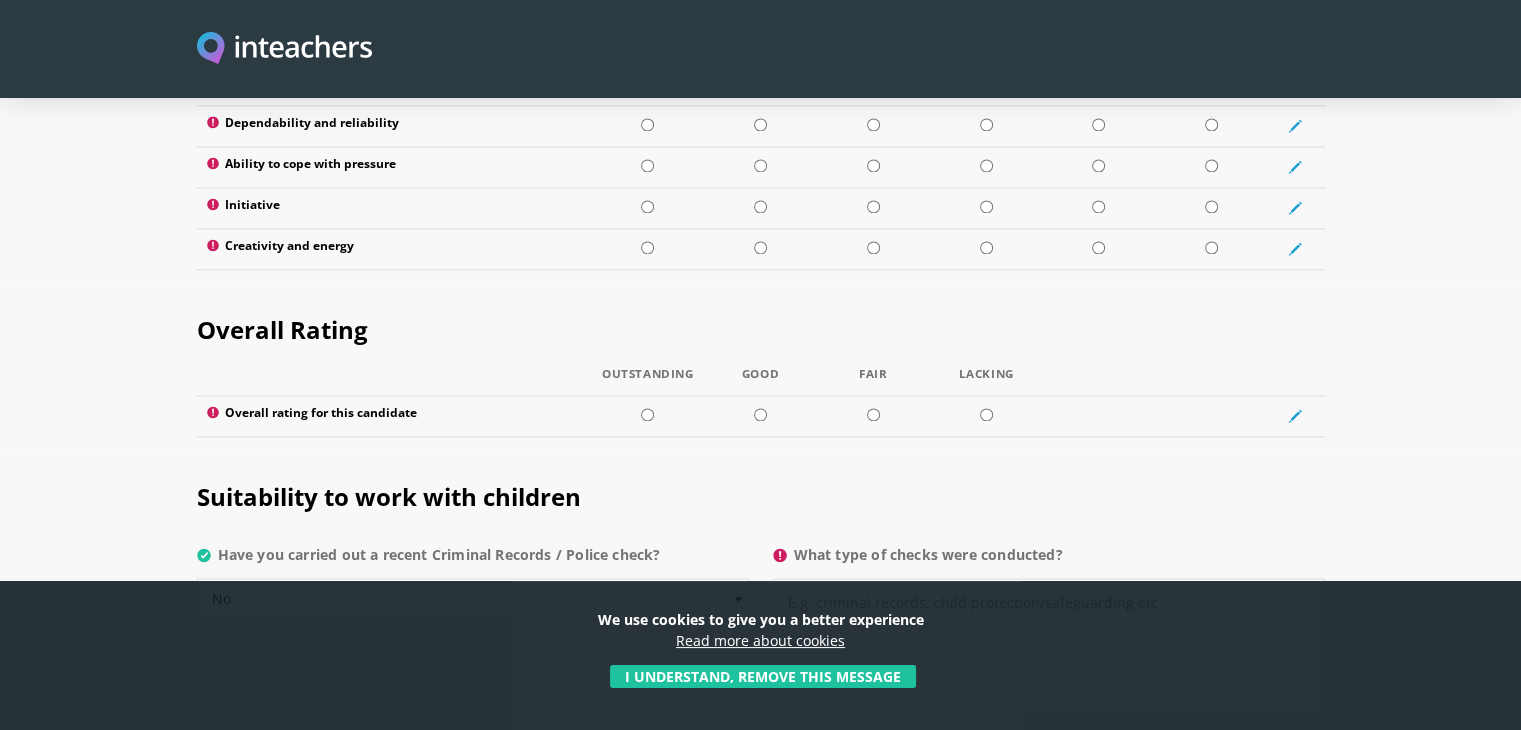 scroll, scrollTop: 2300, scrollLeft: 0, axis: vertical 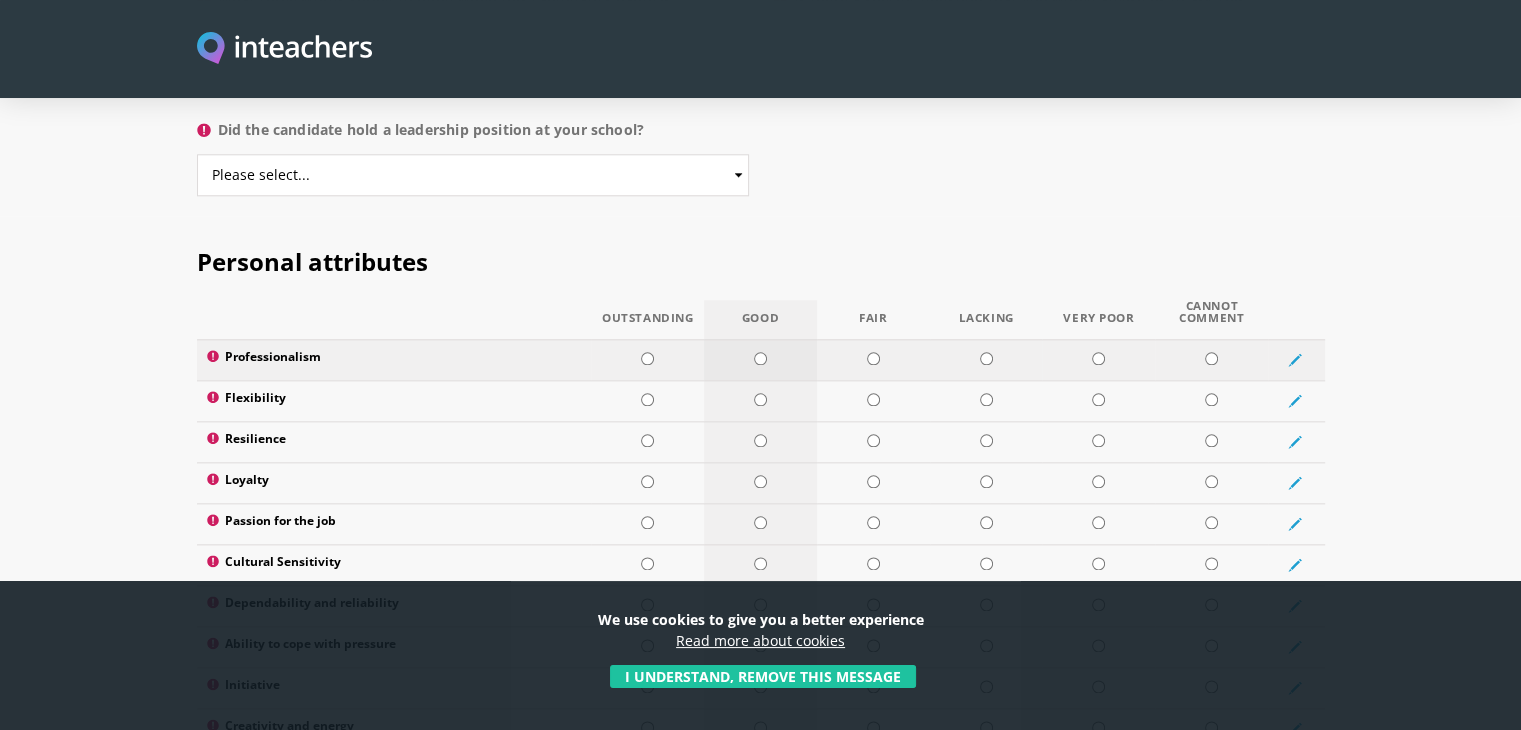 click at bounding box center [760, 358] 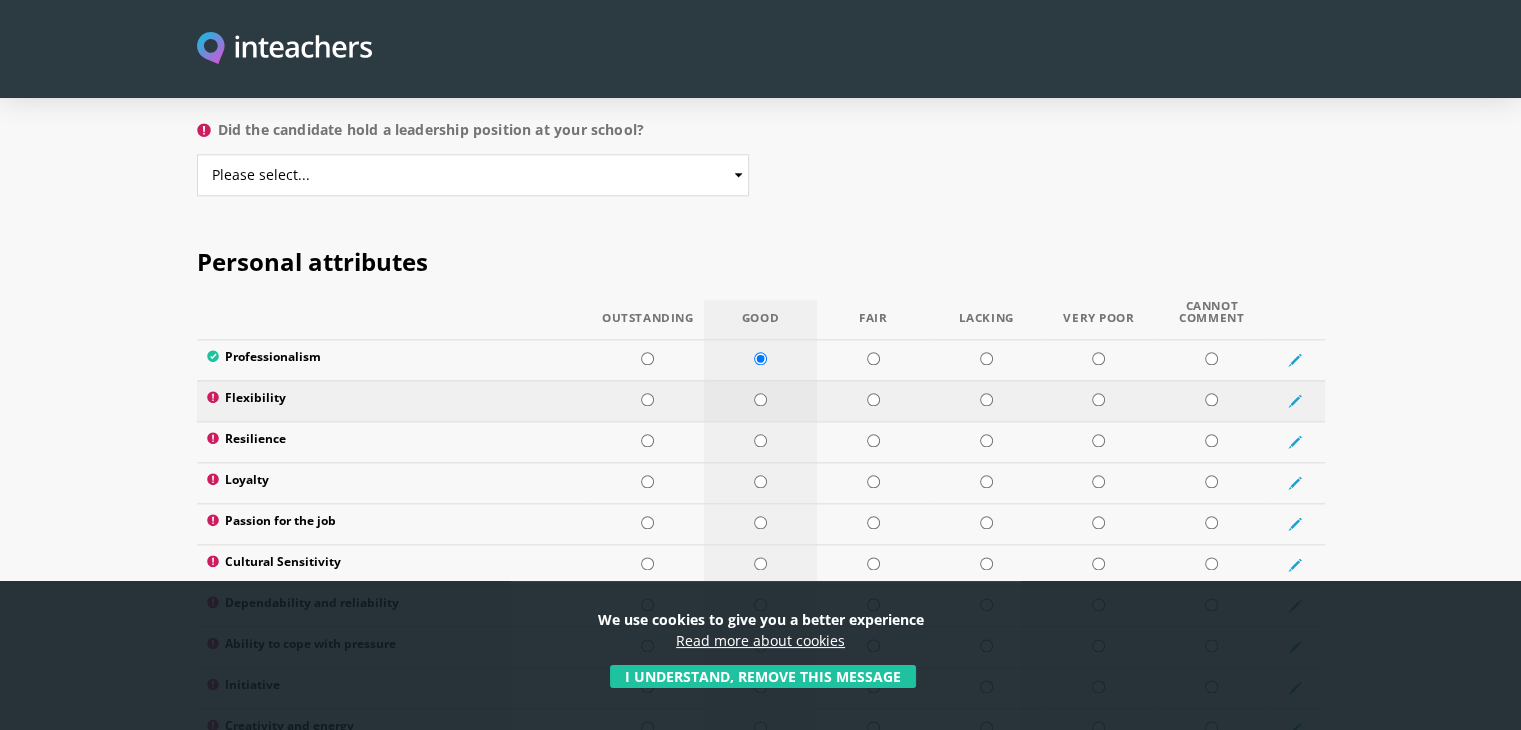 click at bounding box center (760, 399) 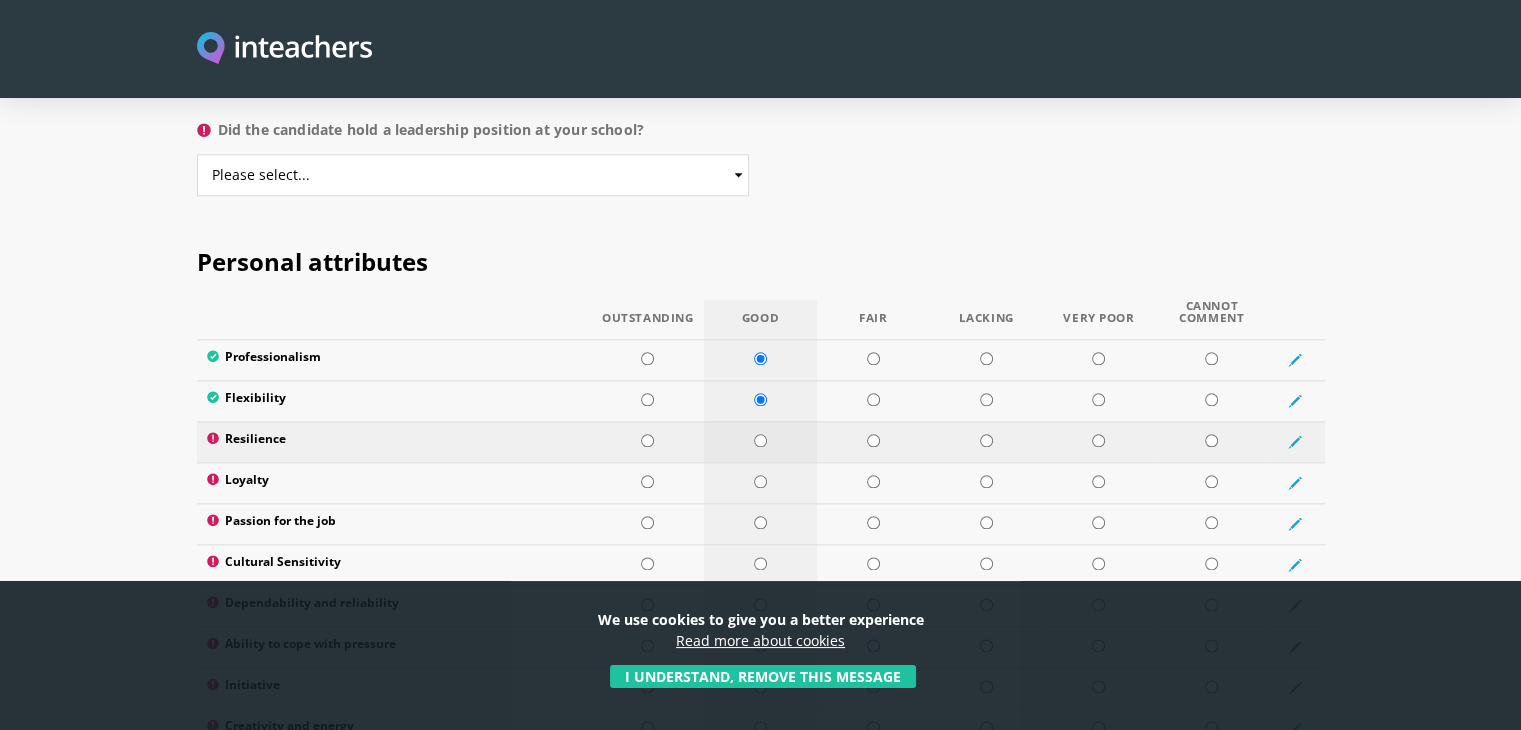 click at bounding box center [760, 440] 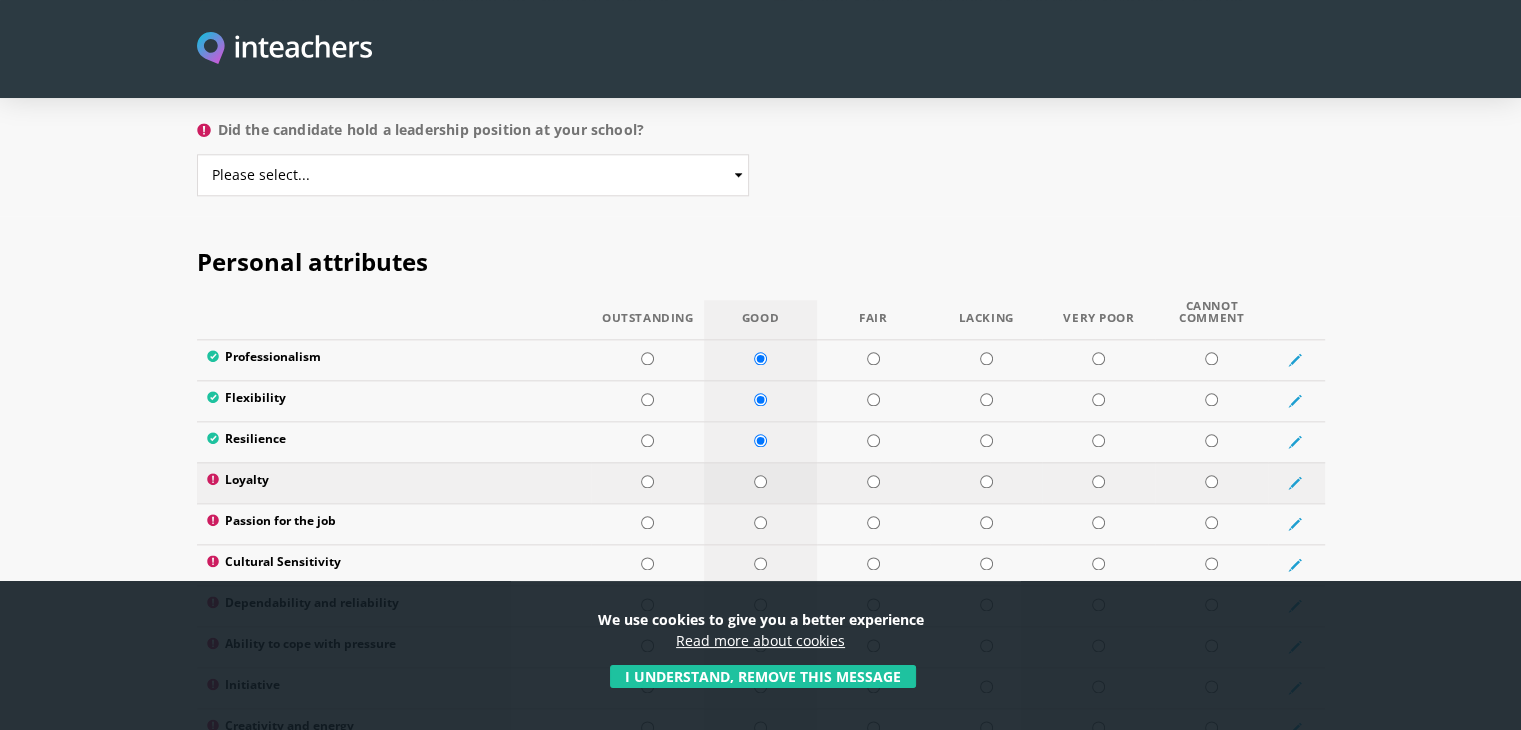 click at bounding box center (760, 481) 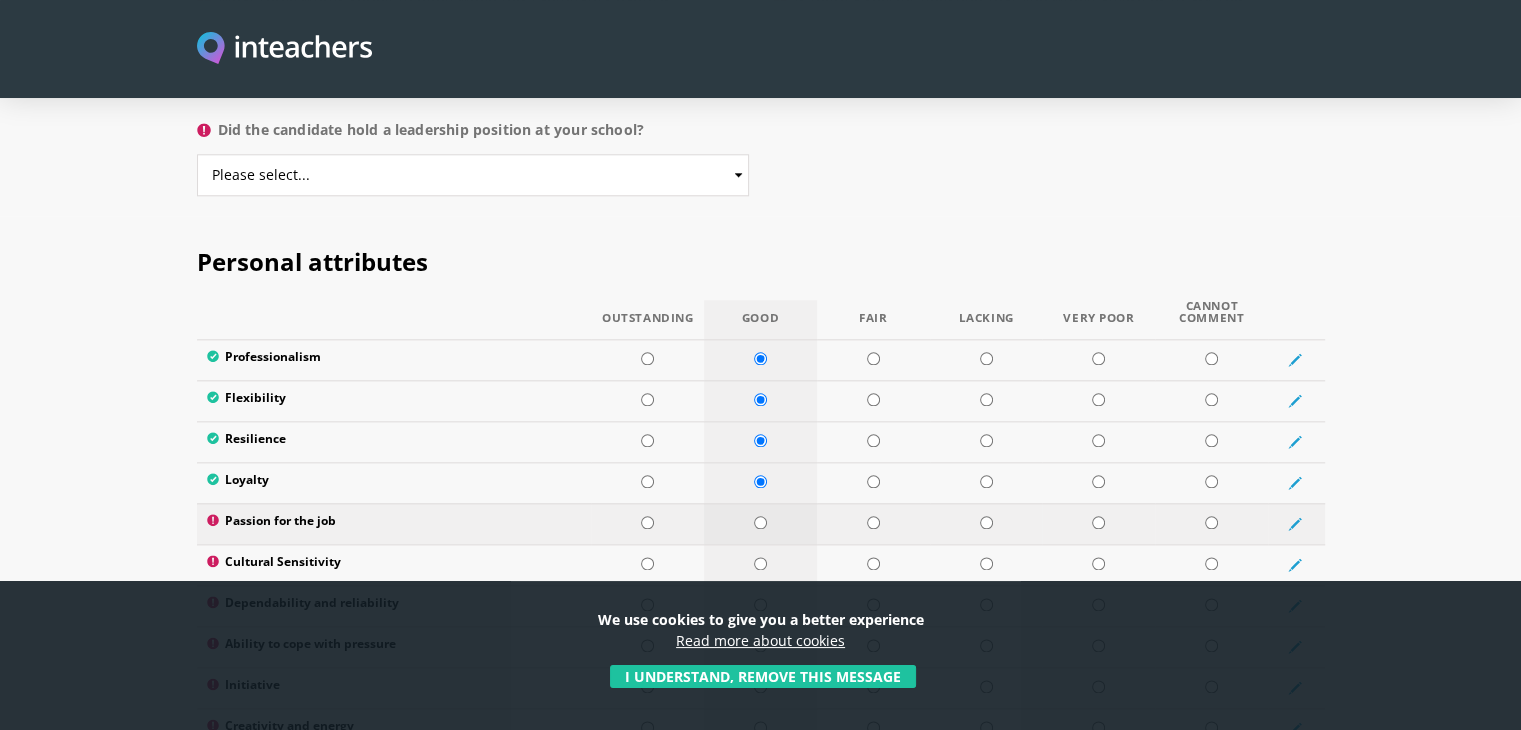 click at bounding box center (760, 522) 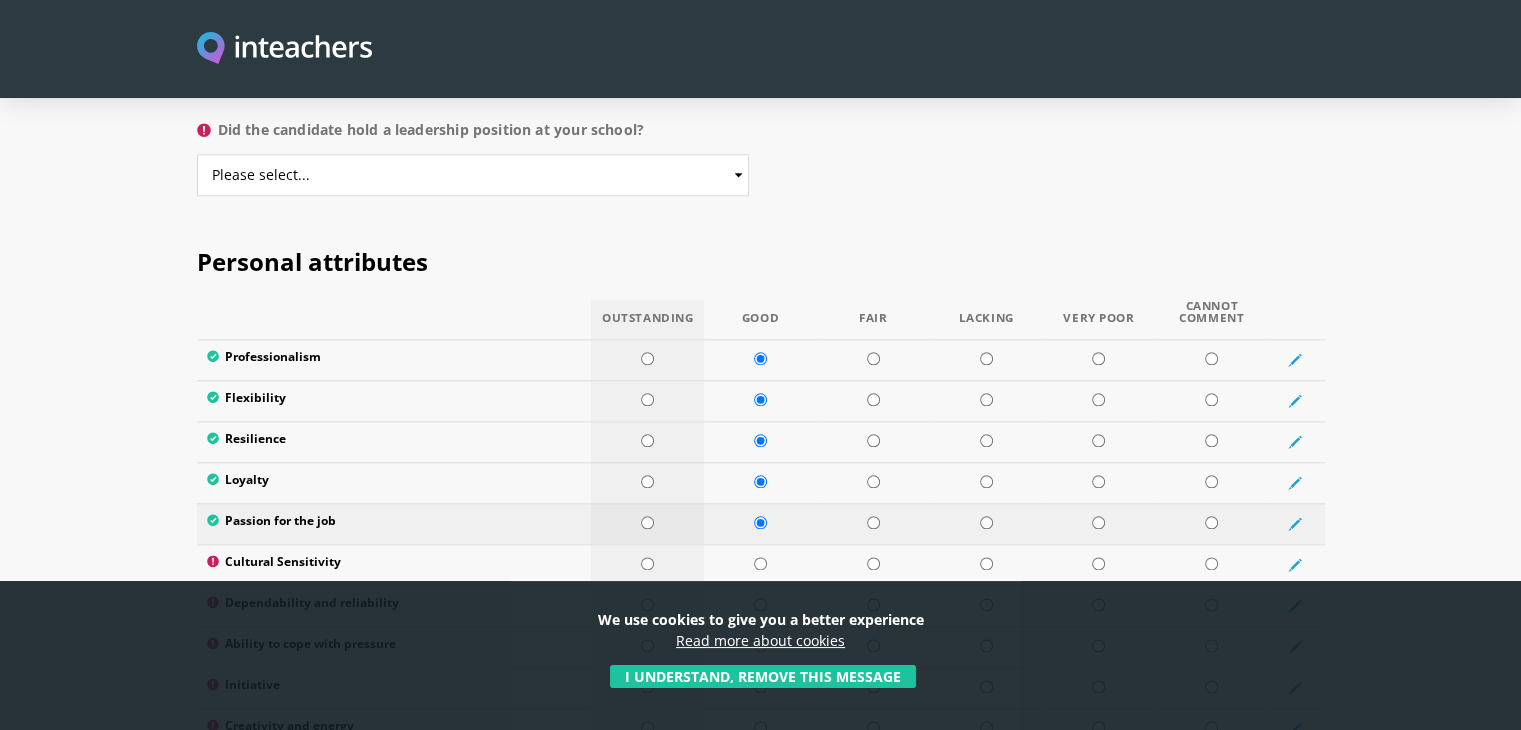 click at bounding box center (647, 522) 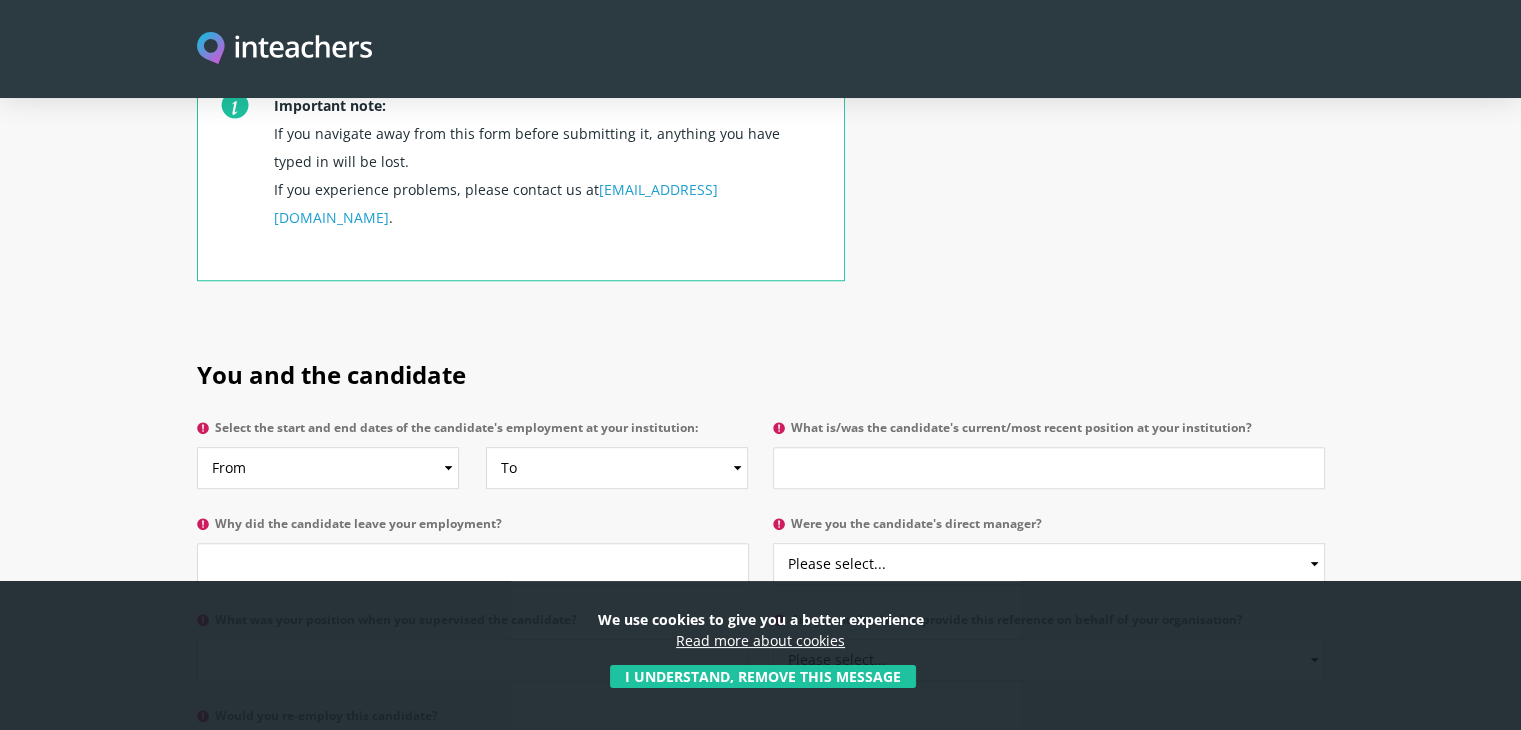 scroll, scrollTop: 800, scrollLeft: 0, axis: vertical 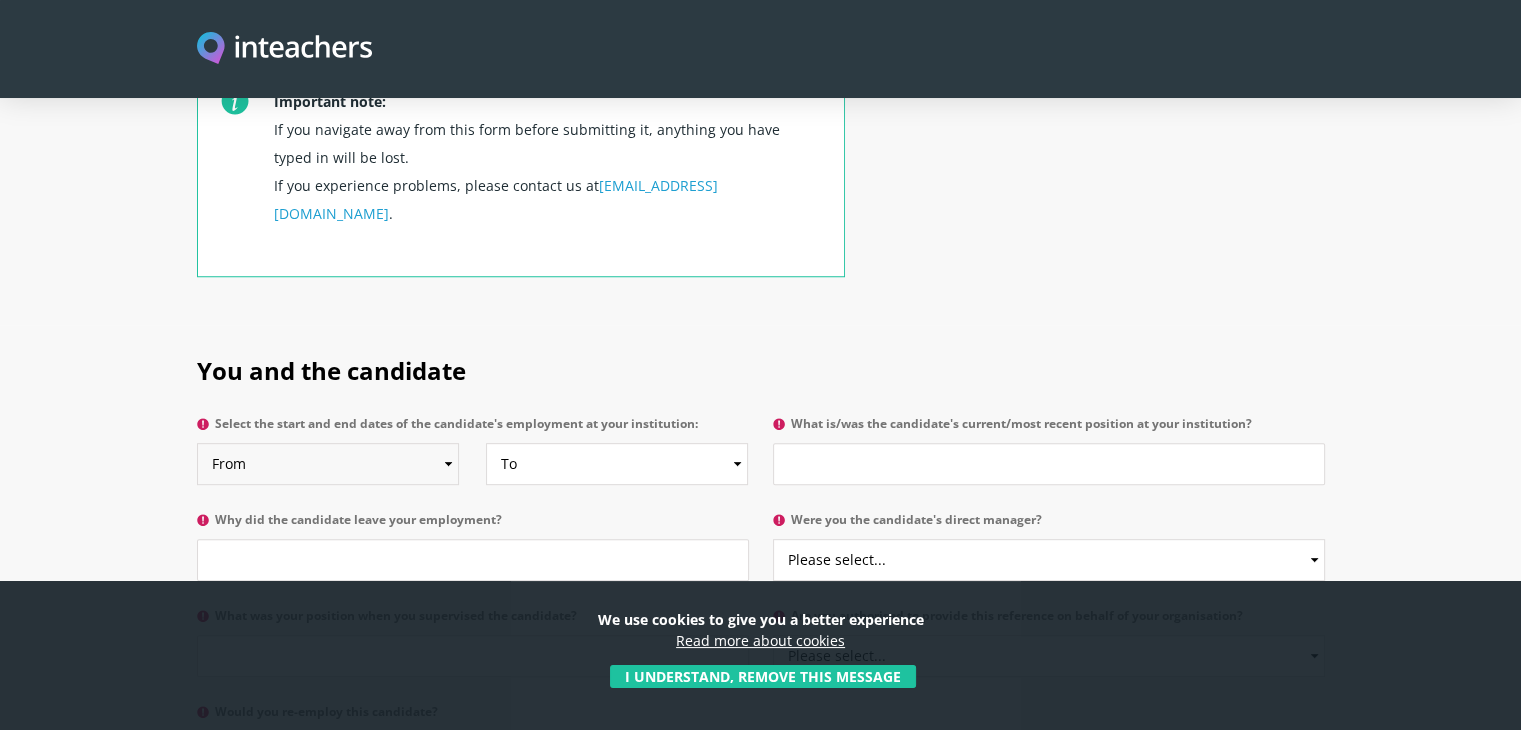 click on "From
2025
2024
2023
2022
2021
2020
2019
2018
2017
2016
2015
2014
2013
2012
2011
2010
2009
2008
2007
2006
2005
2004
2003
2002
2001
2000
1999
1998
1997
1996
1995
1994
1993
1992
1991
1990
1989
1988
1987
1986
1985
1984
1983
1982
1981
1980
1979
1978
1977
1976
1975
1974
1973
1972
1971
1970" at bounding box center [328, 464] 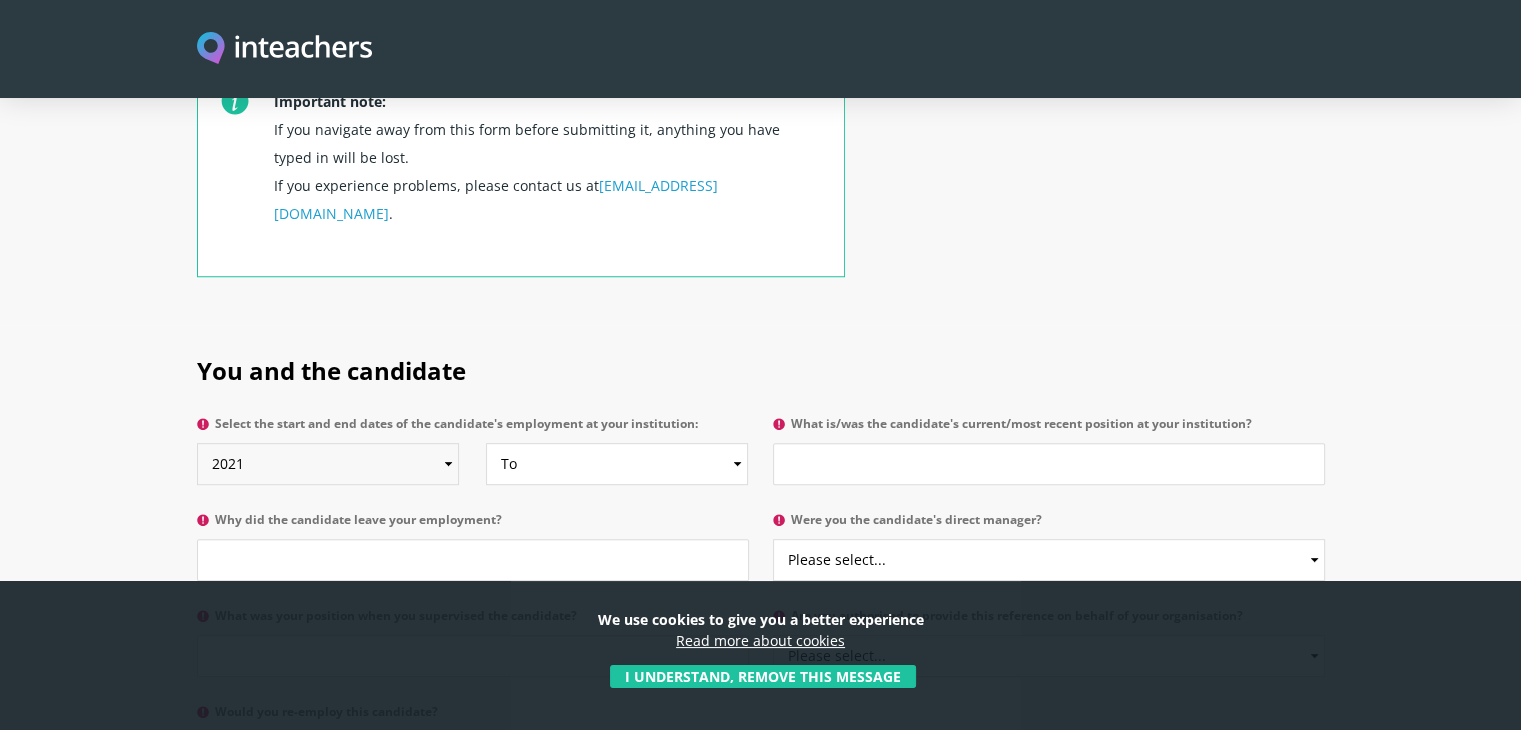 click on "From
2025
2024
2023
2022
2021
2020
2019
2018
2017
2016
2015
2014
2013
2012
2011
2010
2009
2008
2007
2006
2005
2004
2003
2002
2001
2000
1999
1998
1997
1996
1995
1994
1993
1992
1991
1990
1989
1988
1987
1986
1985
1984
1983
1982
1981
1980
1979
1978
1977
1976
1975
1974
1973
1972
1971
1970" at bounding box center [328, 464] 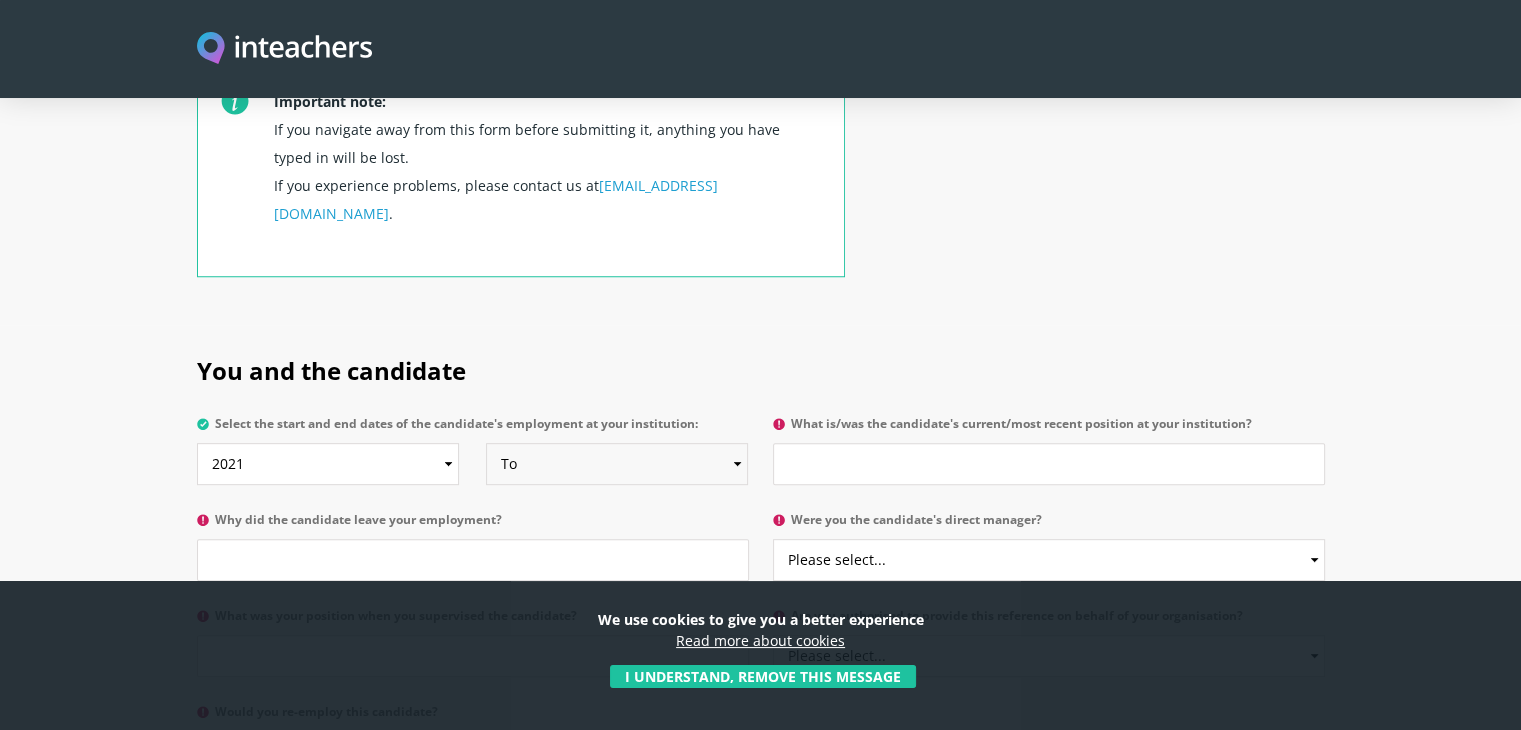 click on "To
Currently
2025
2024
2023
2022
2021
2020
2019
2018
2017
2016
2015
2014
2013
2012
2011
2010
2009
2008
2007
2006
2005
2004
2003
2002
2001
2000
1999
1998
1997
1996
1995
1994
1993
1992
1991
1990
1989
1988
1987
1986
1985
1984
1983
1982
1981
1980
1979
1978
1977
1976
1975
1974
1973
1972
1971
1970" at bounding box center (617, 464) 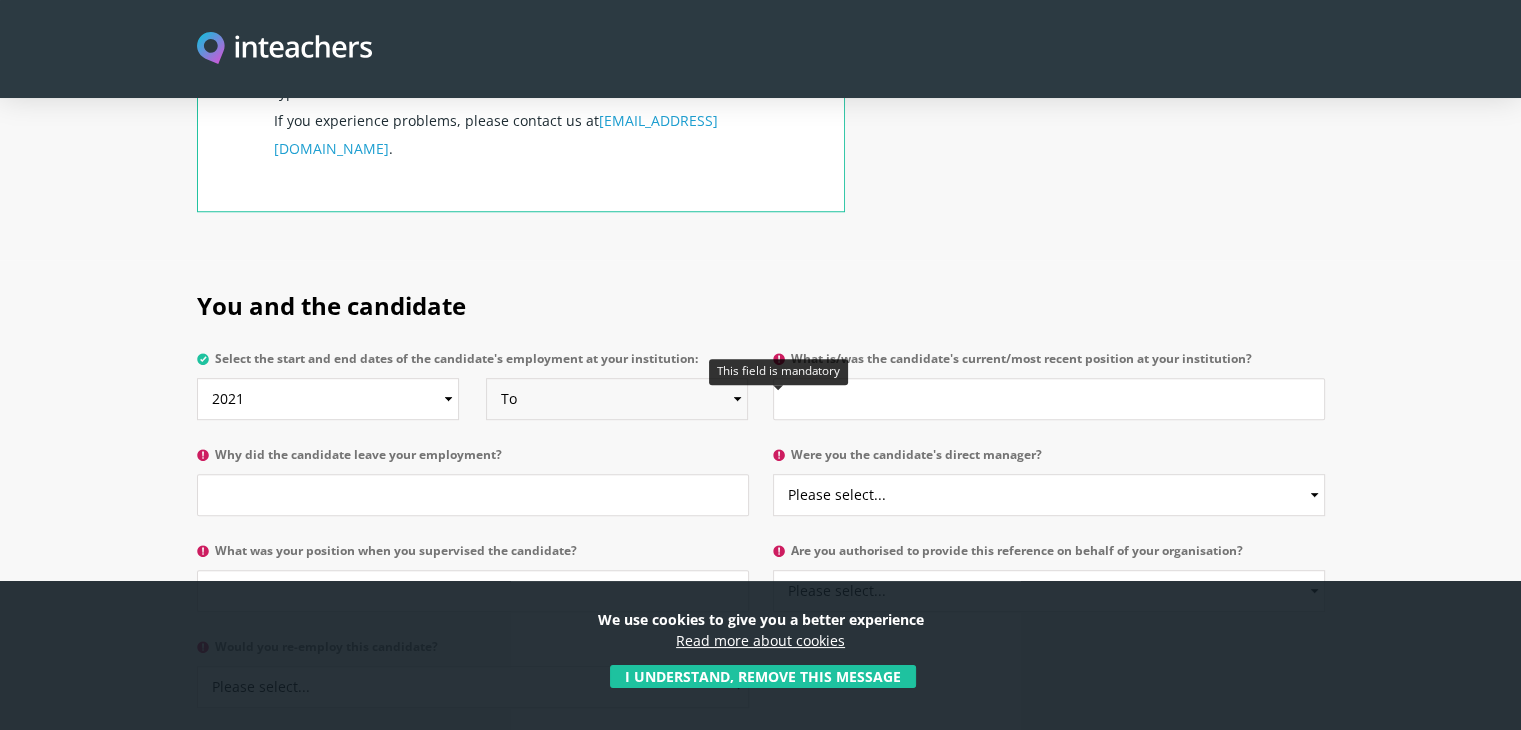 scroll, scrollTop: 900, scrollLeft: 0, axis: vertical 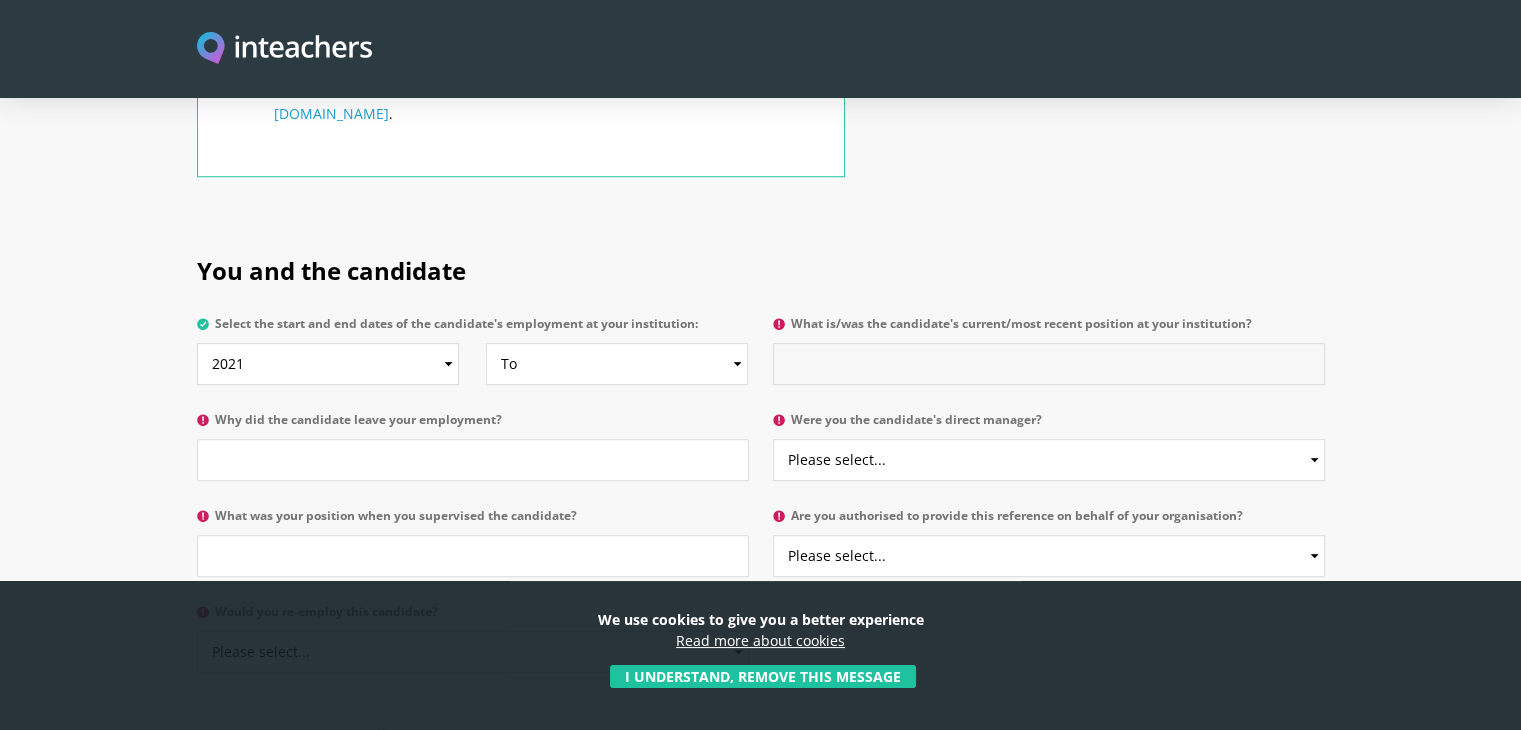 click on "What is/was the candidate's current/most recent position at your institution?" at bounding box center [1049, 364] 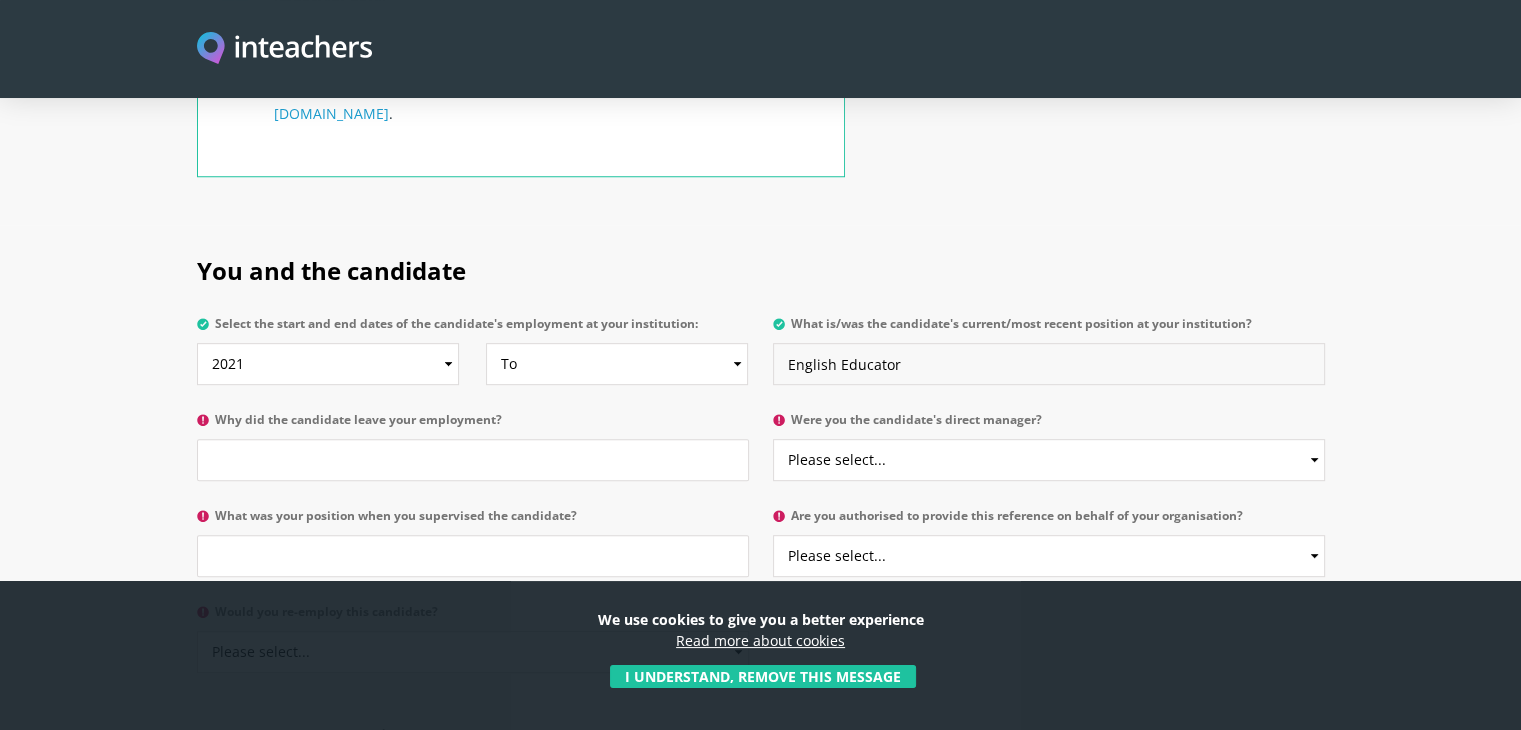 type on "English Educator" 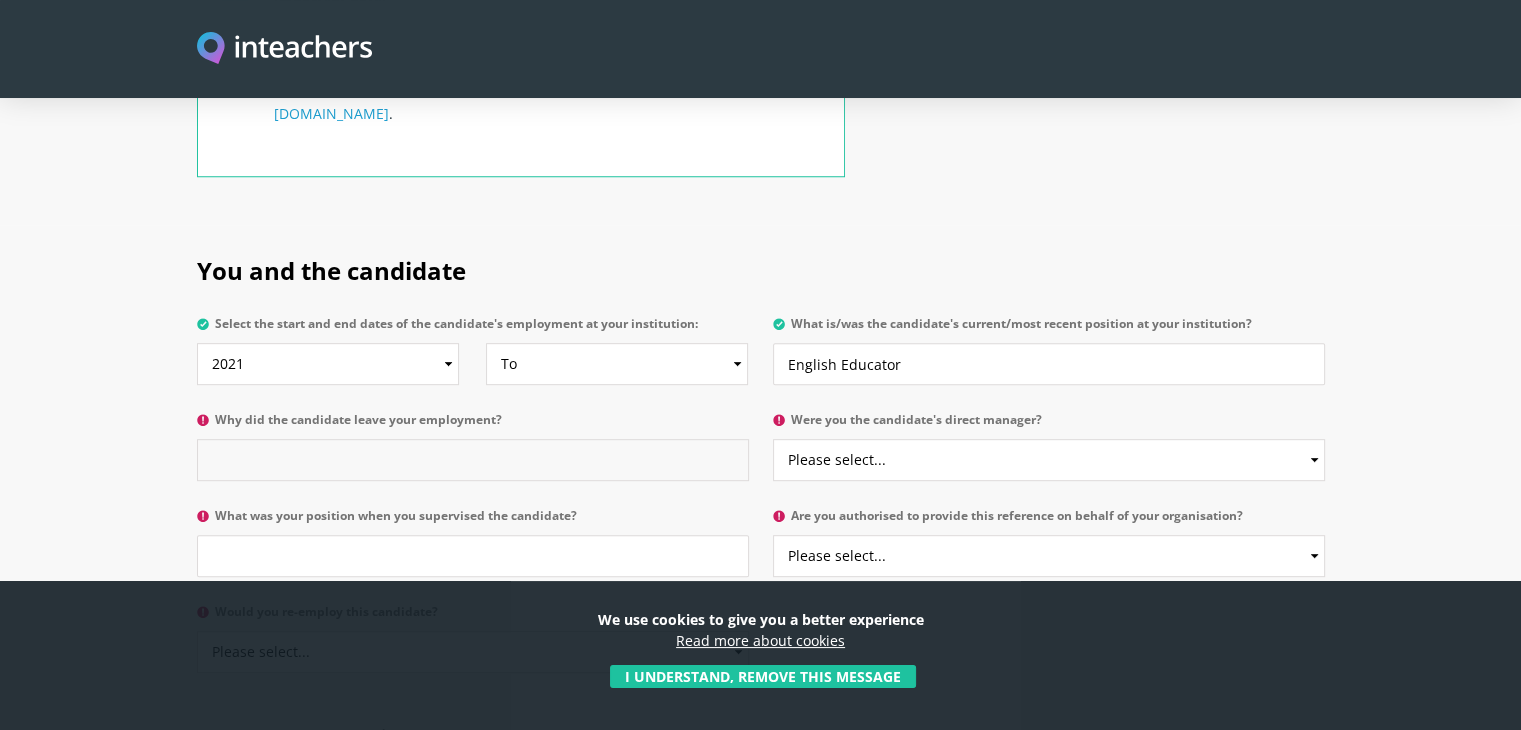 click on "Why did the candidate leave your employment?" at bounding box center (473, 460) 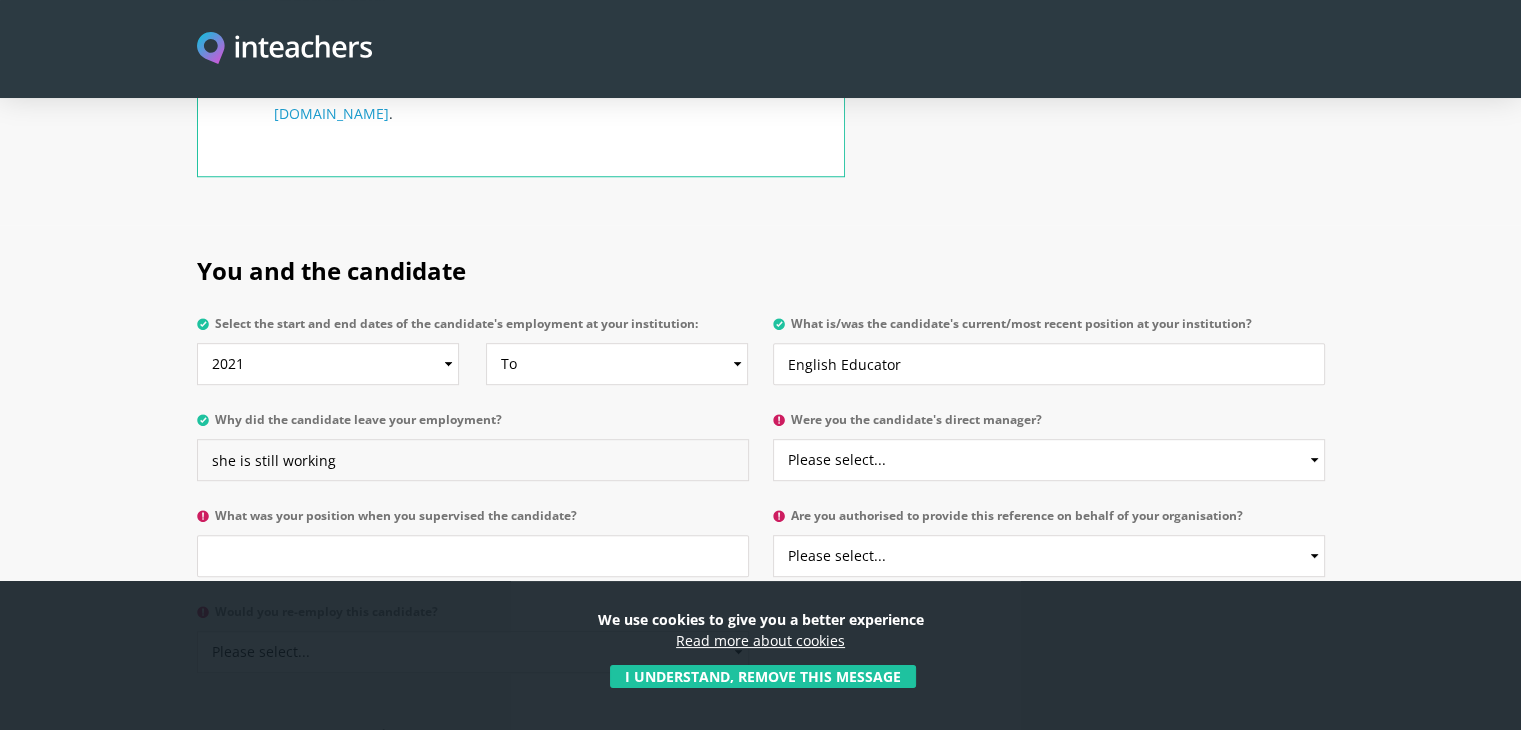 type on "she is still working" 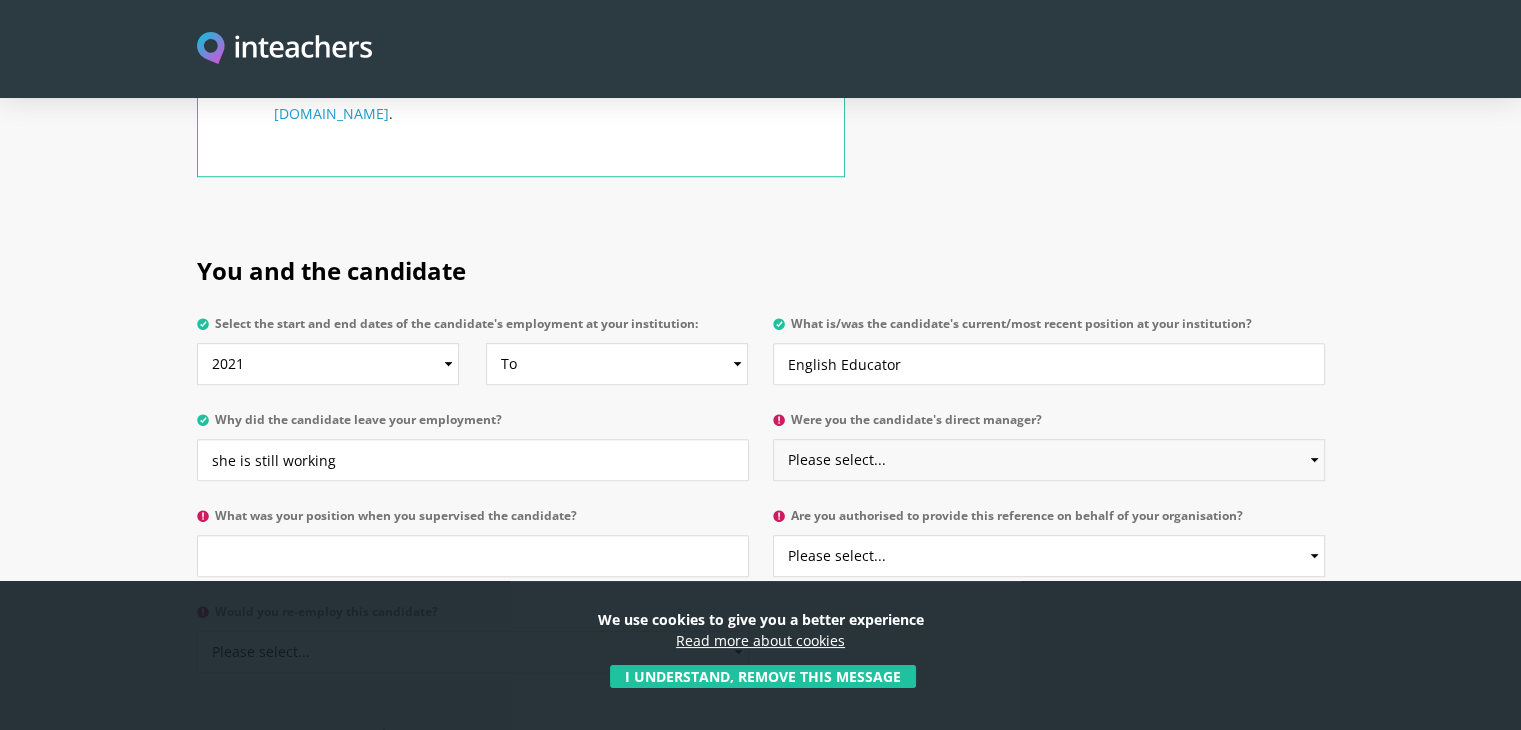 click on "Please select... Yes
No" at bounding box center (1049, 460) 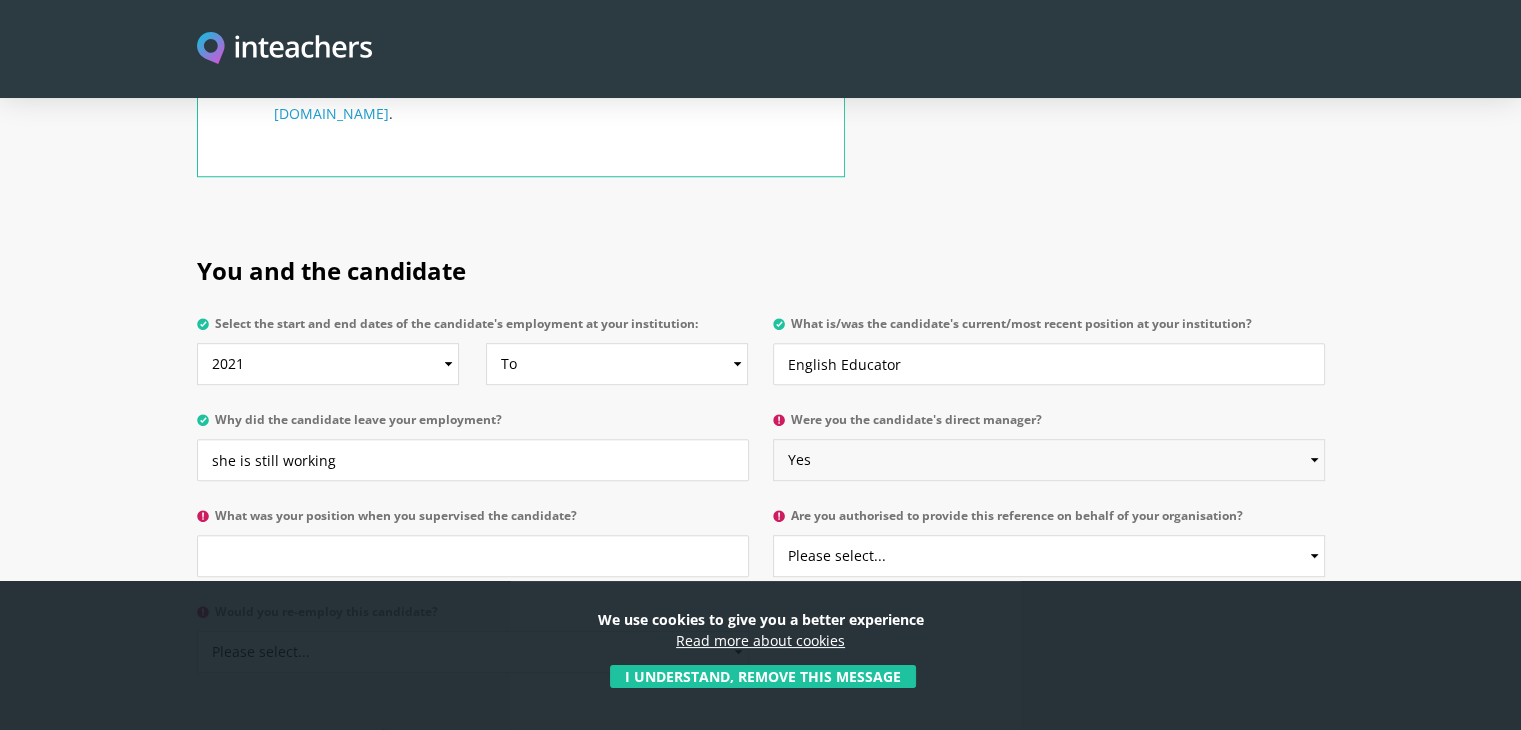 click on "Please select... Yes
No" at bounding box center [1049, 460] 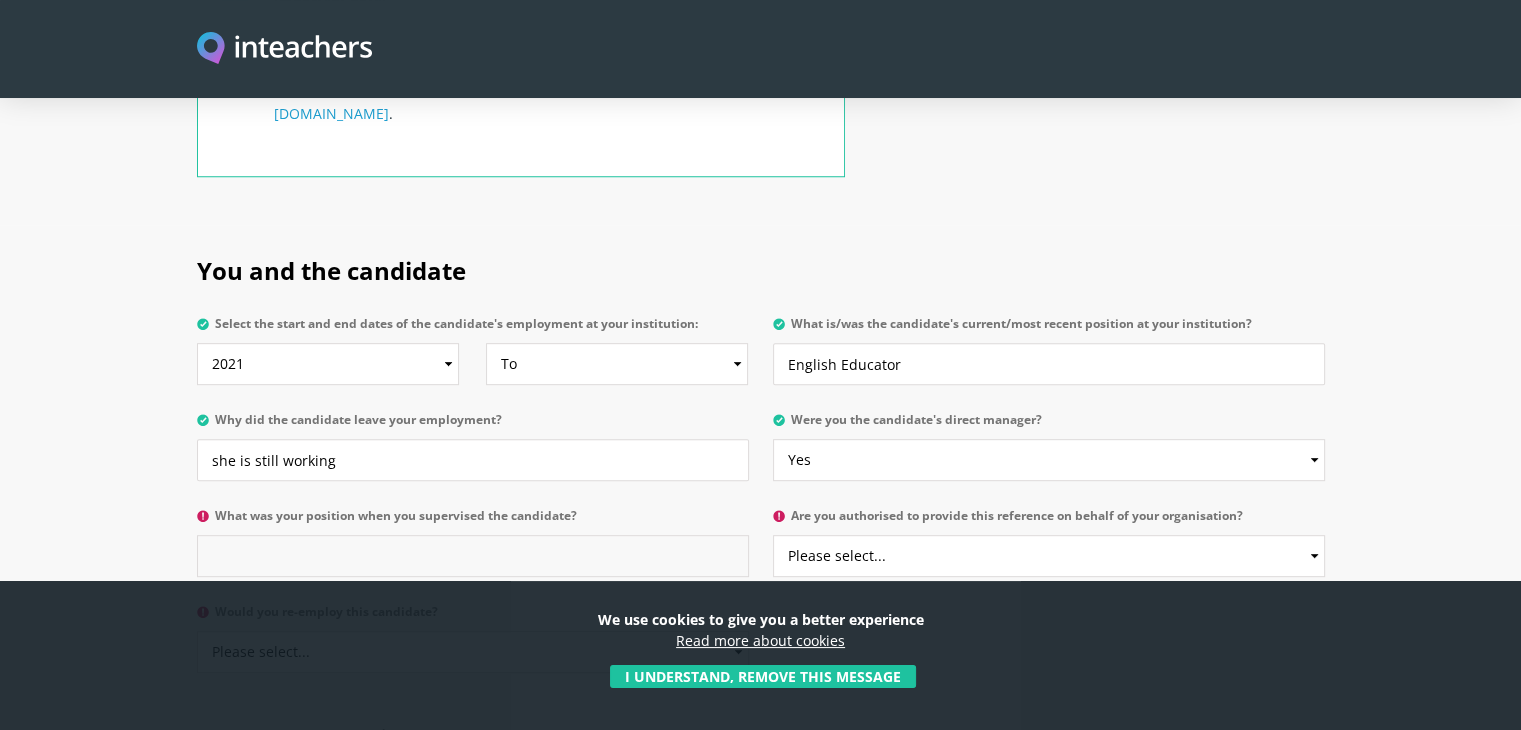 click on "What was your position when you supervised the candidate?" at bounding box center [473, 556] 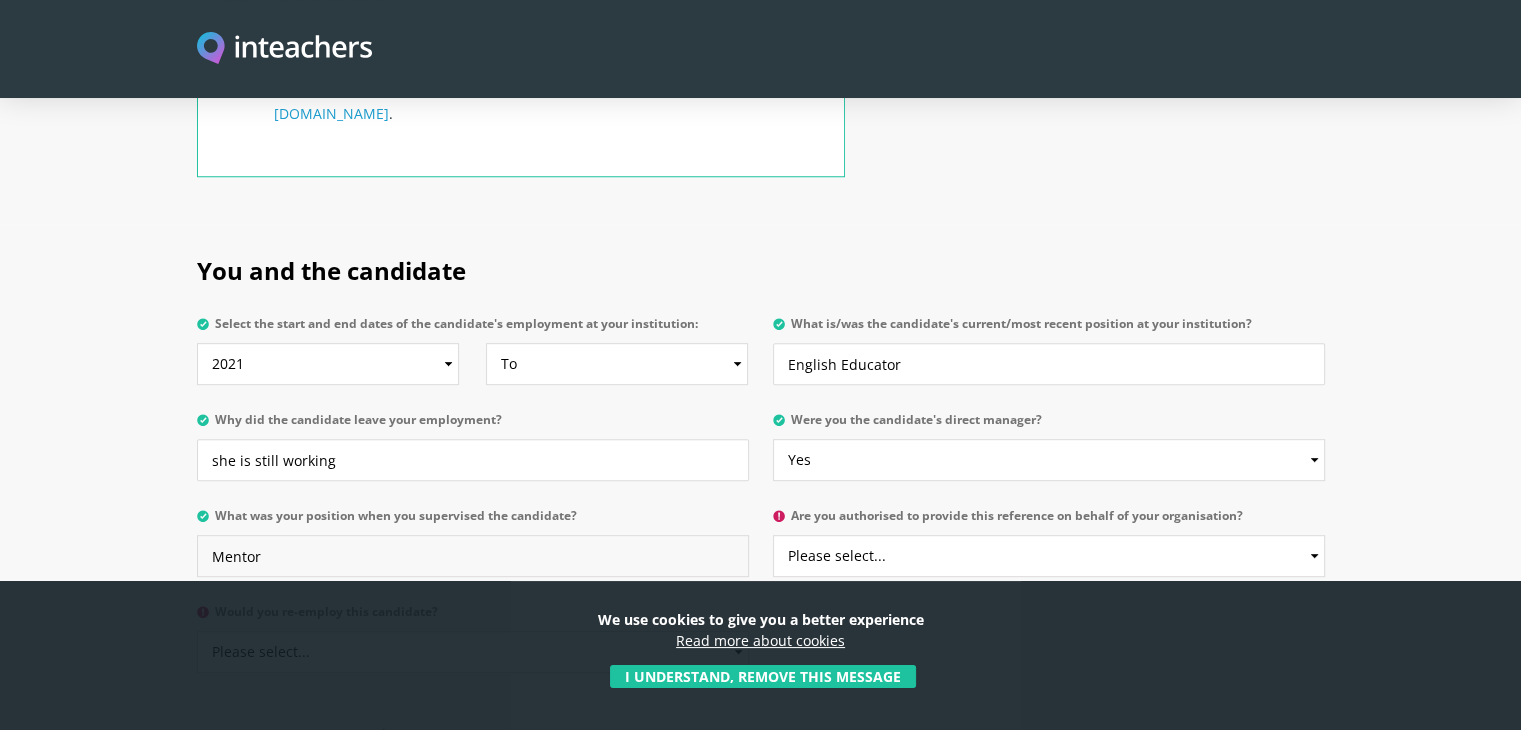 scroll, scrollTop: 1000, scrollLeft: 0, axis: vertical 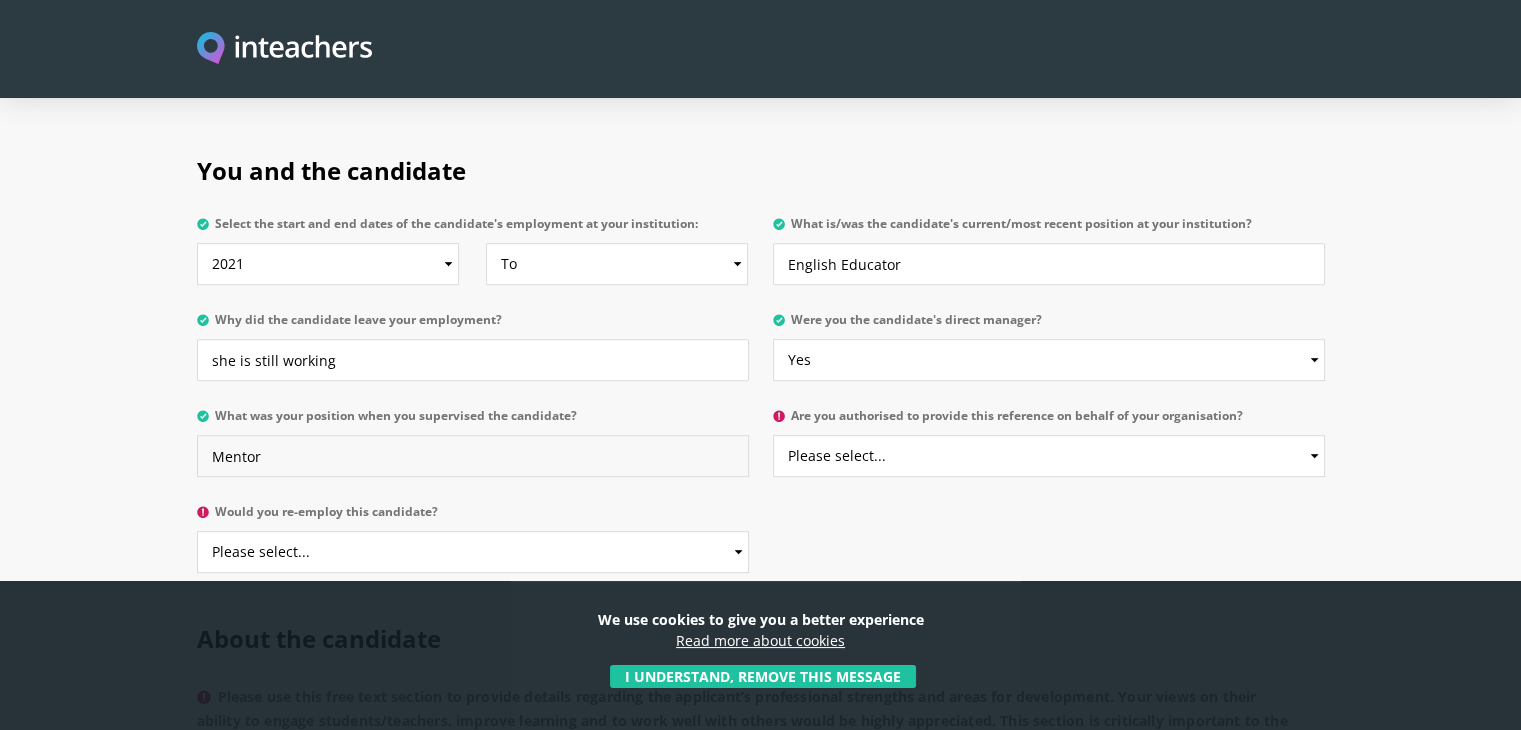 type on "Mentor" 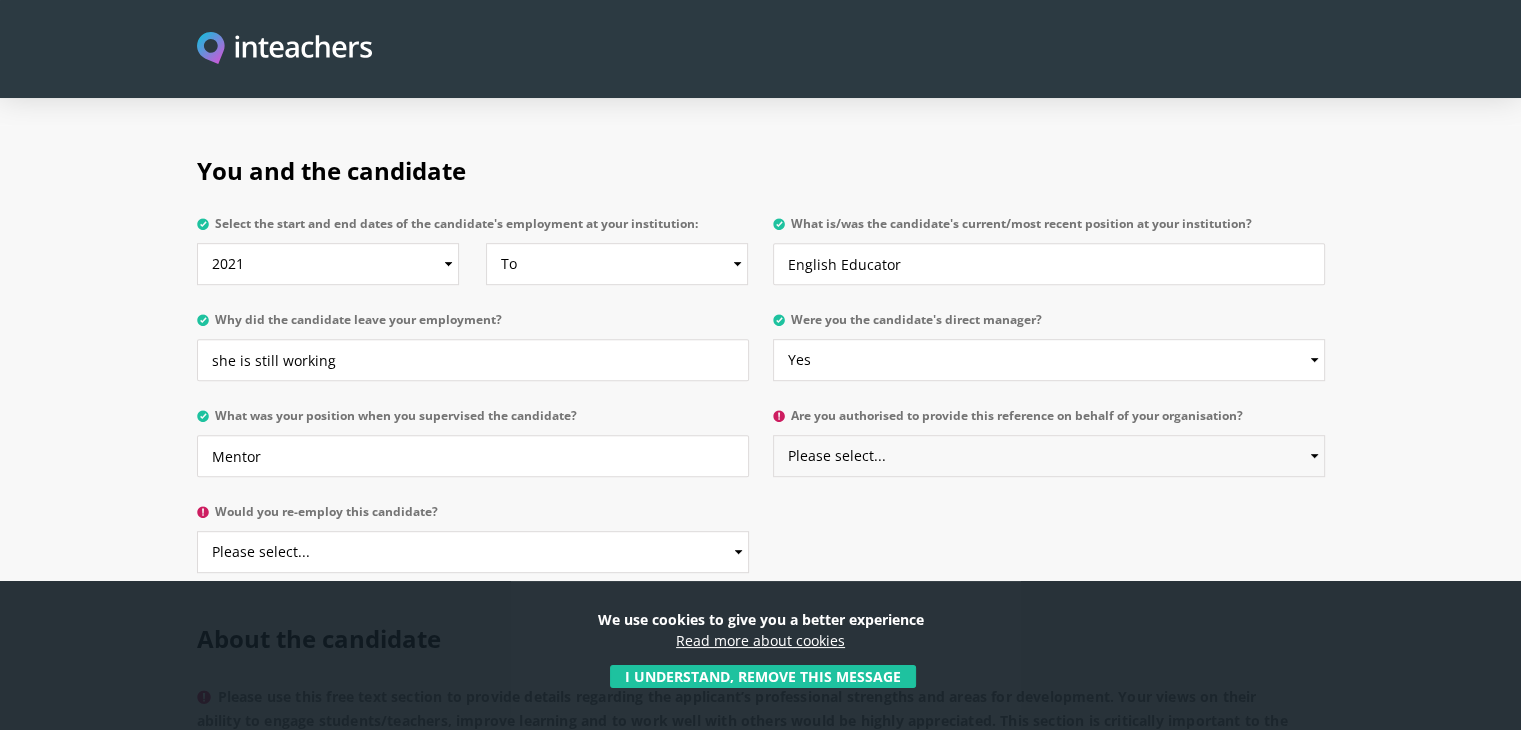 click on "Please select... Yes
No" at bounding box center [1049, 456] 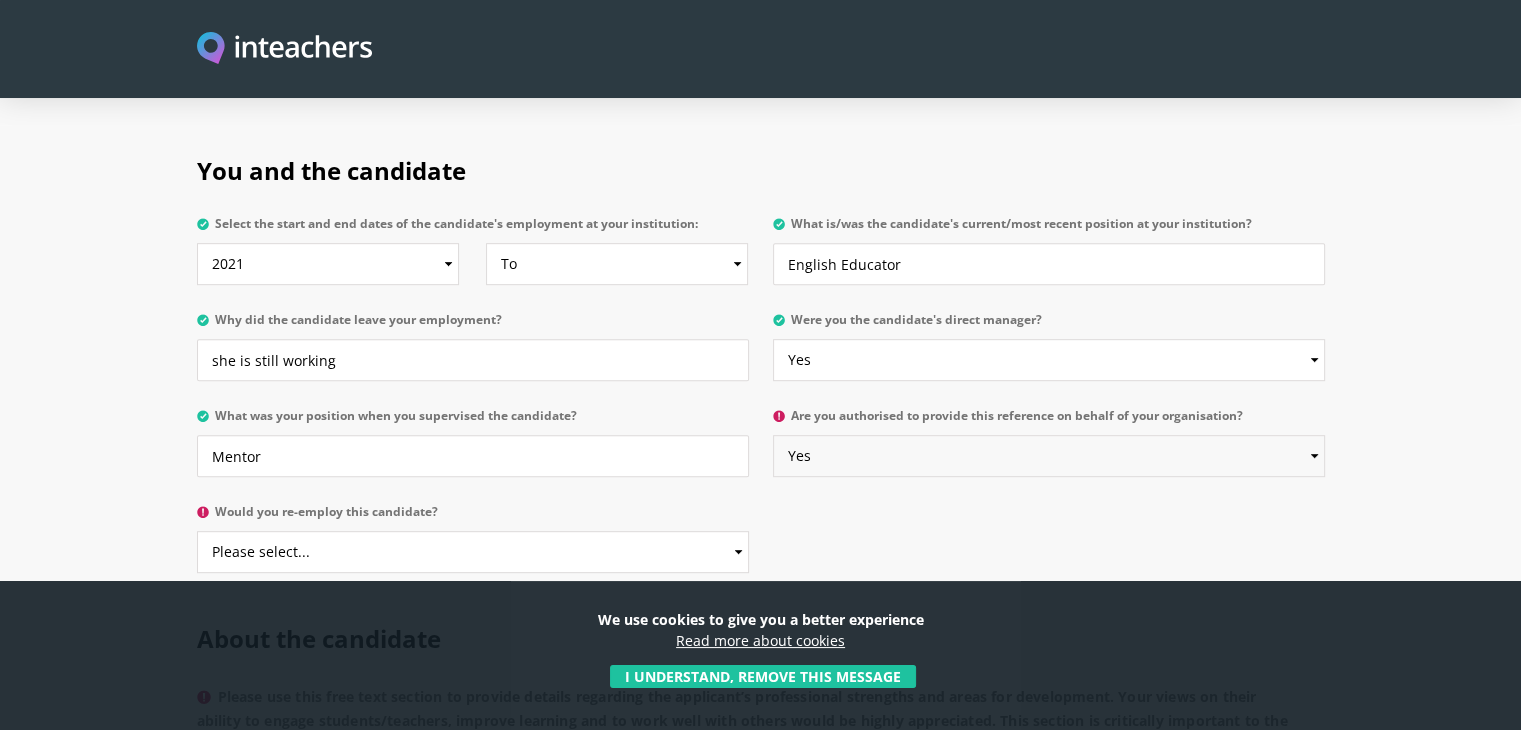 click on "Please select... Yes
No" at bounding box center [1049, 456] 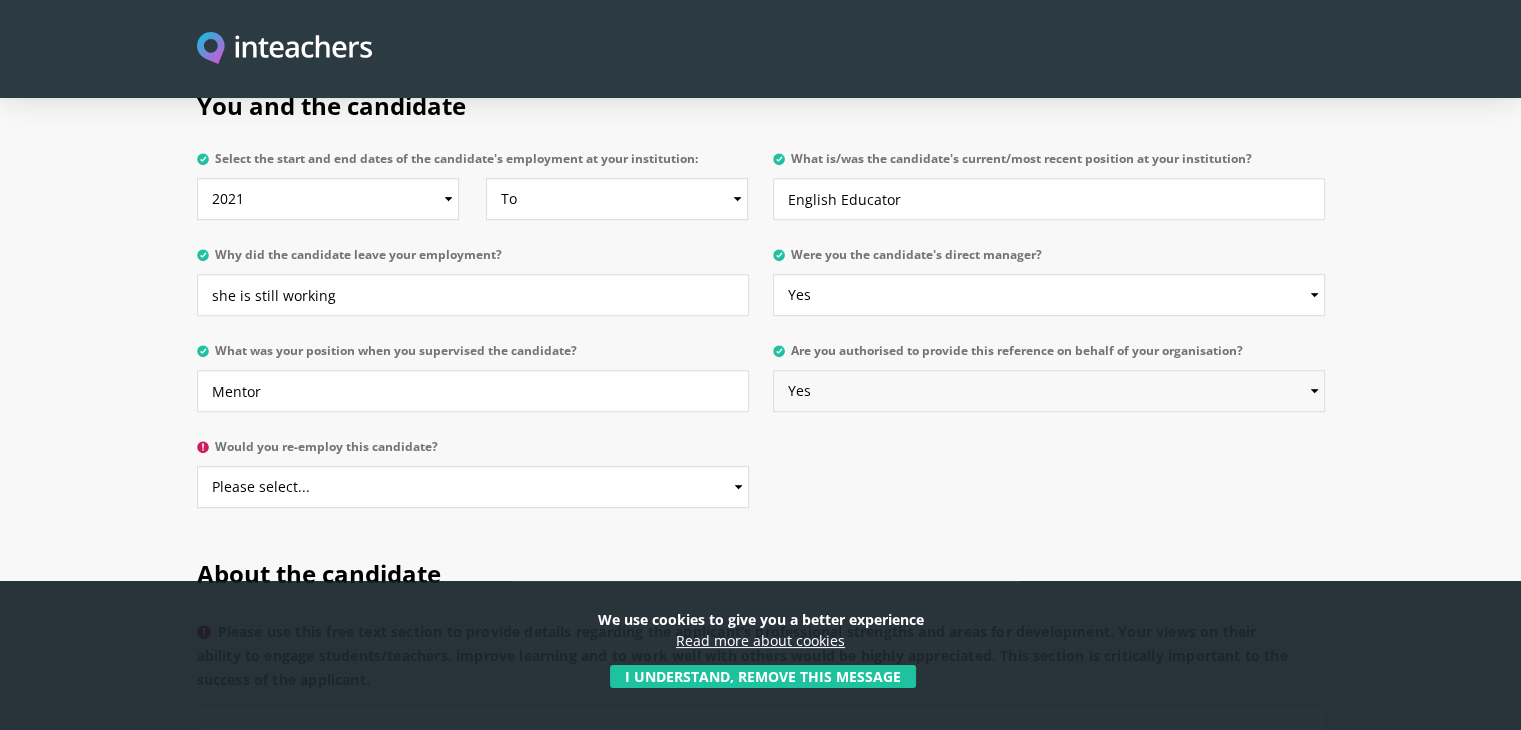 scroll, scrollTop: 1200, scrollLeft: 0, axis: vertical 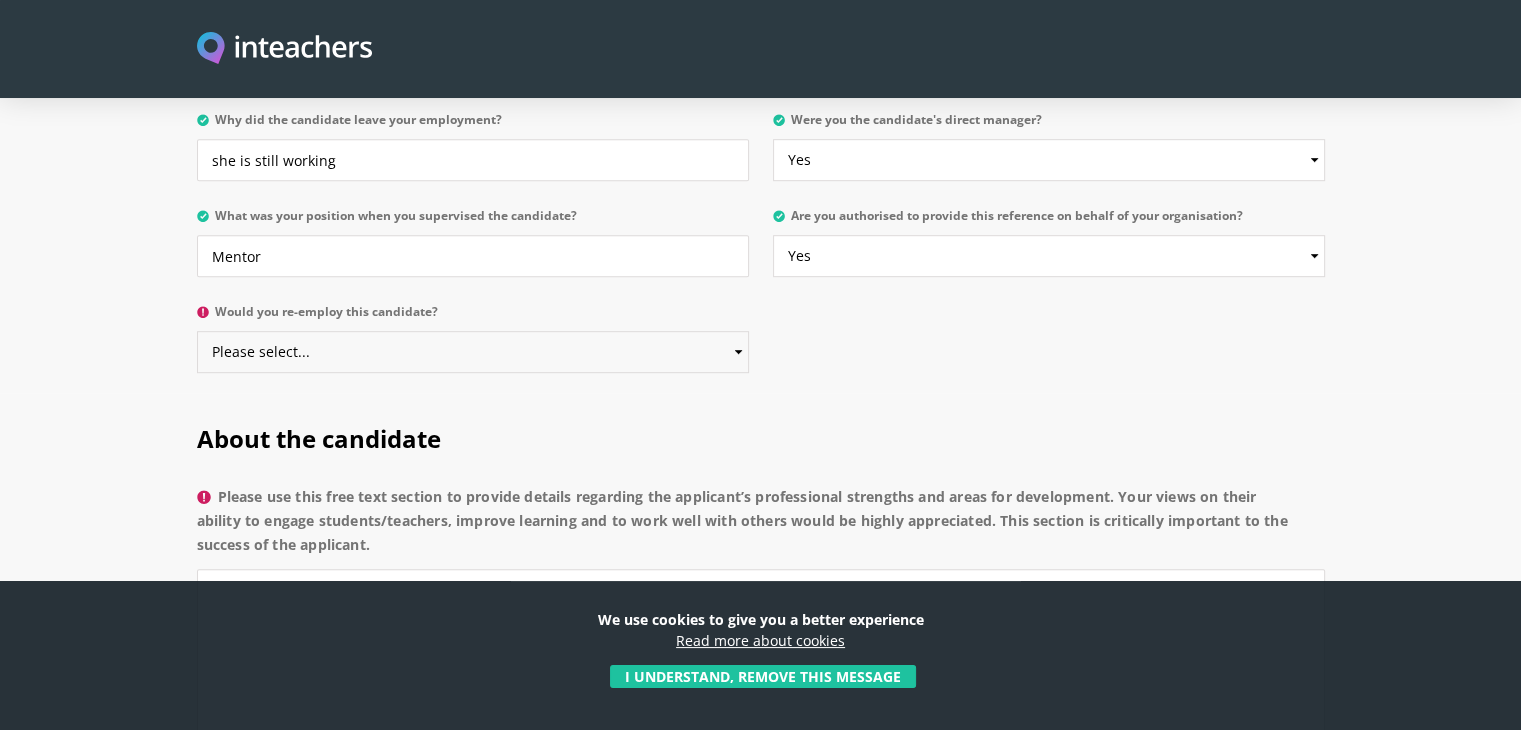 click on "Please select... Yes
No" at bounding box center (473, 352) 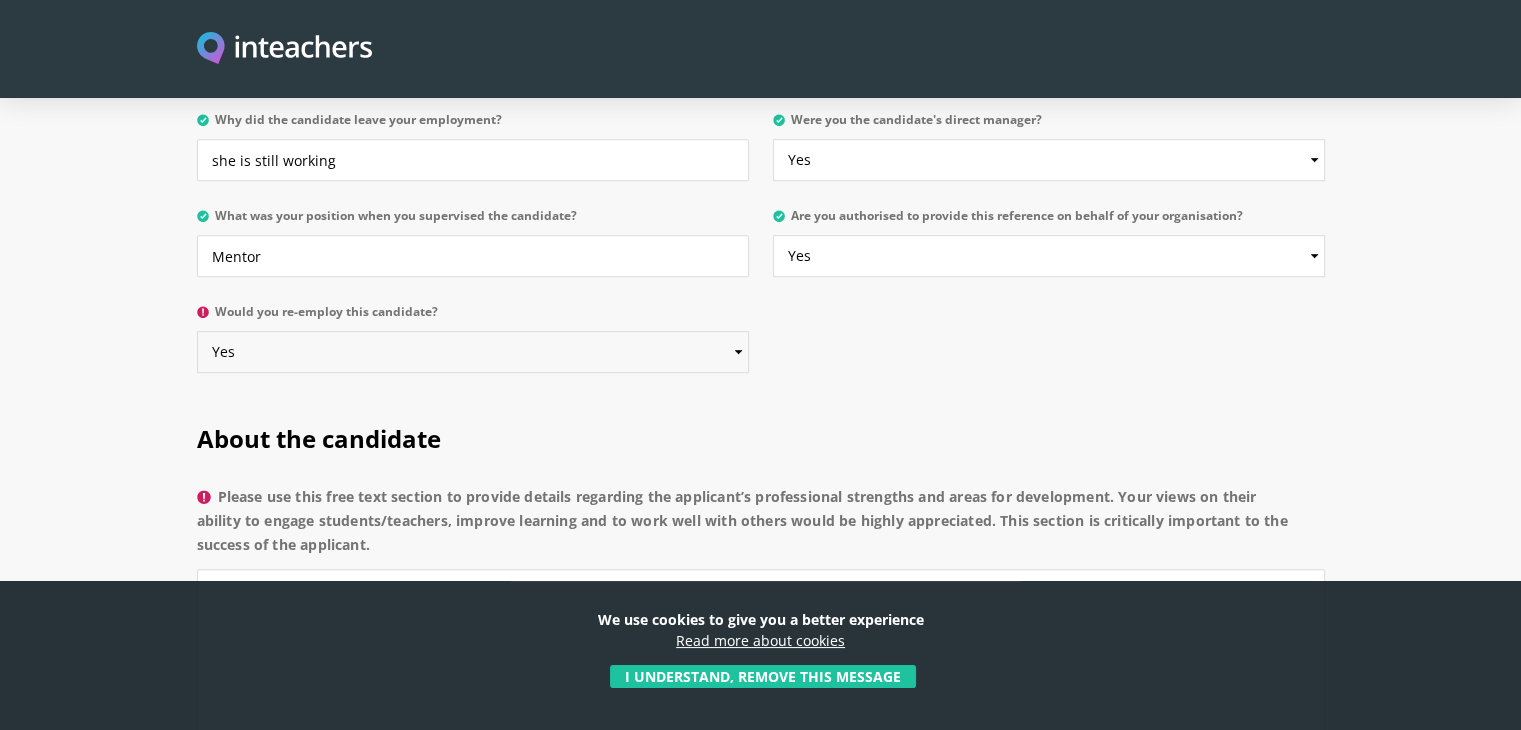 click on "Please select... Yes
No" at bounding box center (473, 352) 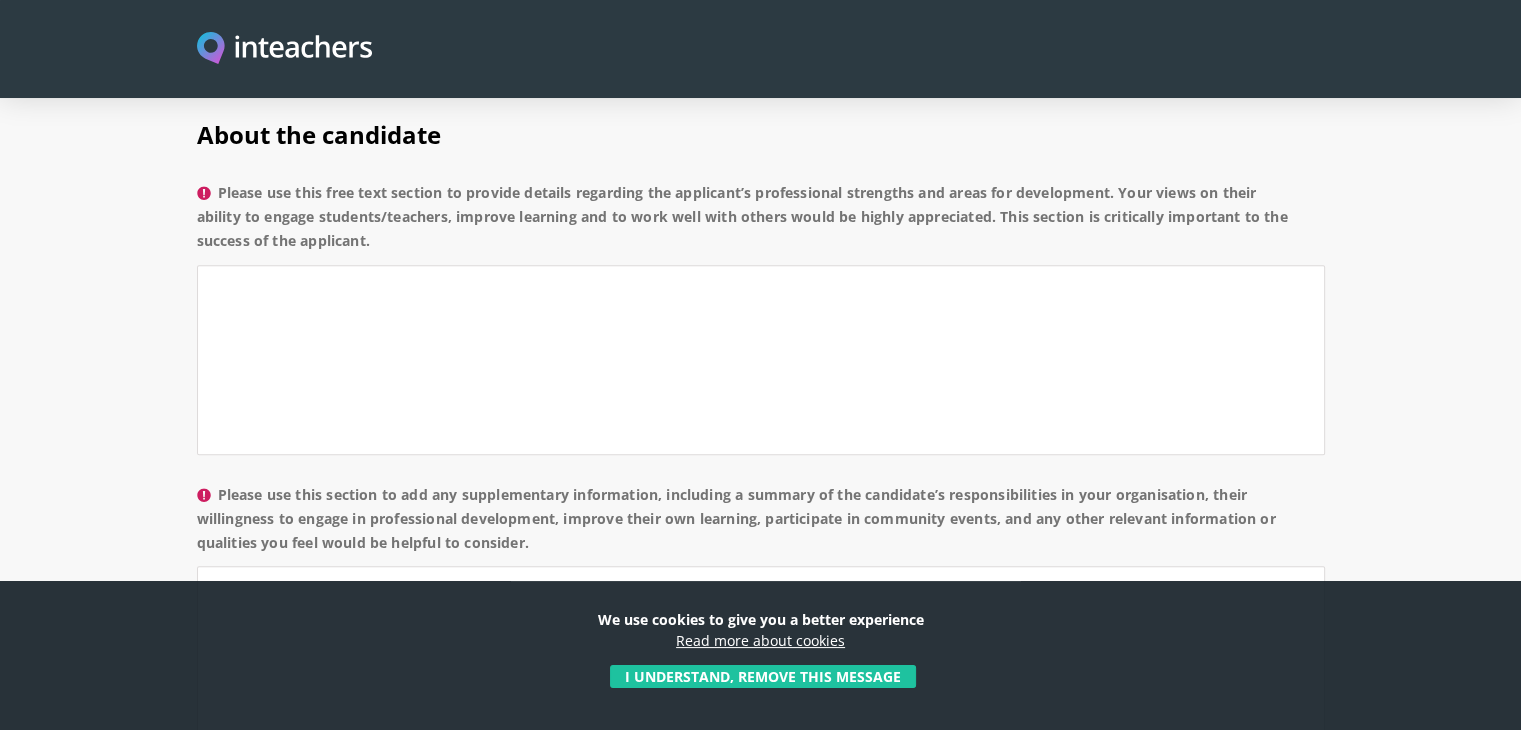 scroll, scrollTop: 1400, scrollLeft: 0, axis: vertical 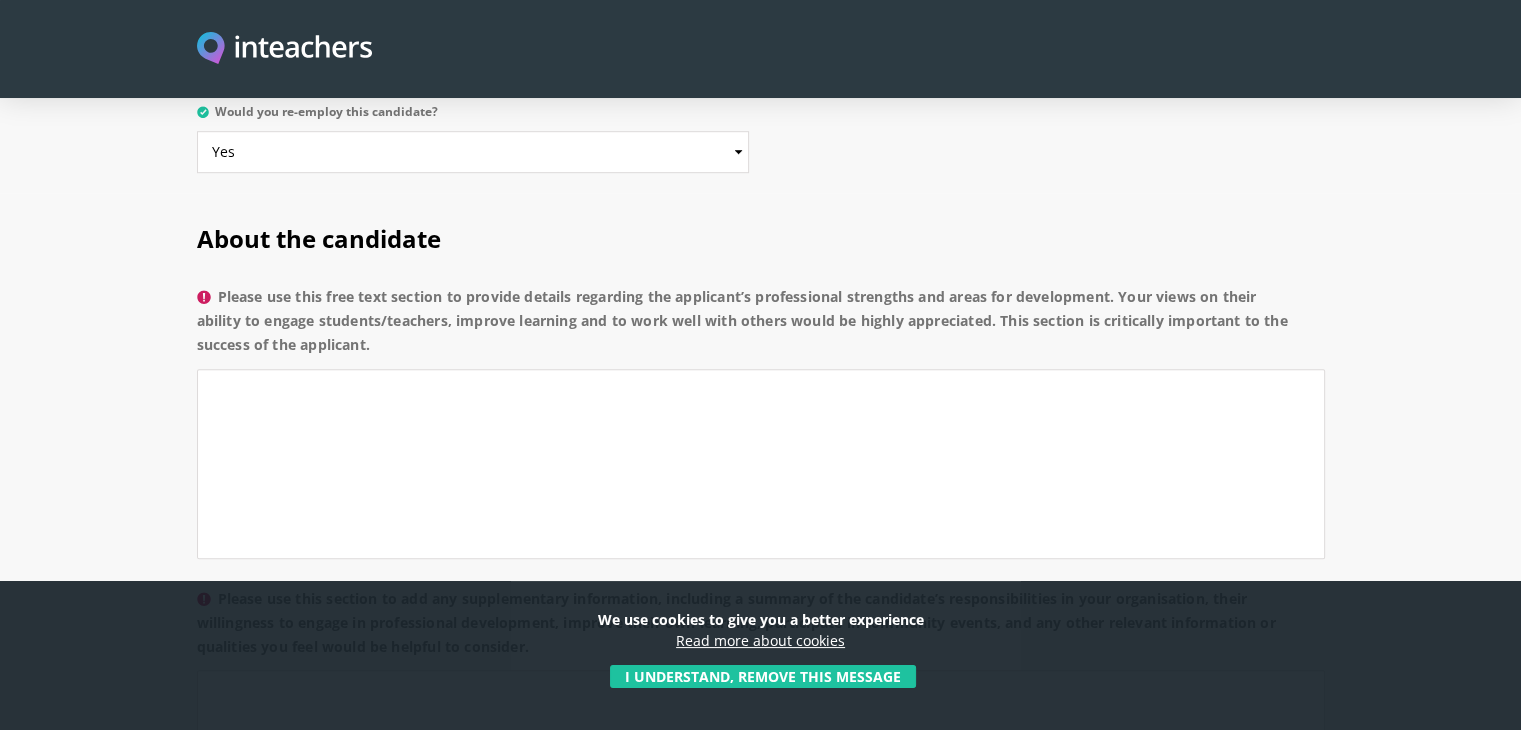 drag, startPoint x: 340, startPoint y: 289, endPoint x: 227, endPoint y: 252, distance: 118.90332 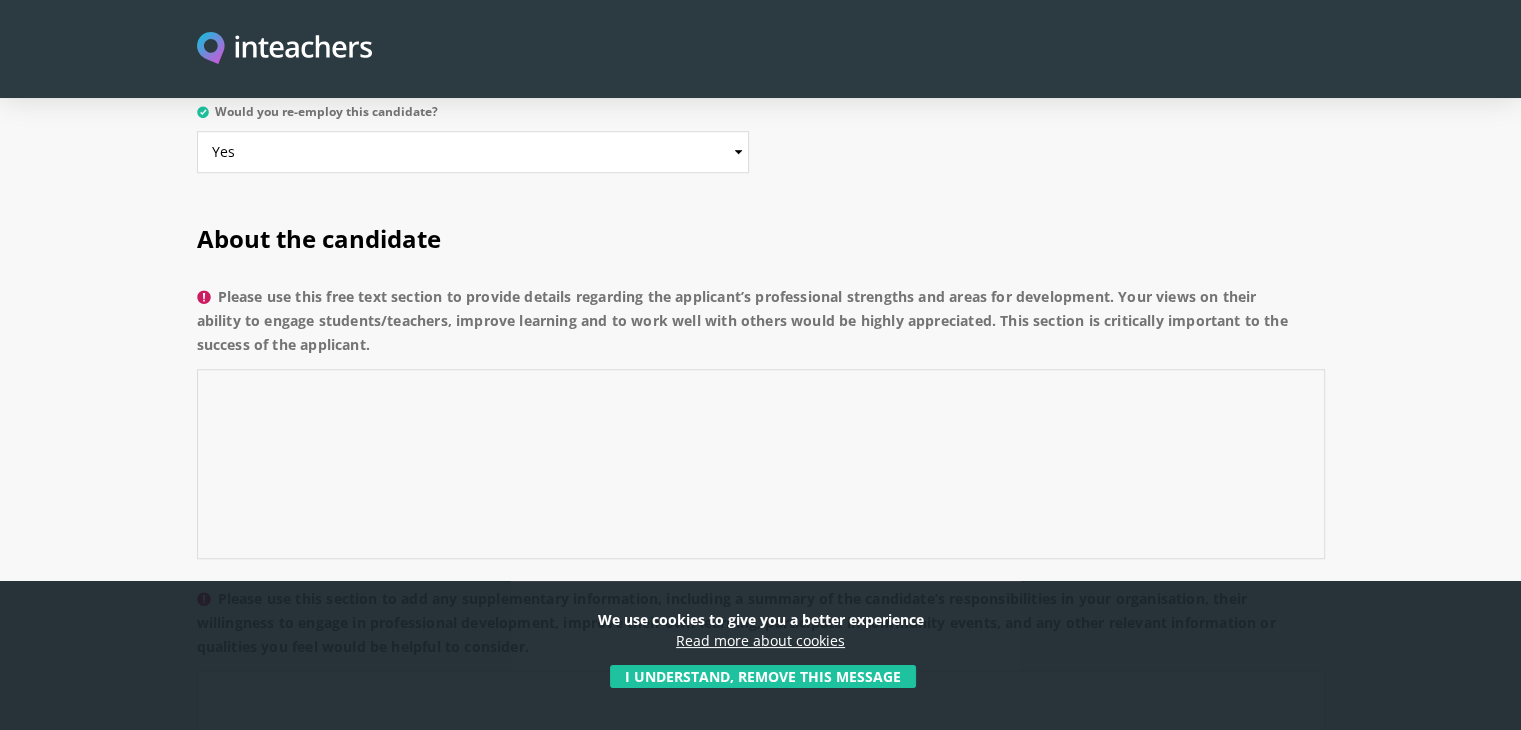paste on "Certainly! When considering Abt Shabista's professional strengths, it's evident that they possess a strong ability to engage both students and teachers effectively. Their approach to improving learning appears to be impactful, likely through innovative teaching methods or curriculum development. They seem adept at fostering collaborative environments, which is crucial for working well with others in educational settings.
However, like any professional, there are areas for development that could further enhance their effectiveness. For instance, they might benefit from additional training or experience in specific instructional techniques or educational leadership skills to further amplify their impact.
Overall, Abt Shabista's ability to engage, improve learning outcomes, and collaborate effectively makes them a promising candidate. With continued development, they could further excel in their role and contribute significantly to their educational community." 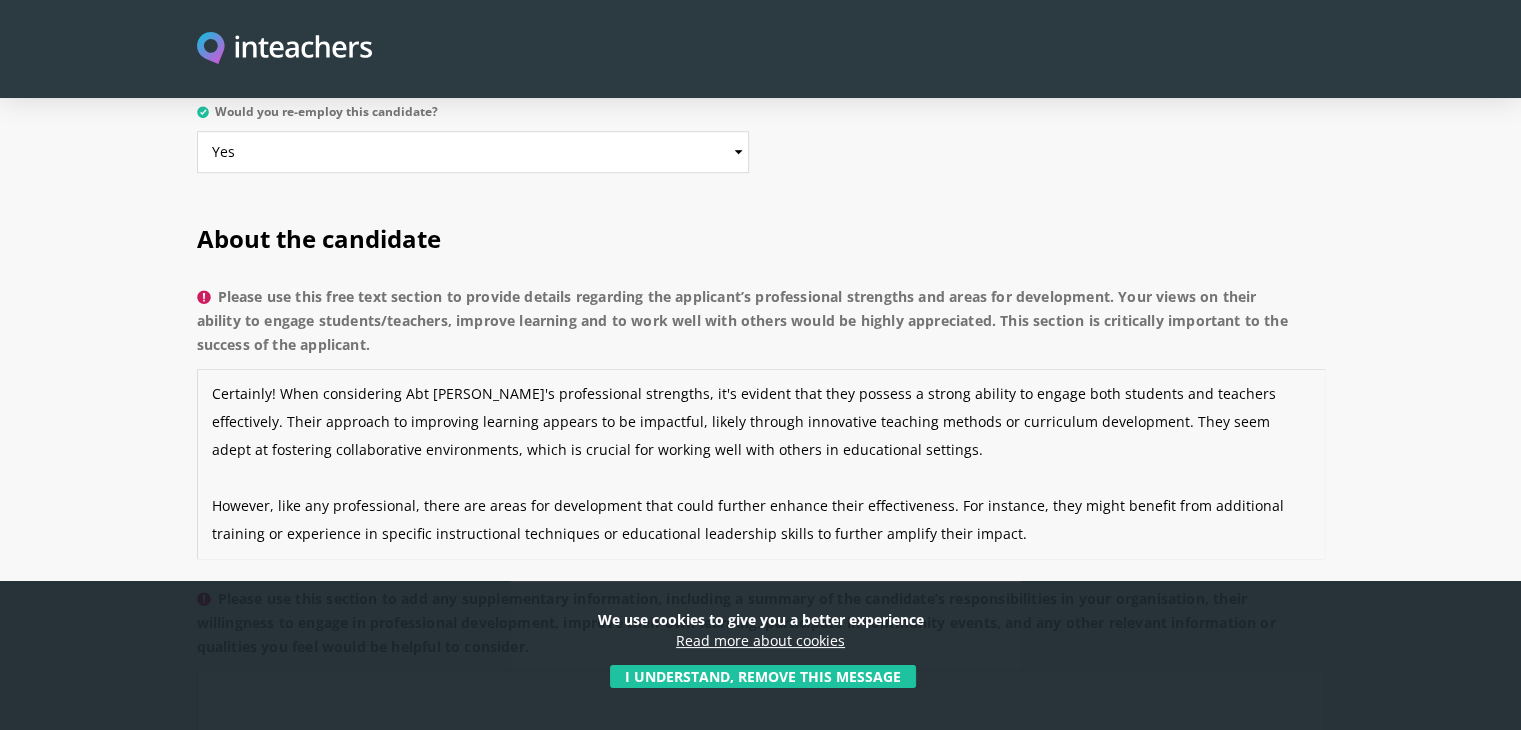 scroll, scrollTop: 69, scrollLeft: 0, axis: vertical 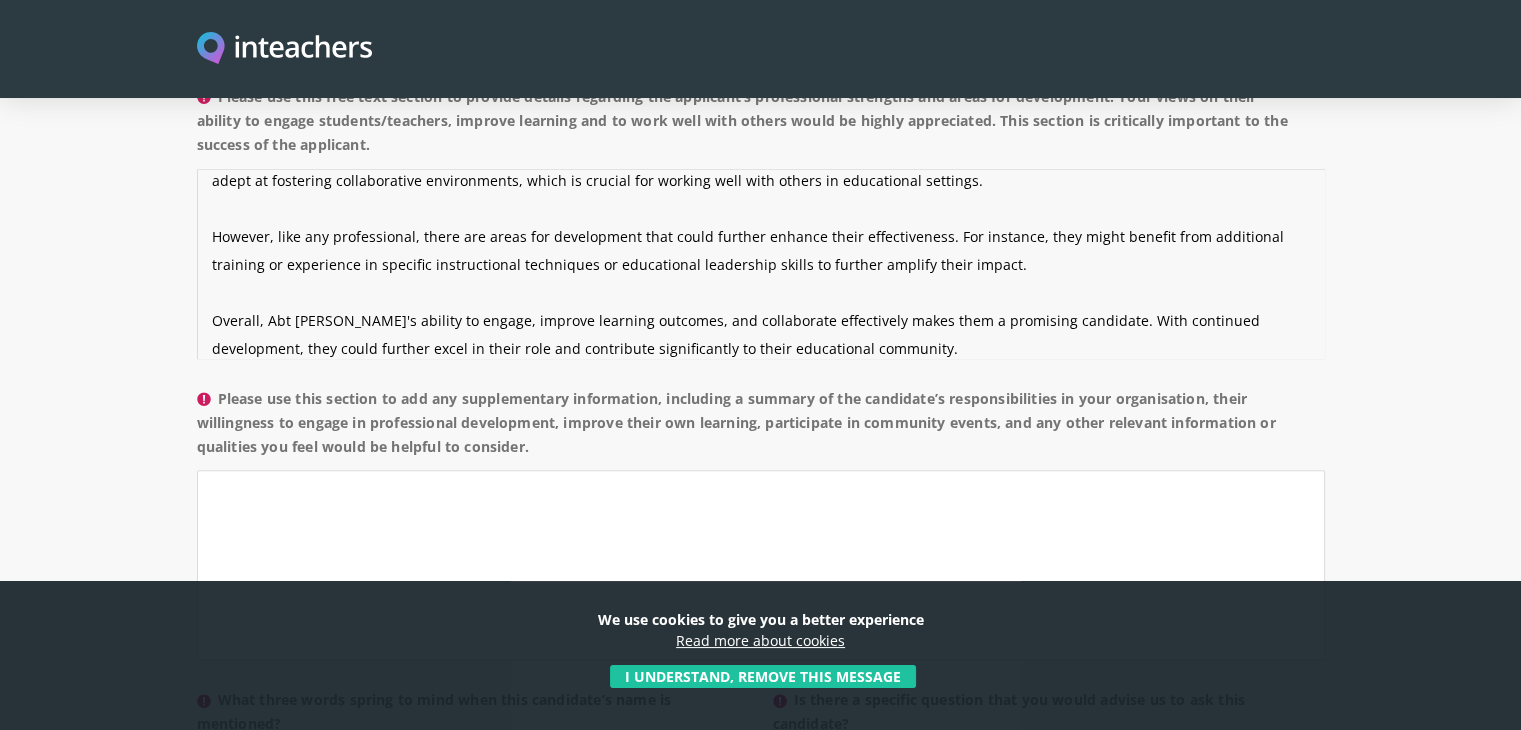 type on "Certainly! When considering Abt Shabista's professional strengths, it's evident that they possess a strong ability to engage both students and teachers effectively. Their approach to improving learning appears to be impactful, likely through innovative teaching methods or curriculum development. They seem adept at fostering collaborative environments, which is crucial for working well with others in educational settings.
However, like any professional, there are areas for development that could further enhance their effectiveness. For instance, they might benefit from additional training or experience in specific instructional techniques or educational leadership skills to further amplify their impact.
Overall, Abt Shabista's ability to engage, improve learning outcomes, and collaborate effectively makes them a promising candidate. With continued development, they could further excel in their role and contribute significantly to their educational community." 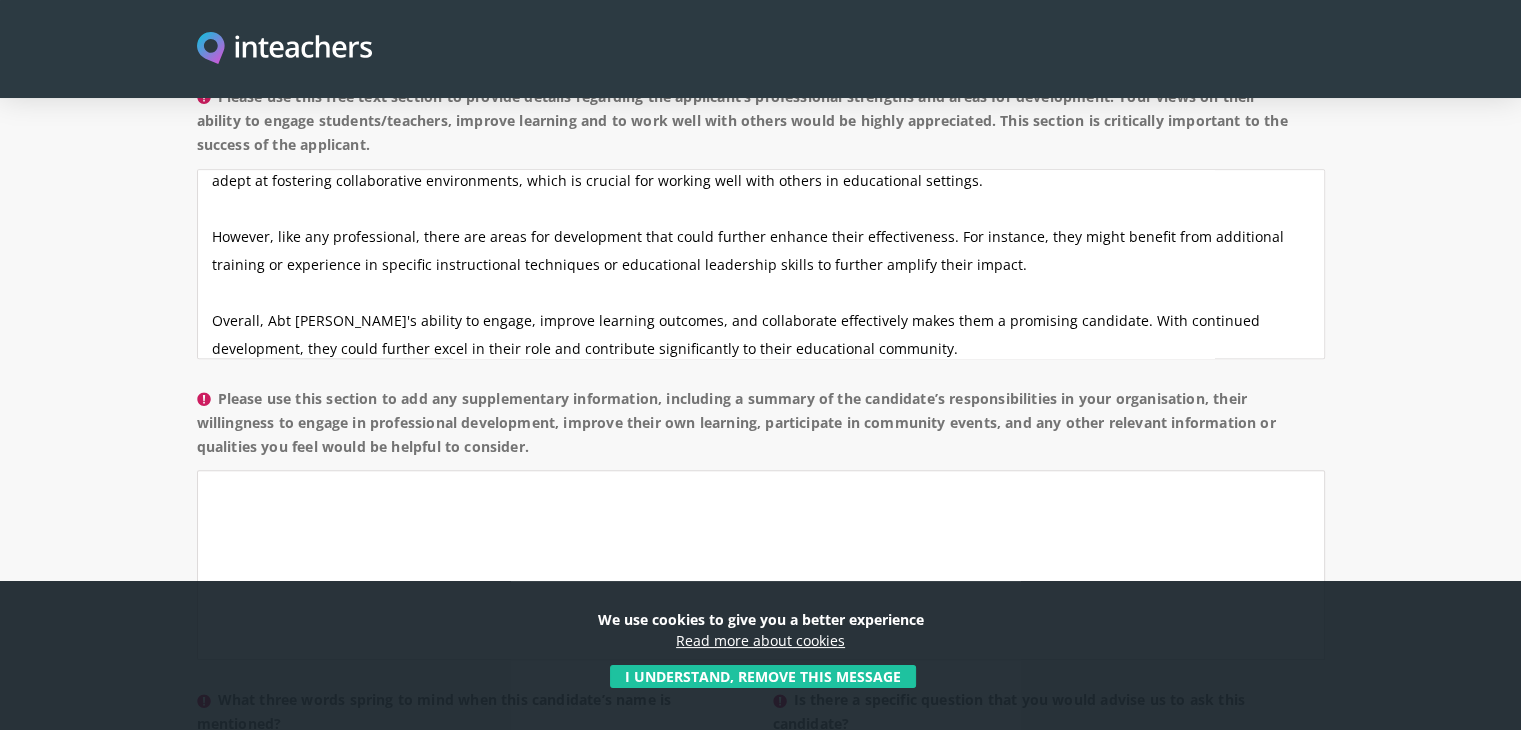 drag, startPoint x: 589, startPoint y: 386, endPoint x: 220, endPoint y: 330, distance: 373.22513 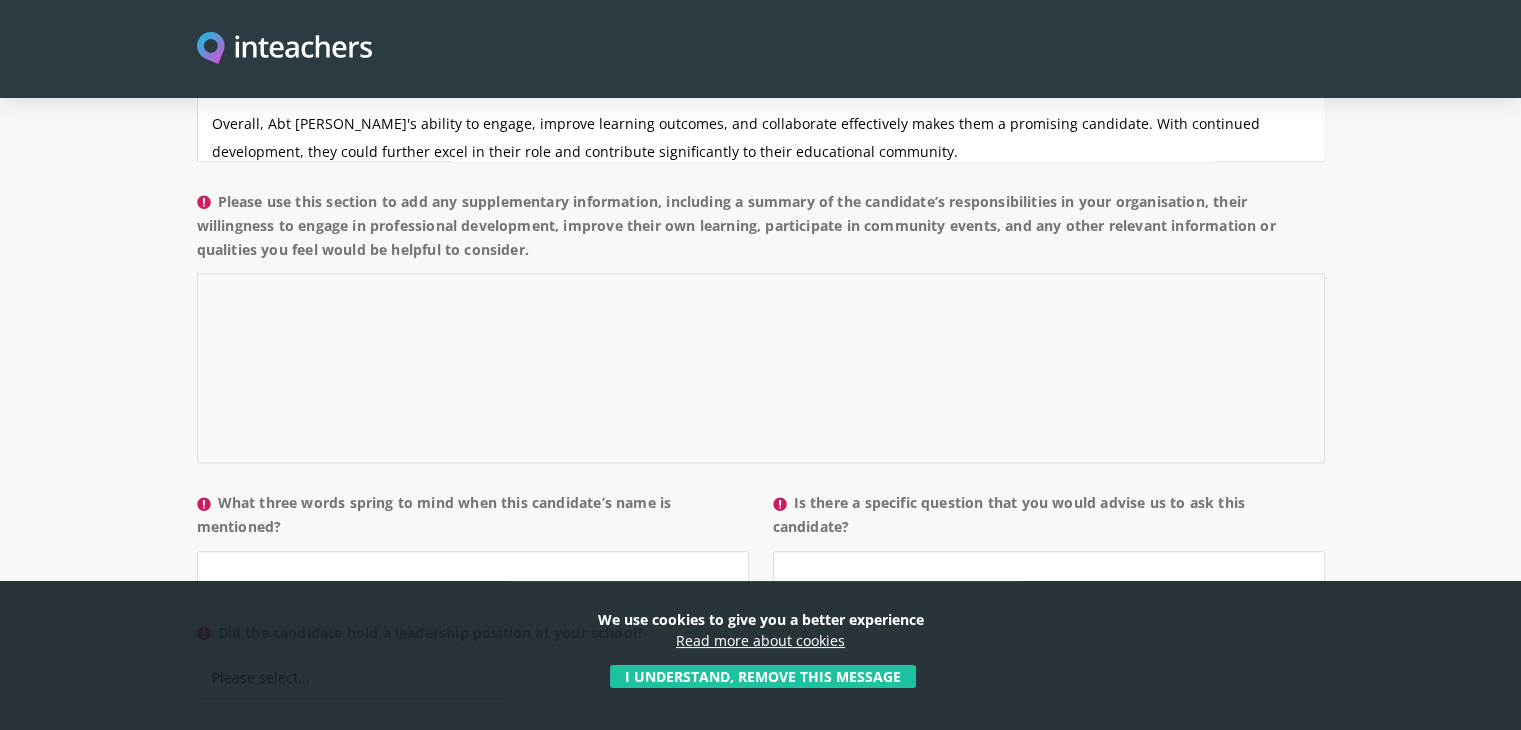 scroll, scrollTop: 1800, scrollLeft: 0, axis: vertical 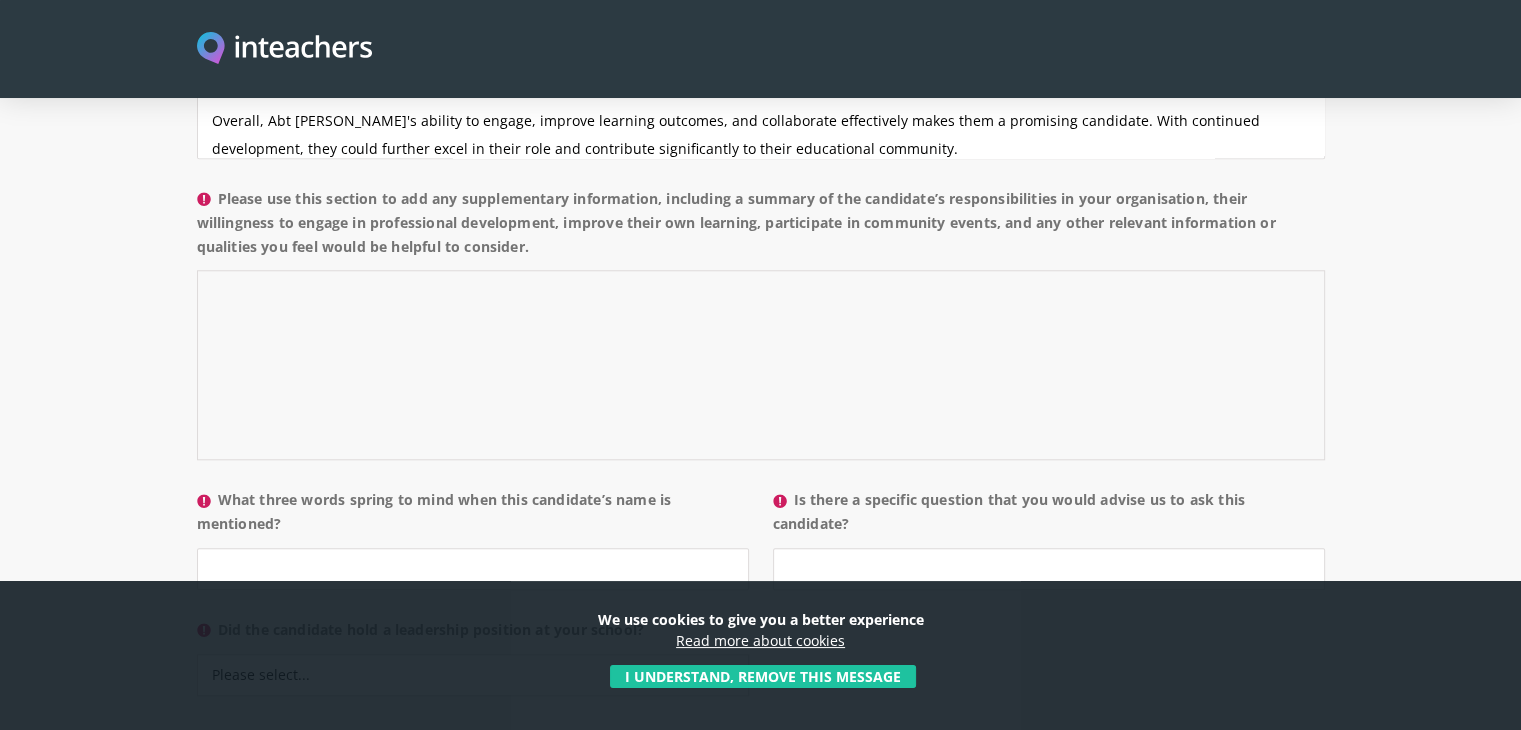 paste on "During their time with our organisation, Shabista has consistently demonstrated dedication, professionalism, and a strong commitment to both student success and personal growth. Their primary responsibilities have included planning and delivering high-quality lessons, assessing student progress, and collaborating with colleagues to enhance curriculum effectiveness. Shabista has also taken on mentoring roles, supporting newer staff members and contributing meaningfully to team discussions.
A key strength of Shabista’s is their proactive approach to professional development. They actively seek out opportunities to improve their own teaching practice, regularly attending workshops, engaging in peer learning, and implementing new strategies in the classroom. Their reflective mindset and openness to feedback show a clear desire for continuous improvement.
Shabista is also a valued participant in school-wide and community events. Whether through organizing co-curricular activities, participating in parent-teac..." 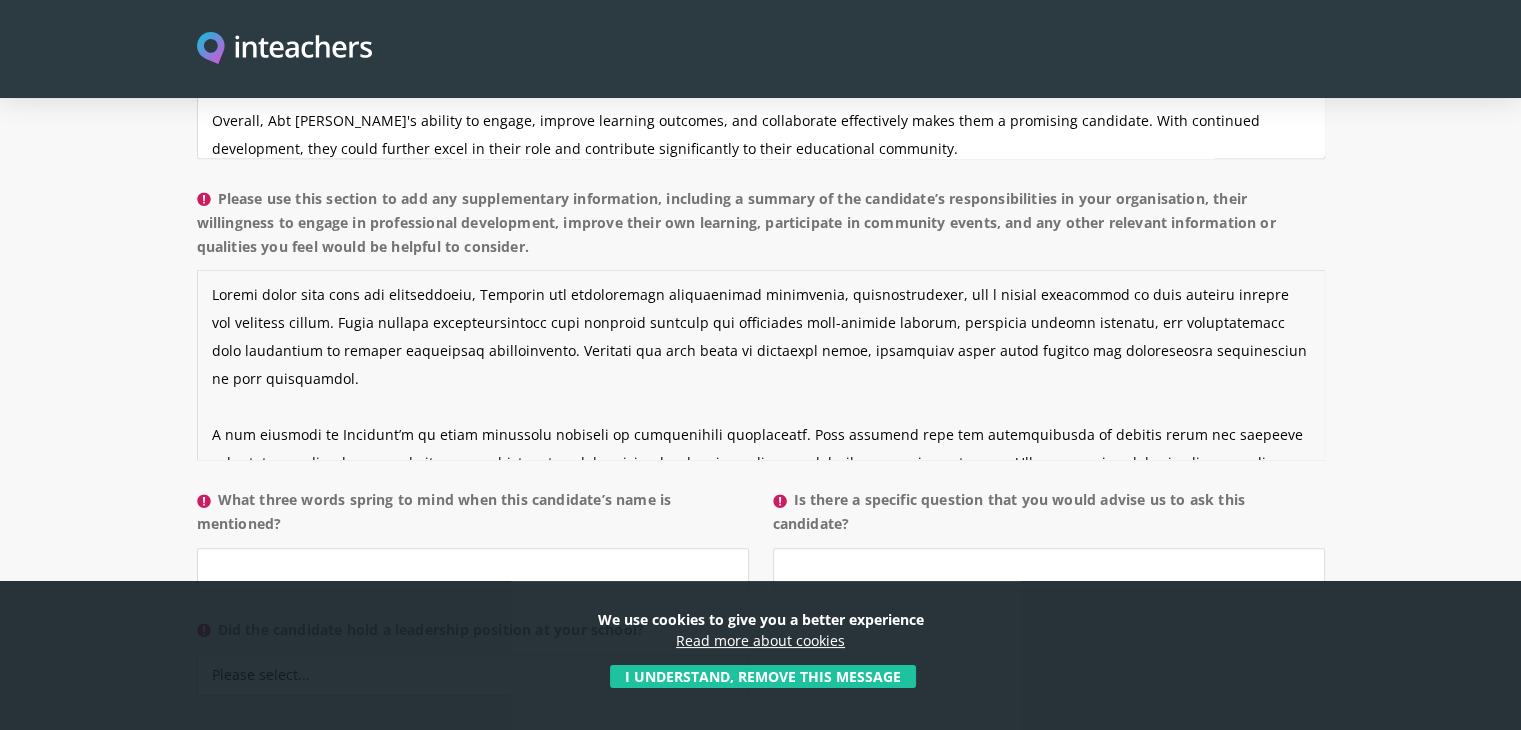scroll, scrollTop: 209, scrollLeft: 0, axis: vertical 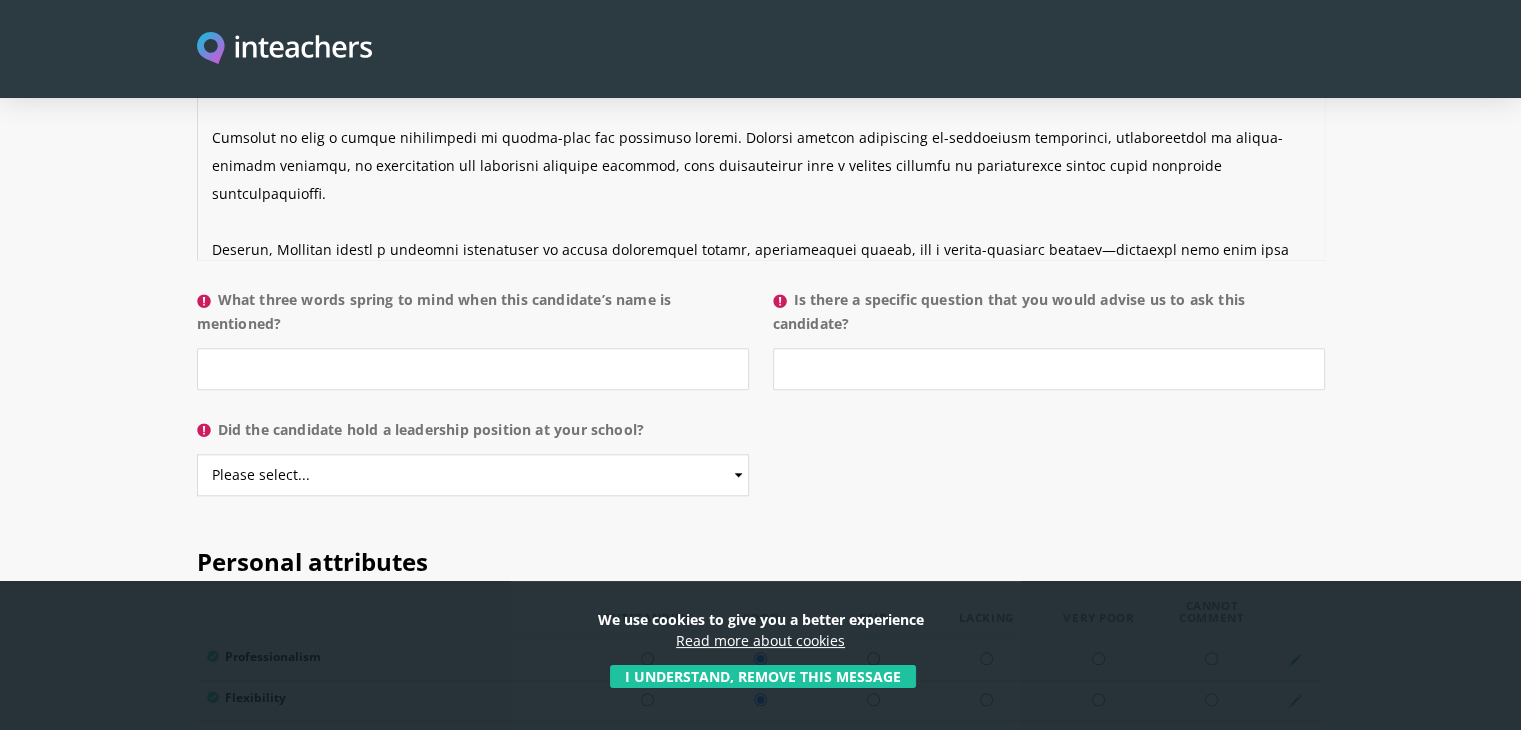 type on "During their time with our organisation, Shabista has consistently demonstrated dedication, professionalism, and a strong commitment to both student success and personal growth. Their primary responsibilities have included planning and delivering high-quality lessons, assessing student progress, and collaborating with colleagues to enhance curriculum effectiveness. Shabista has also taken on mentoring roles, supporting newer staff members and contributing meaningfully to team discussions.
A key strength of Shabista’s is their proactive approach to professional development. They actively seek out opportunities to improve their own teaching practice, regularly attending workshops, engaging in peer learning, and implementing new strategies in the classroom. Their reflective mindset and openness to feedback show a clear desire for continuous improvement.
Shabista is also a valued participant in school-wide and community events. Whether through organizing co-curricular activities, participating in parent-teac..." 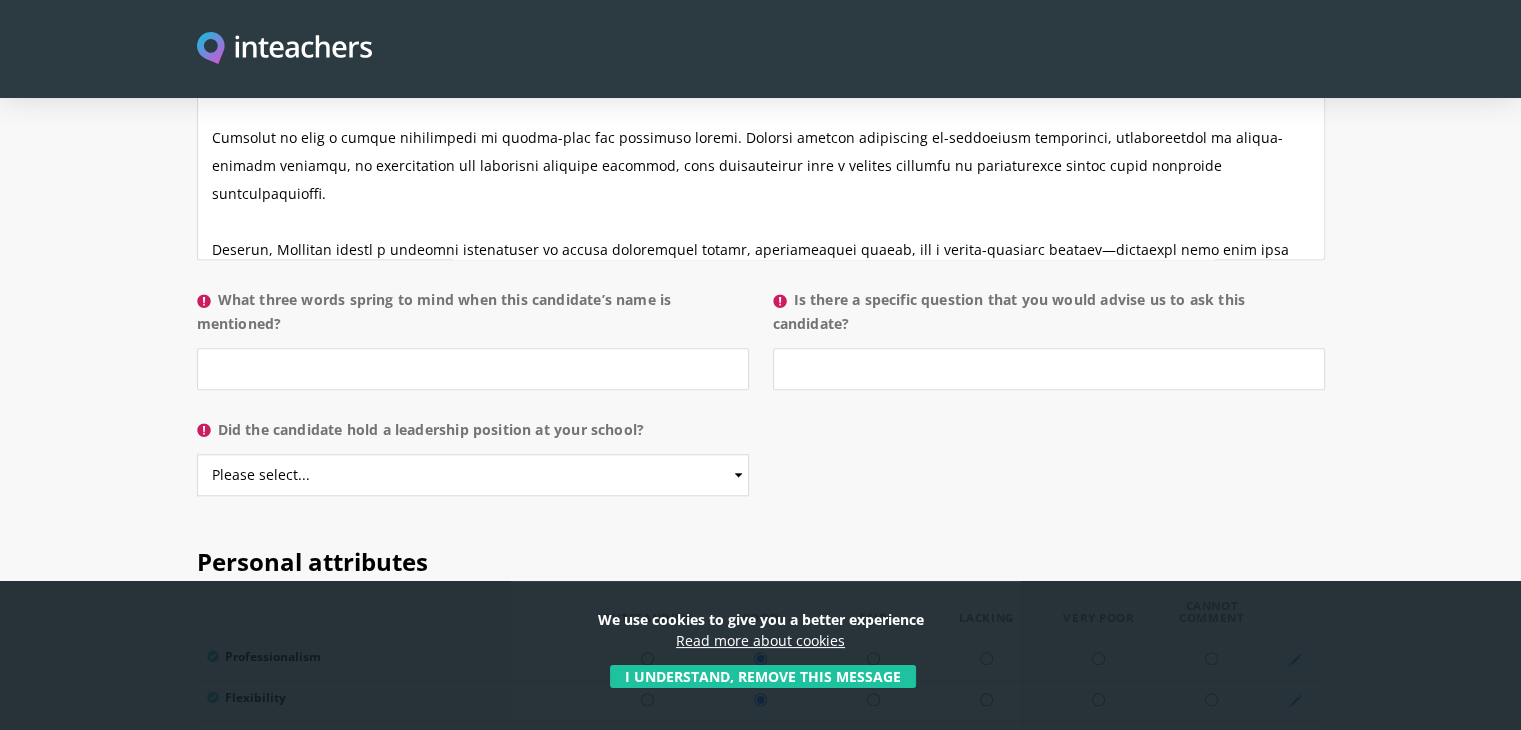 drag, startPoint x: 223, startPoint y: 242, endPoint x: 284, endPoint y: 270, distance: 67.11929 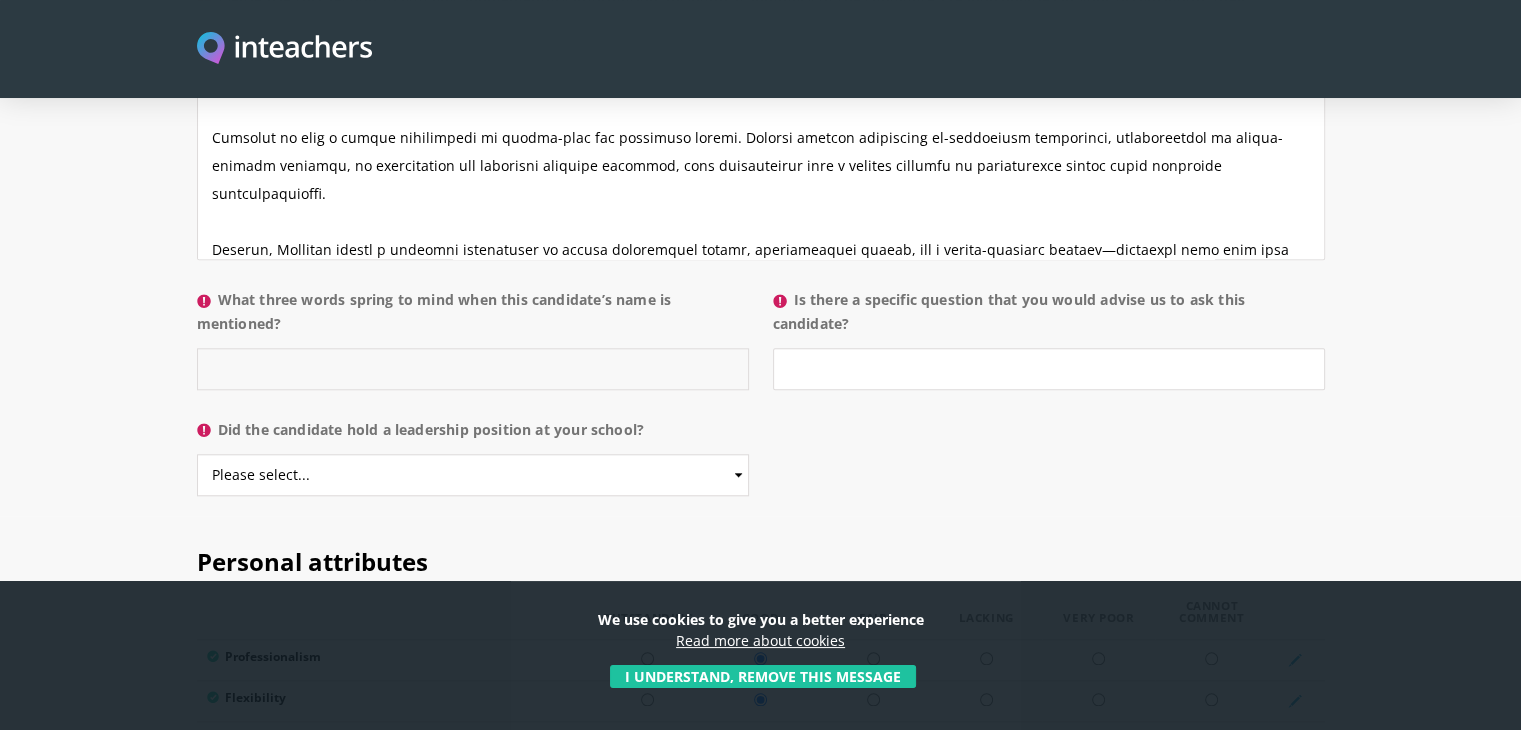 paste on "Dedicated, Collaborative, Insightful." 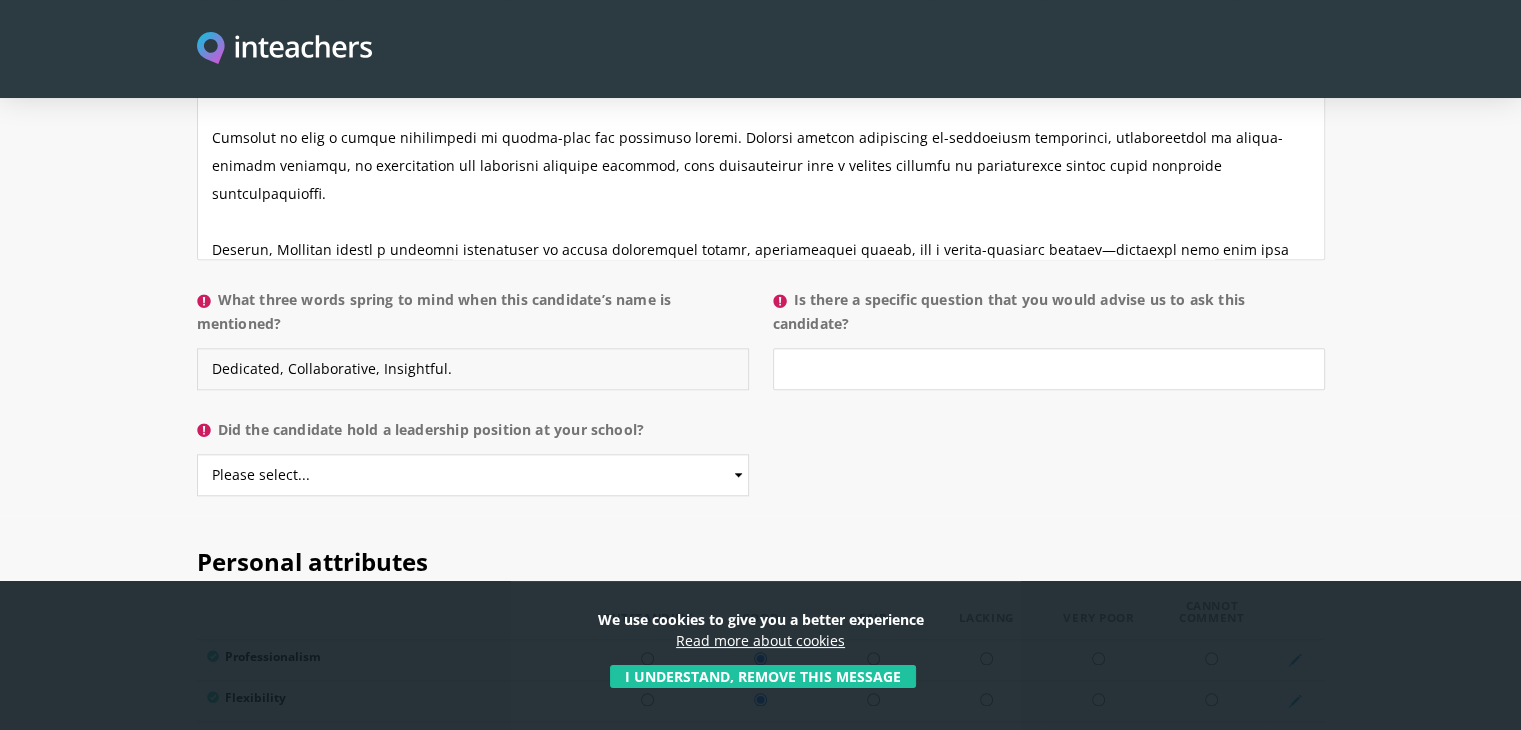 type on "Dedicated, Collaborative, Insightful." 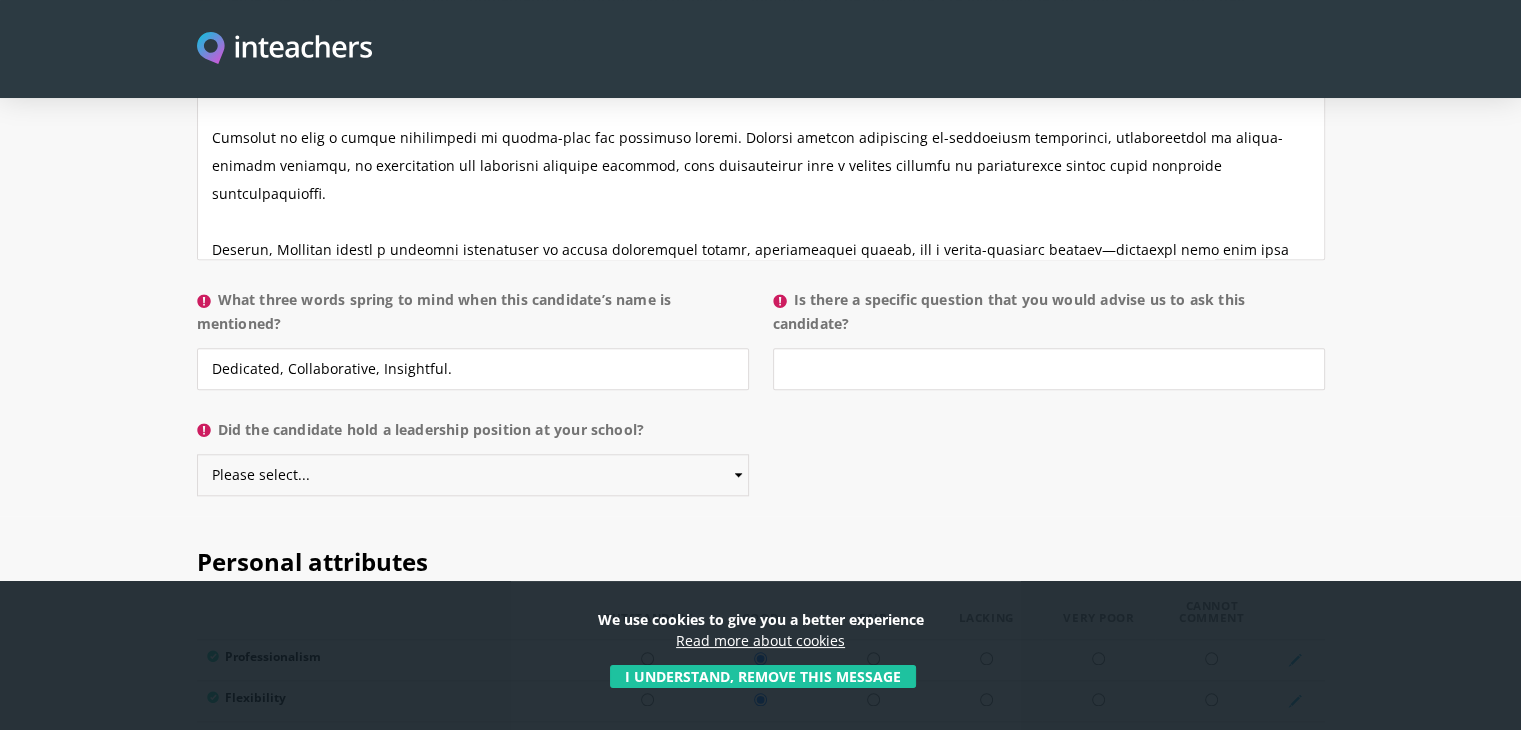 click on "Please select... Yes
No" at bounding box center (473, 475) 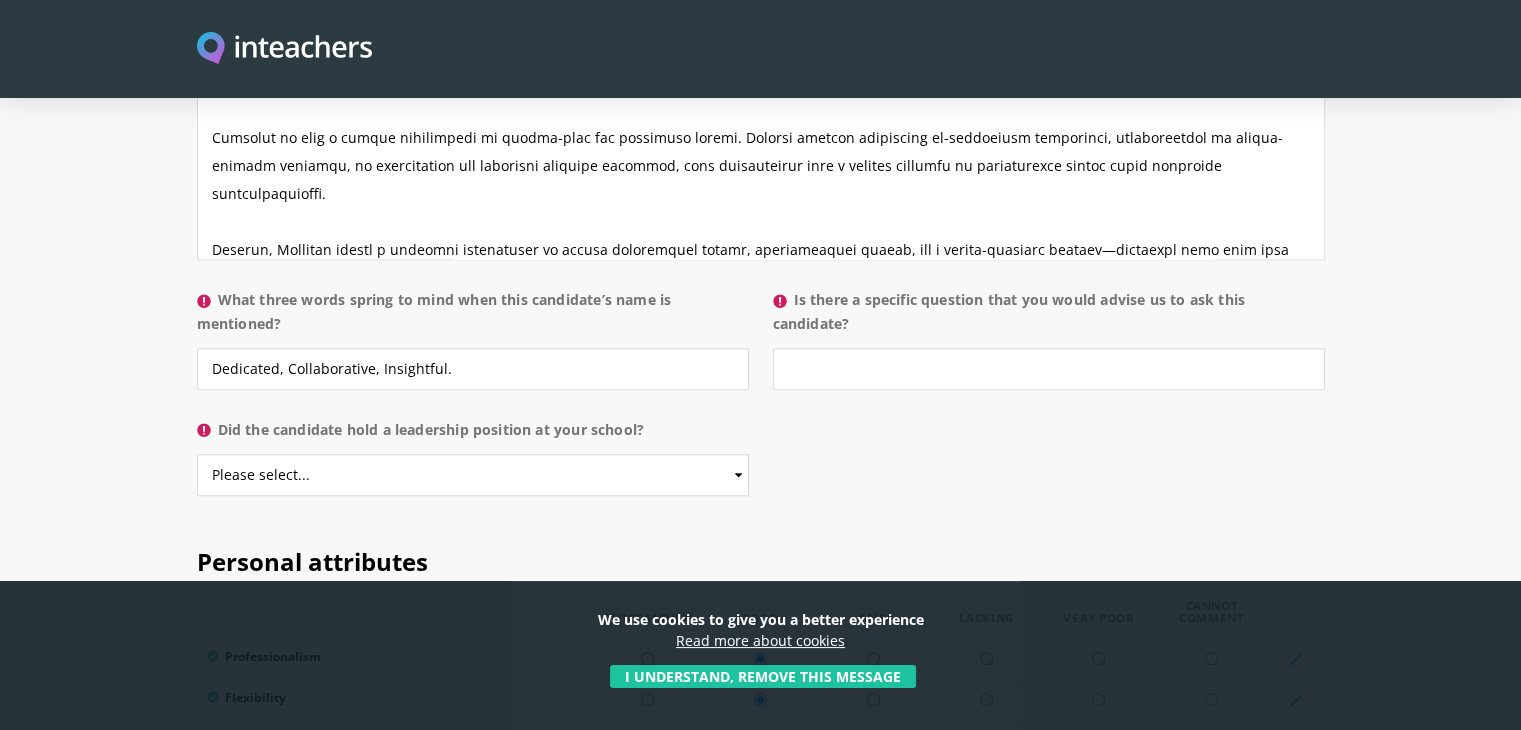 click on "Personal attributes" at bounding box center (761, 558) 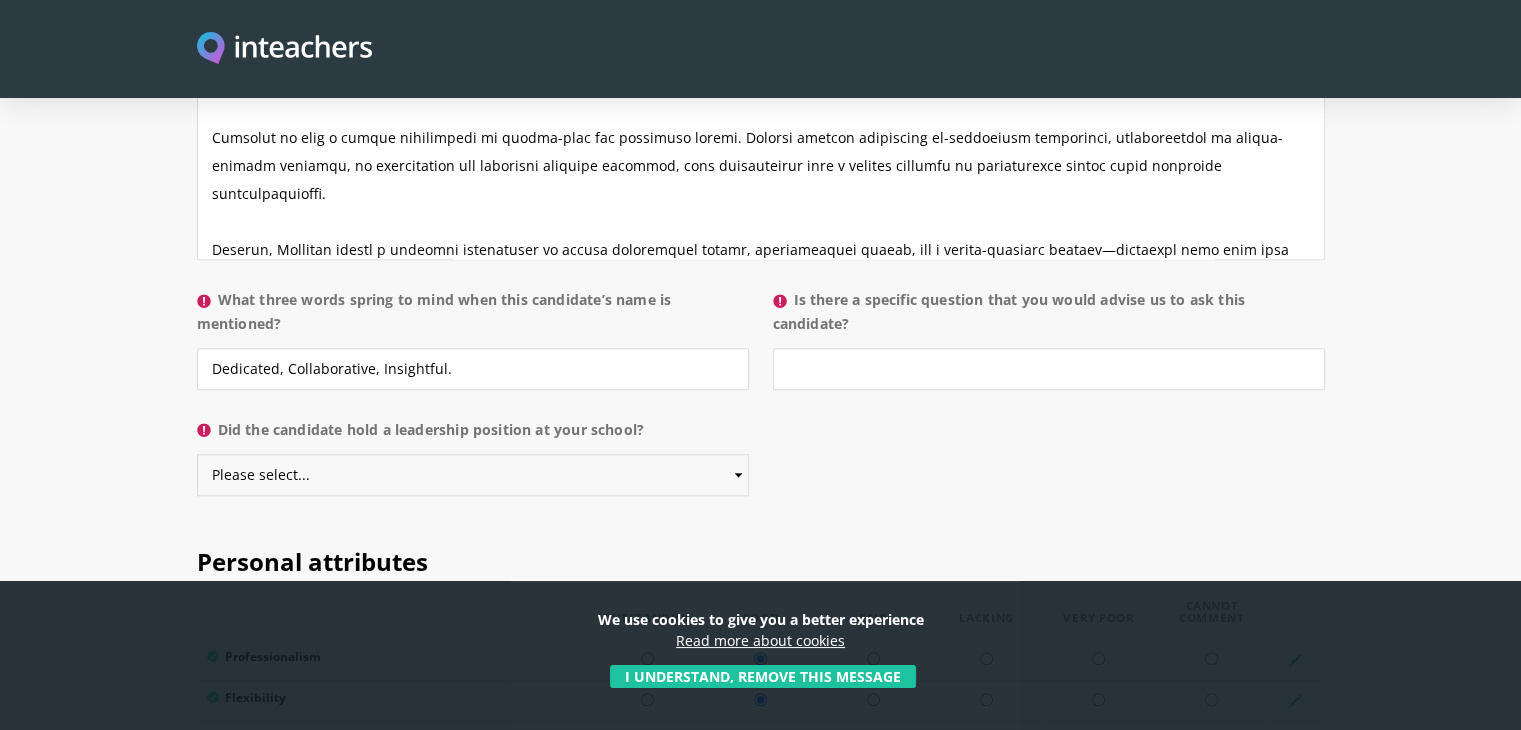 click on "Please select... Yes
No" at bounding box center [473, 475] 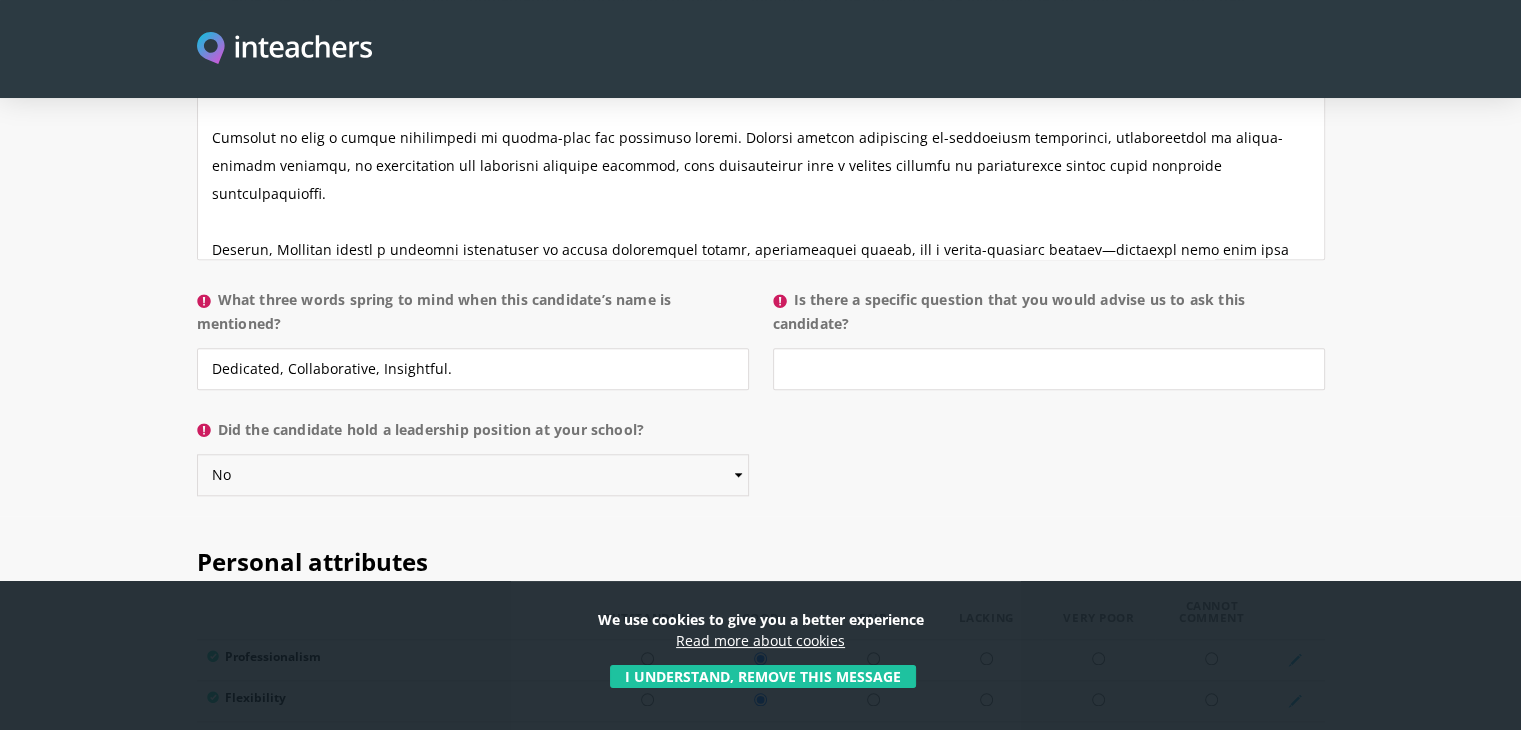 click on "Please select... Yes
No" at bounding box center [473, 475] 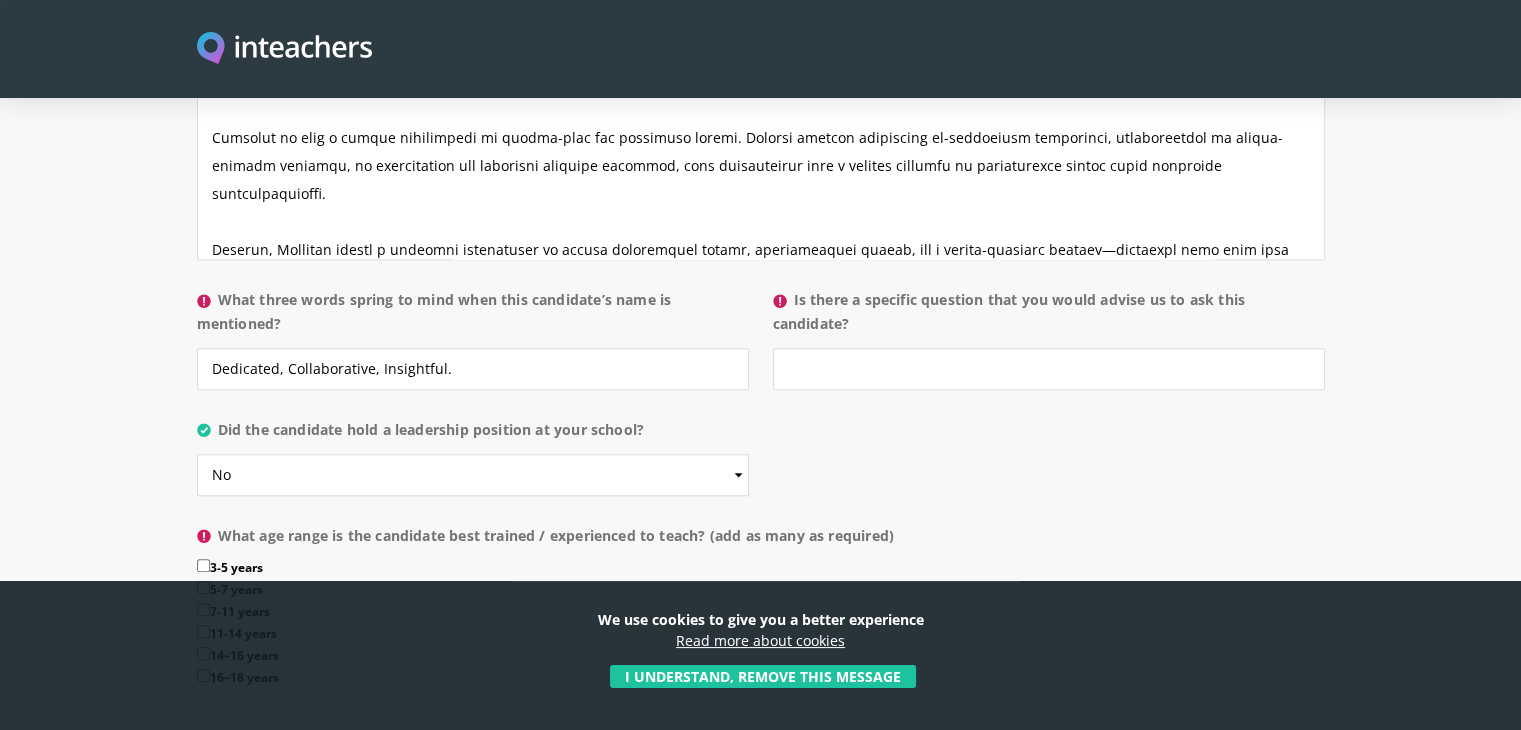 click on "About the candidate
Please use this free text section to provide details regarding the applicant’s professional strengths and areas for development. Your views on their ability to engage students/teachers, improve learning and to work well with others would be highly appreciated. This section is critically important to the success of the applicant.
Please use this section to add any supplementary information, including a summary of the candidate’s responsibilities in your organisation, their willingness to engage in professional development, improve their own learning, participate in community events, and any other relevant information or qualities you feel would be helpful to consider.
What three words spring to mind when this candidate’s name is mentioned?" at bounding box center [761, 152] 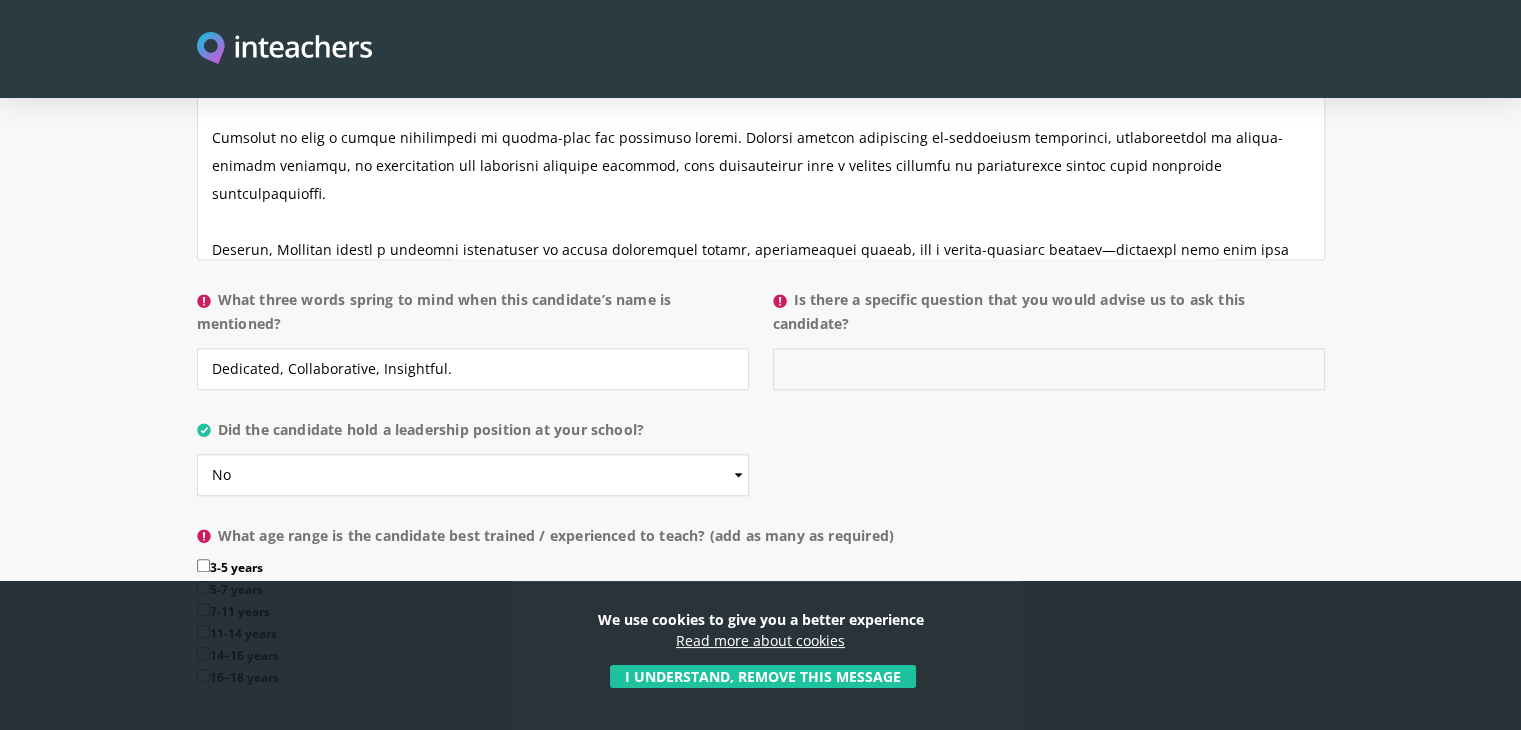 click on "Is there a specific question that you would advise us to ask this candidate?" at bounding box center (1049, 369) 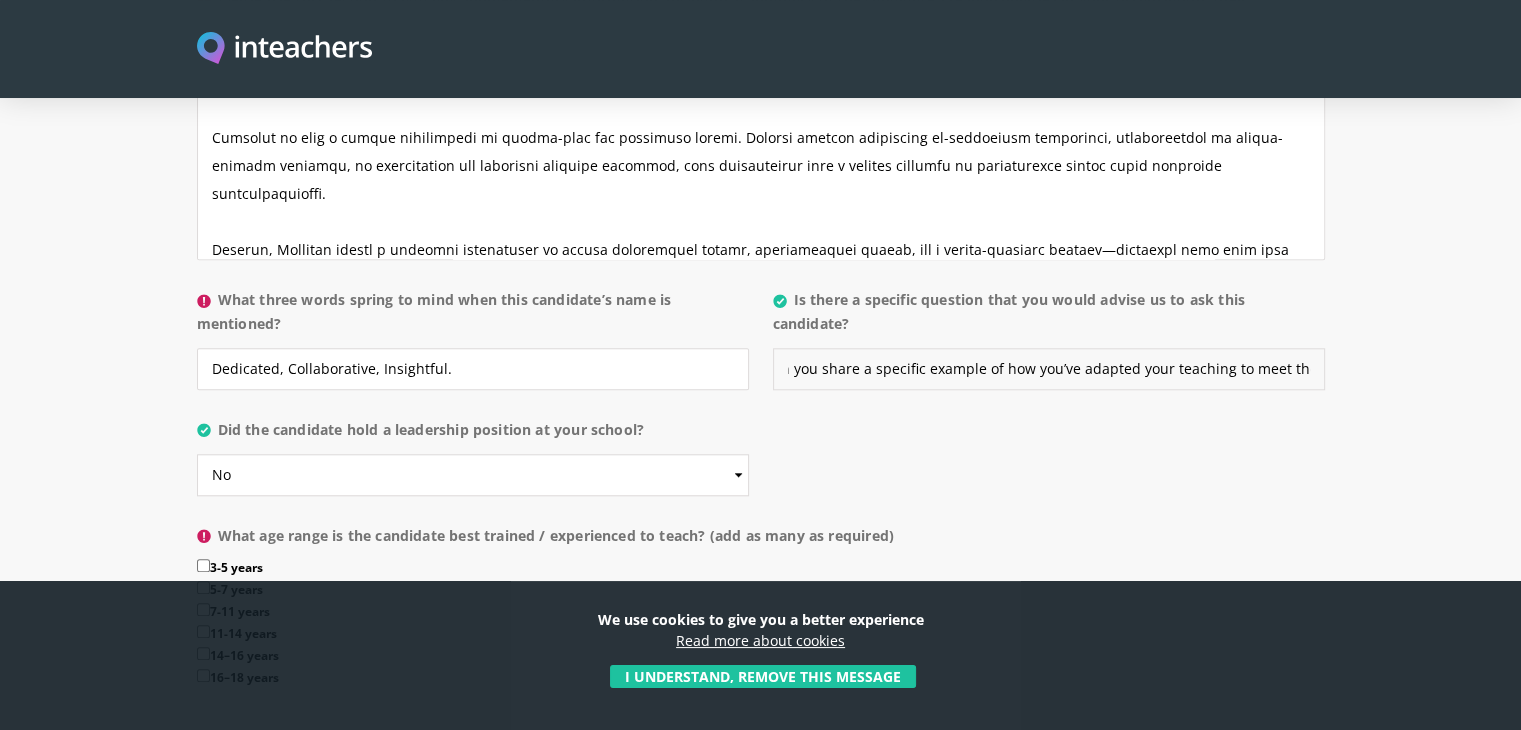 scroll, scrollTop: 0, scrollLeft: 0, axis: both 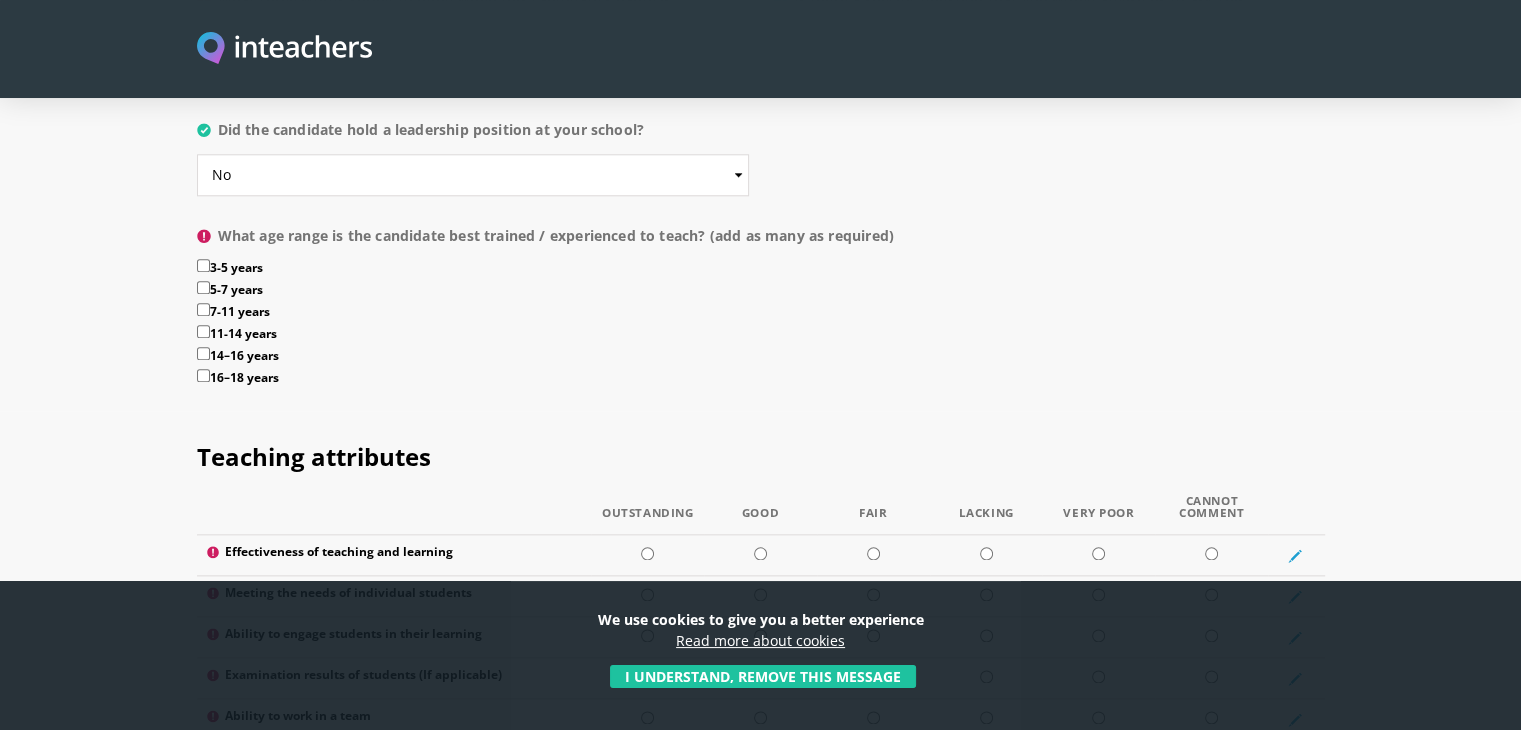 type on "Can you share a specific example of how you’ve adapted your teaching to meet the diverse learning needs of students?" 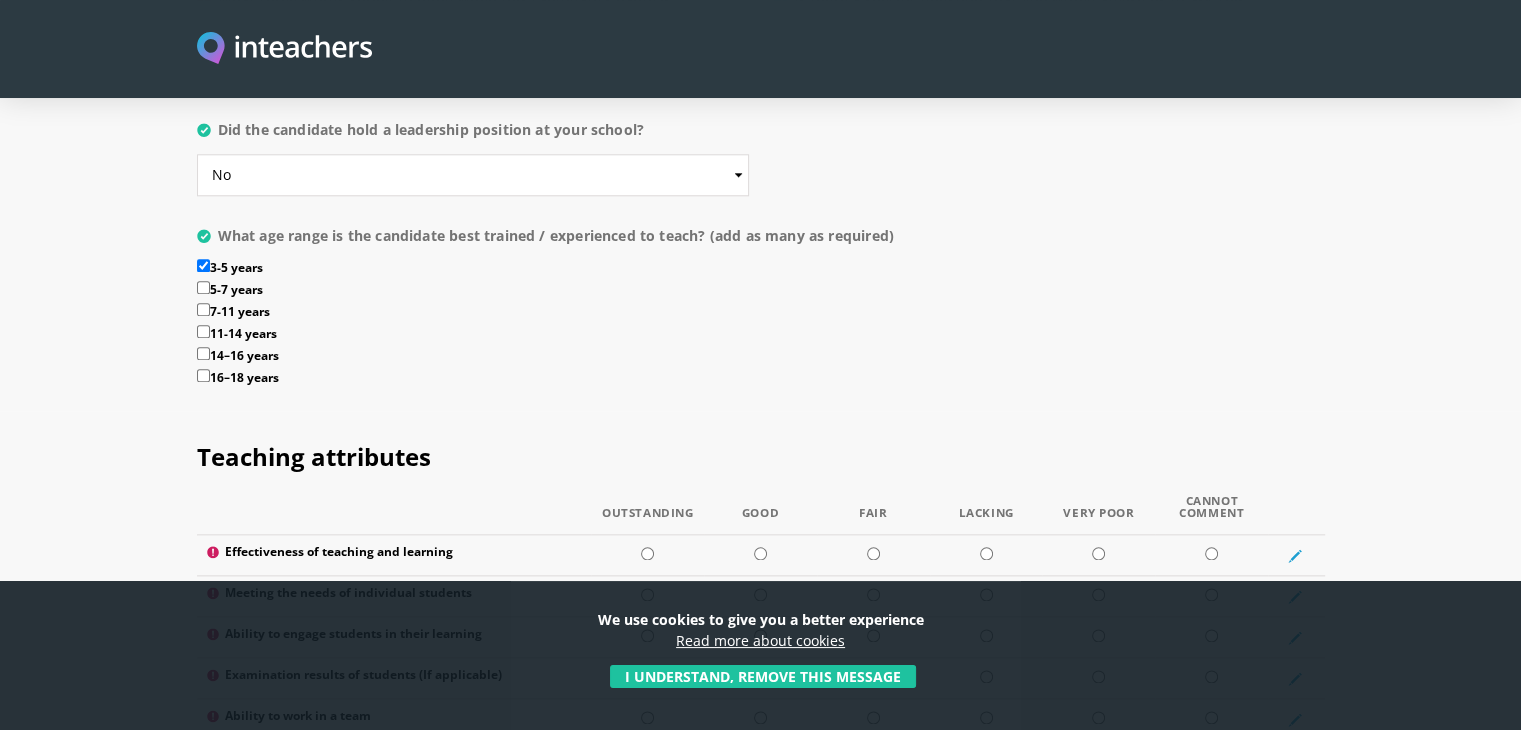 click on "5-7 years" at bounding box center (203, 287) 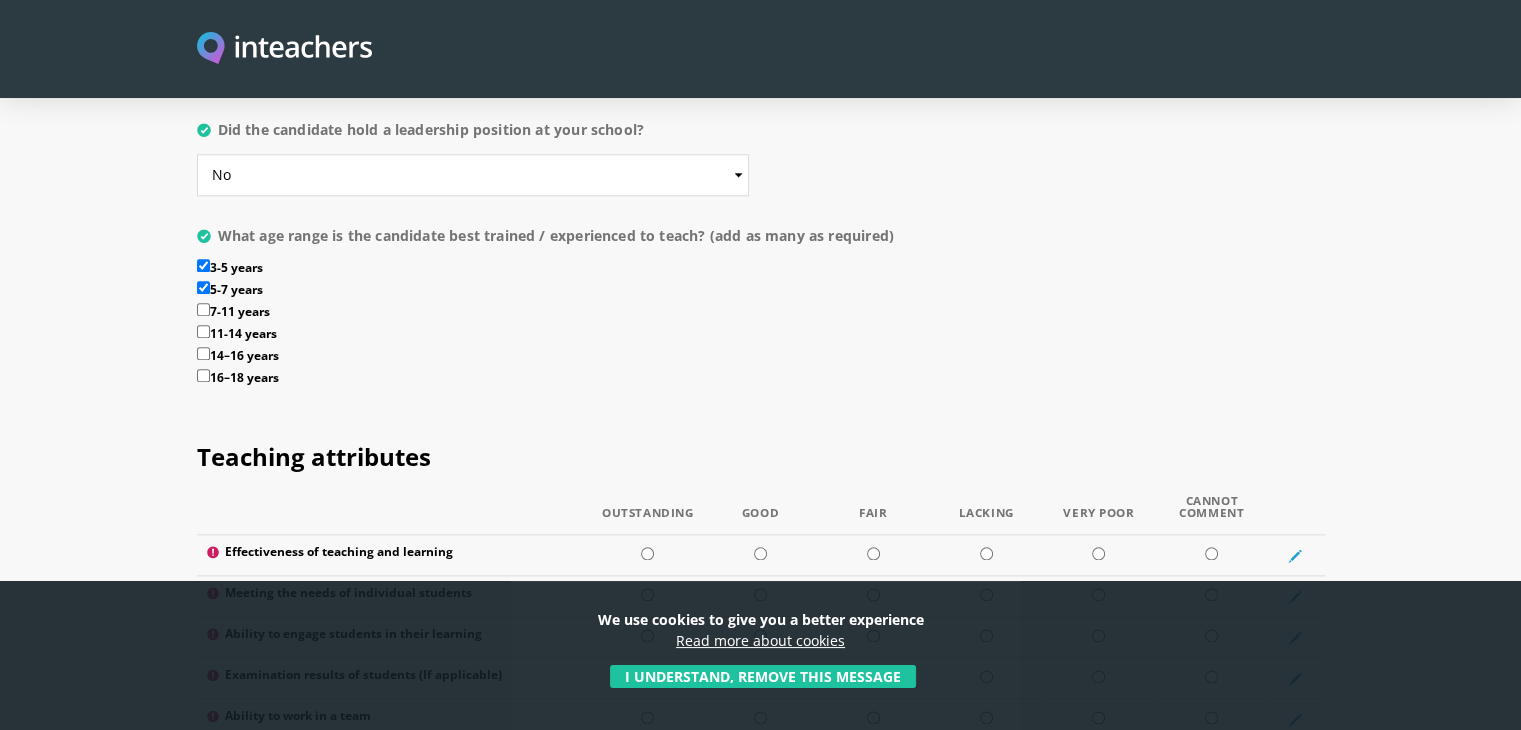 click on "7-11 years" at bounding box center (203, 309) 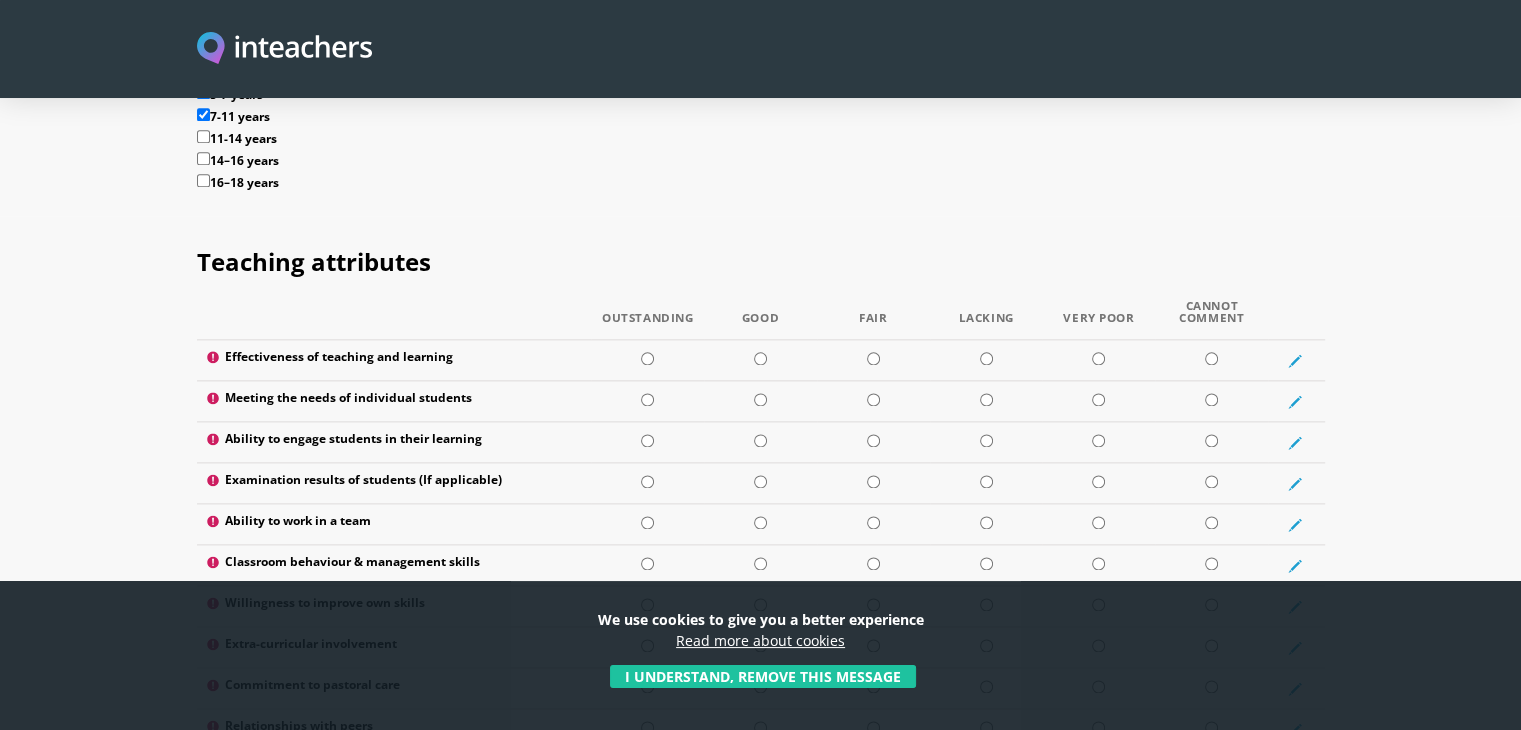 scroll, scrollTop: 2500, scrollLeft: 0, axis: vertical 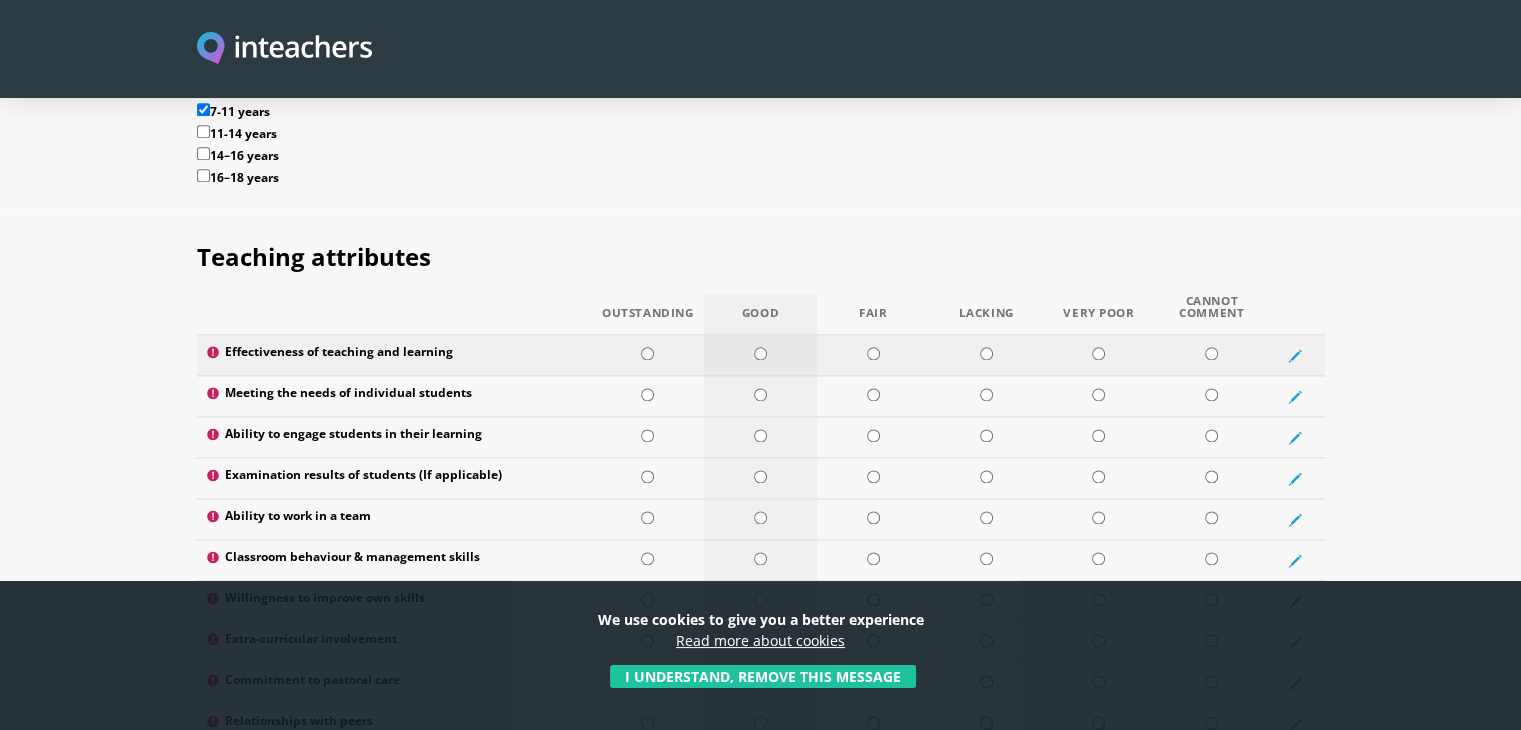 click at bounding box center [760, 353] 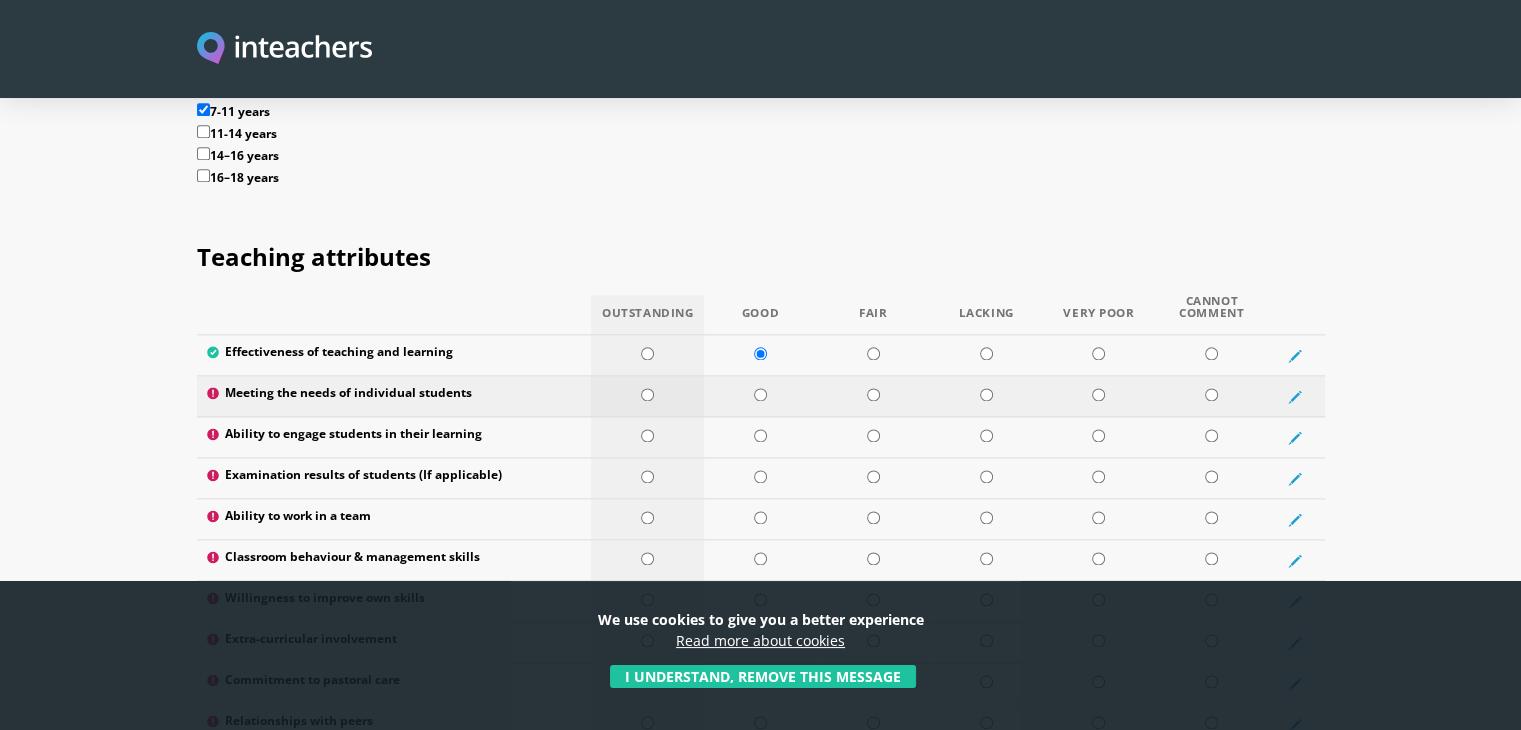 click at bounding box center [647, 394] 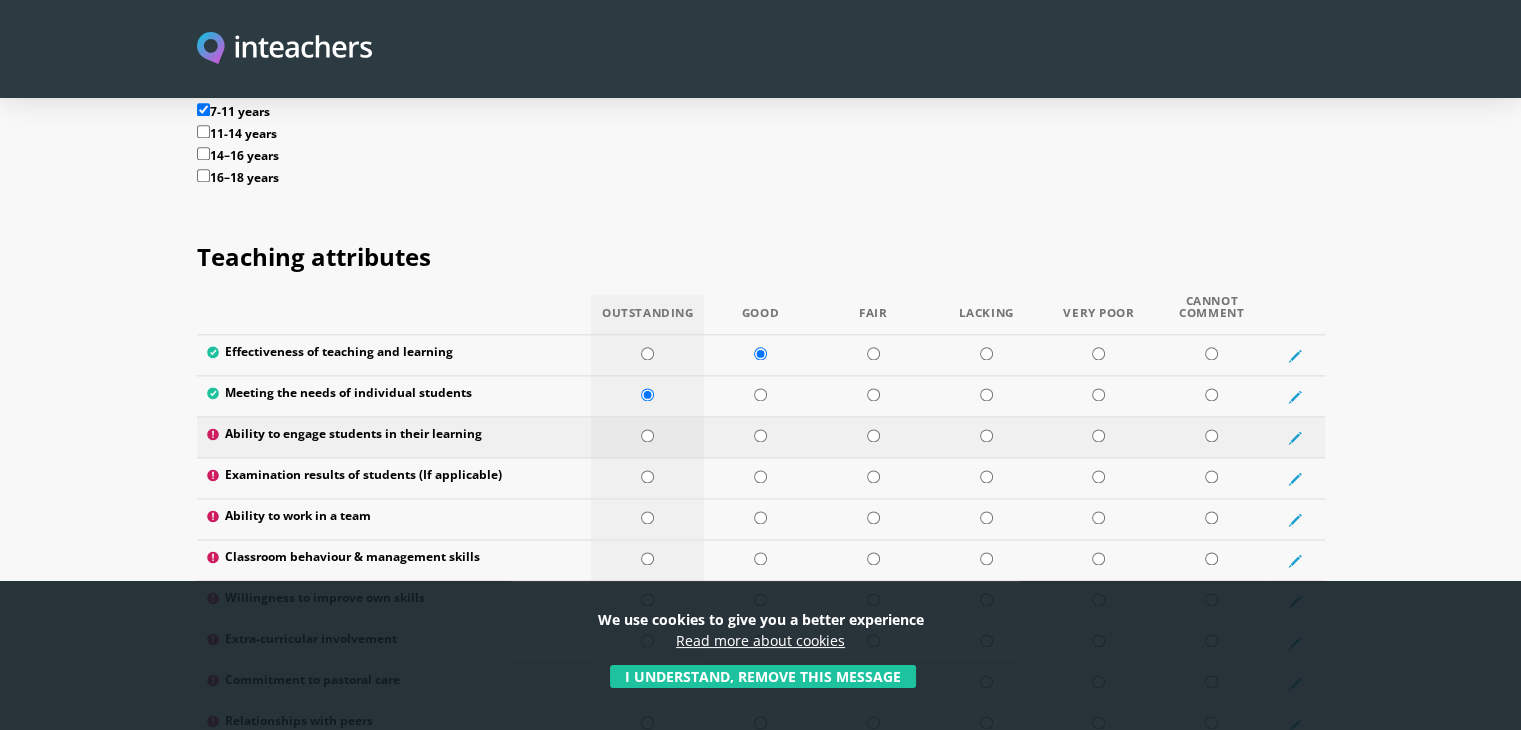 click at bounding box center (647, 435) 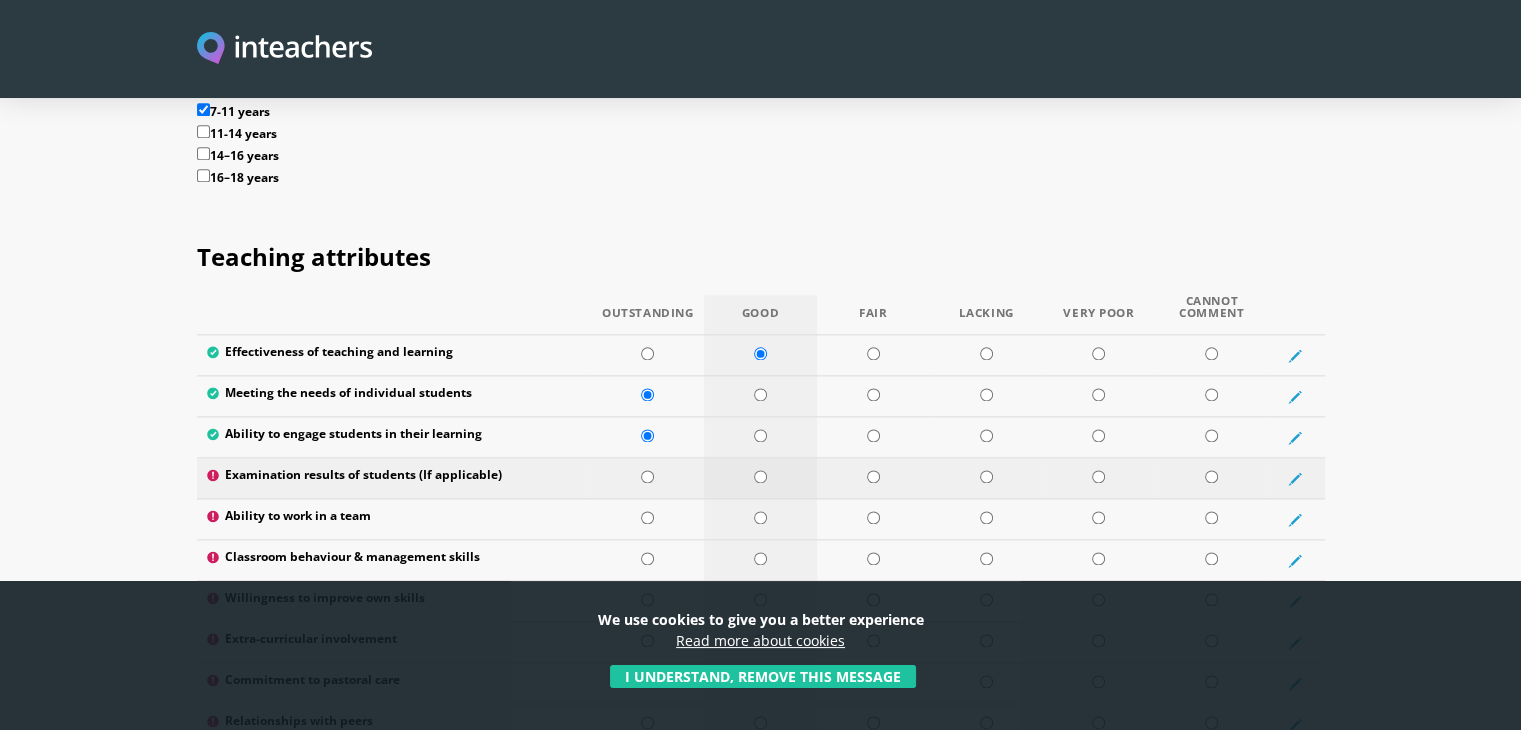 click at bounding box center (760, 476) 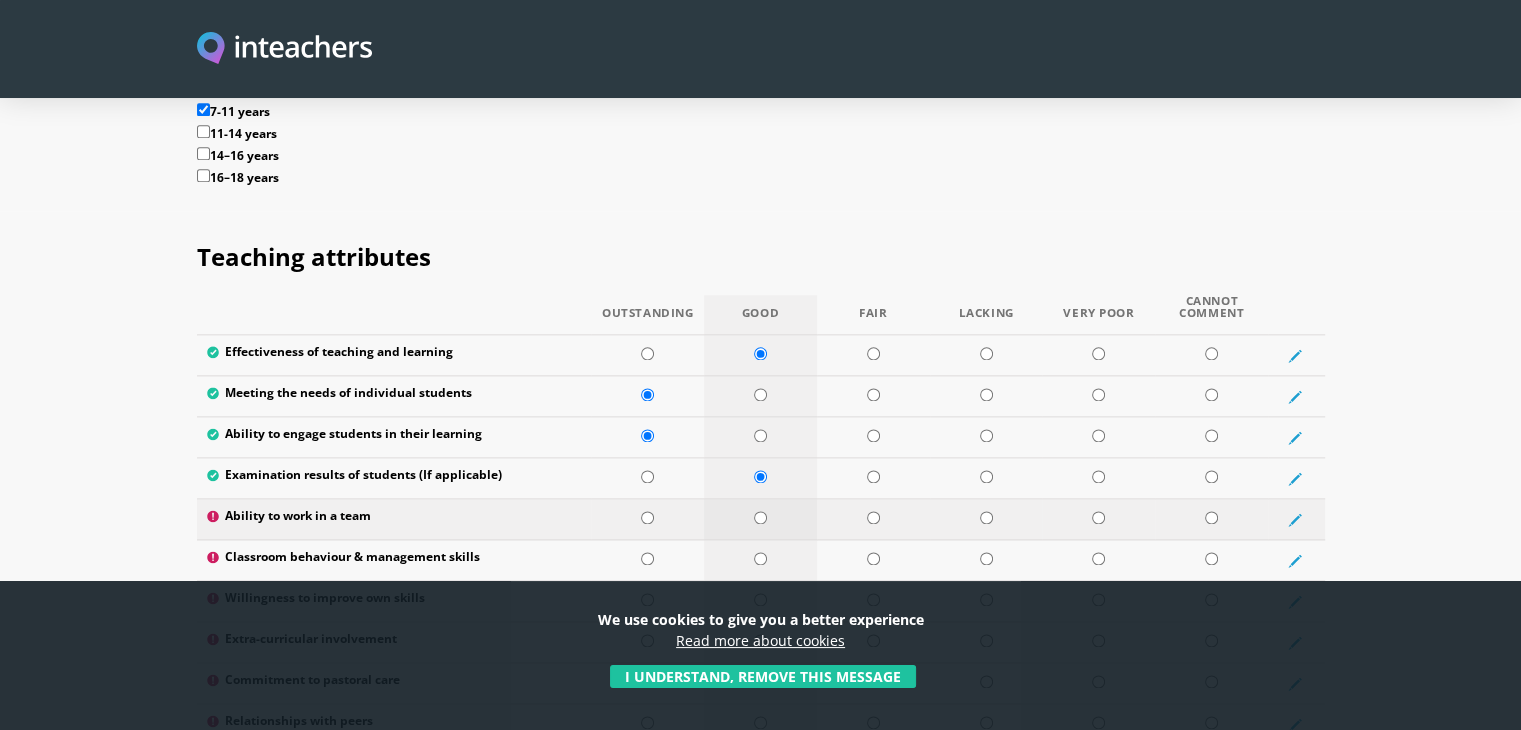 click at bounding box center [760, 517] 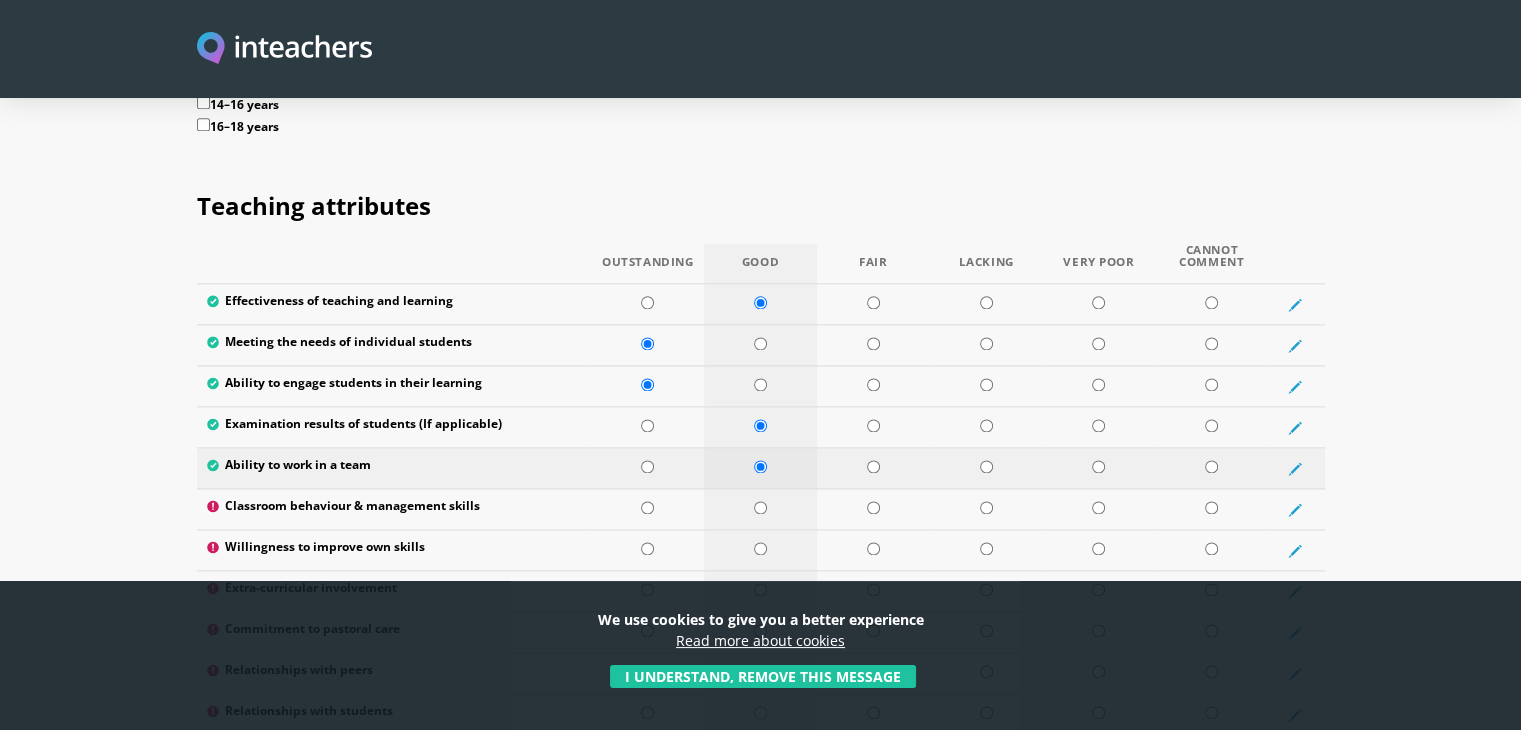 scroll, scrollTop: 2600, scrollLeft: 0, axis: vertical 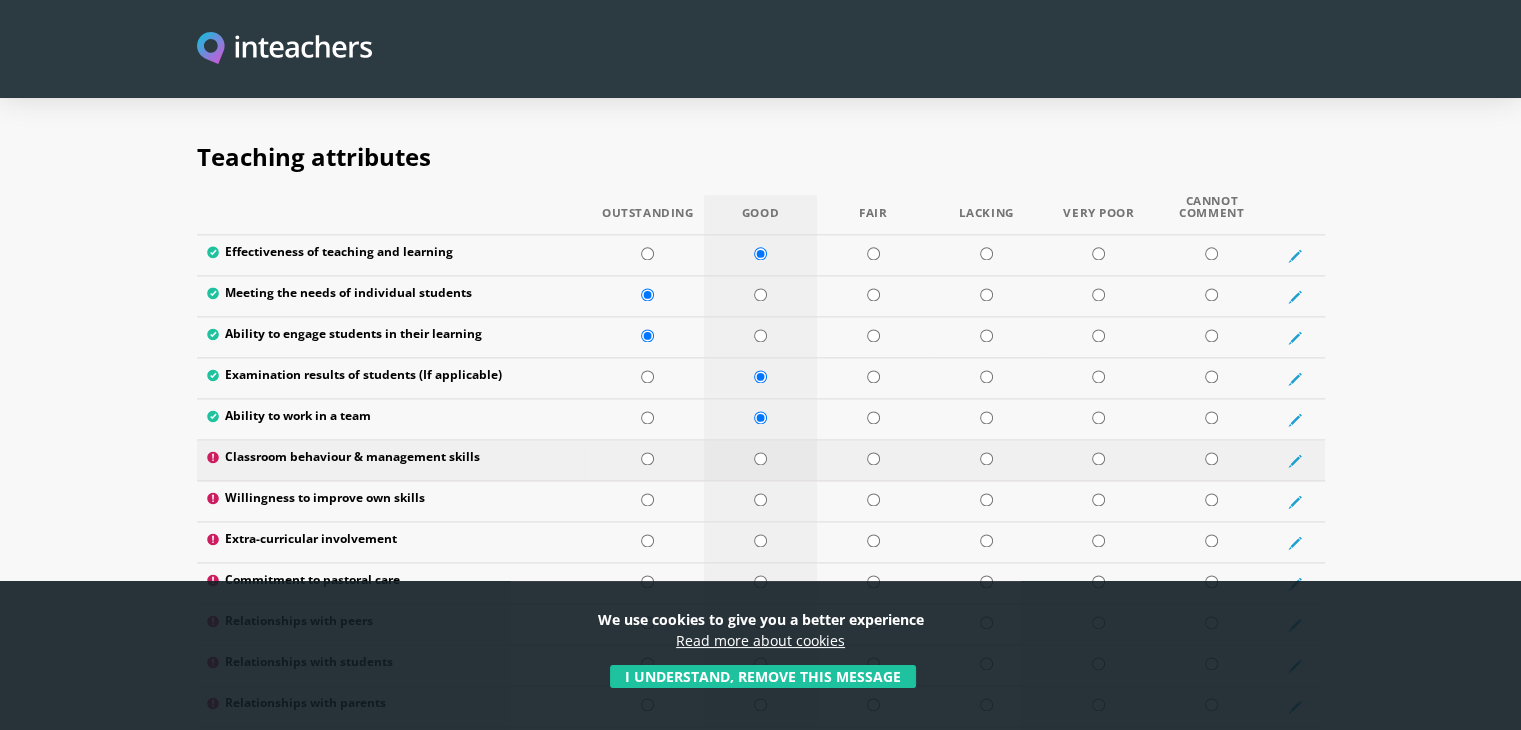 click at bounding box center (760, 458) 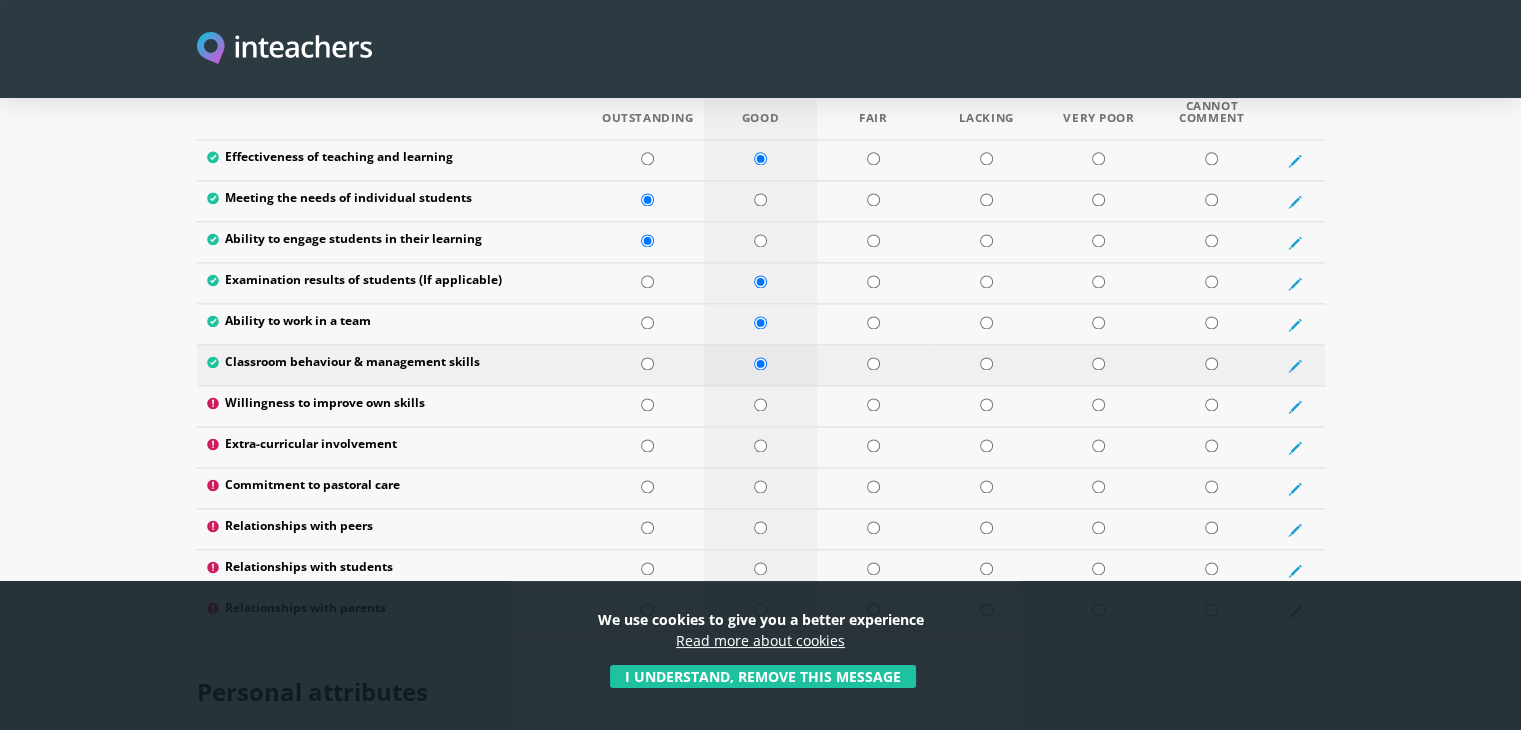 scroll, scrollTop: 2700, scrollLeft: 0, axis: vertical 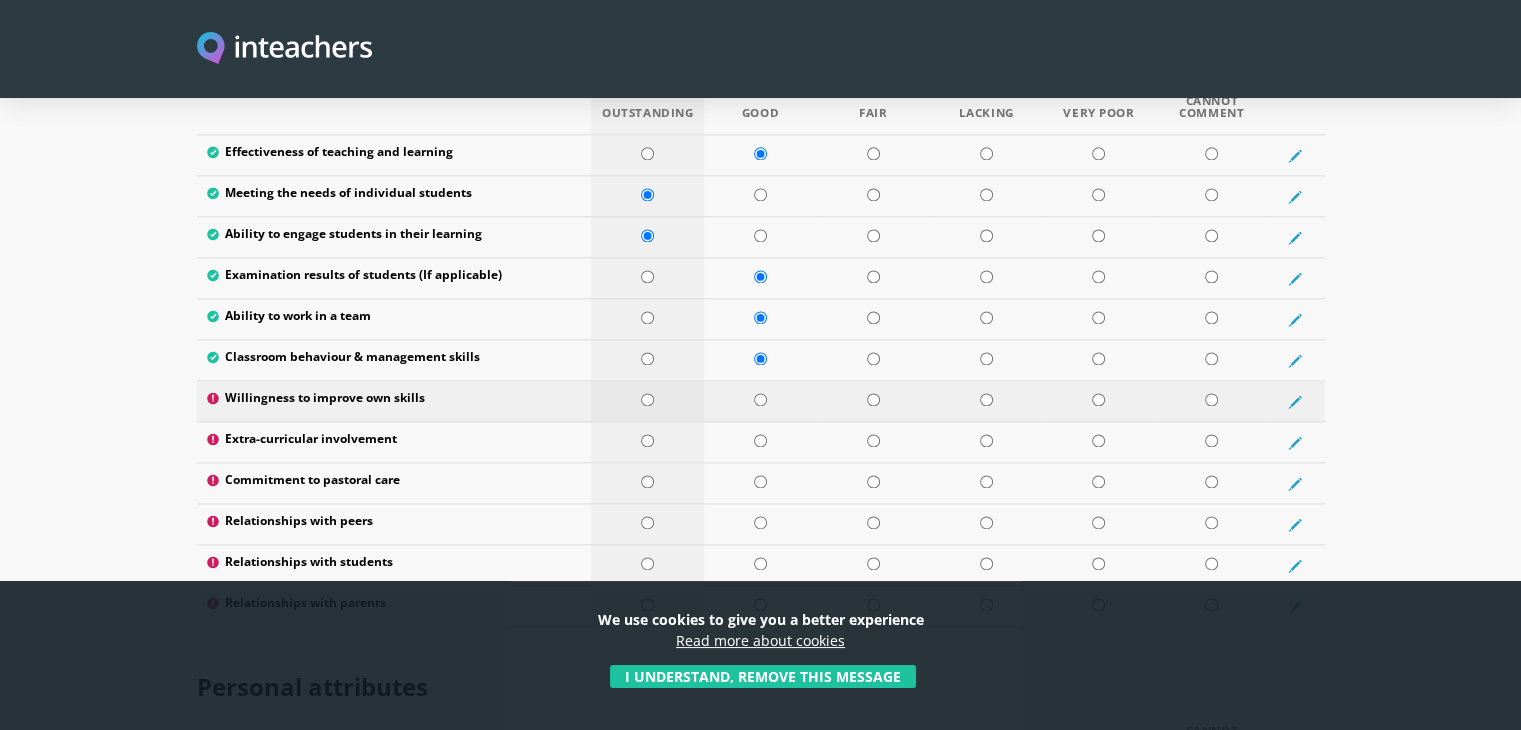 click at bounding box center [647, 399] 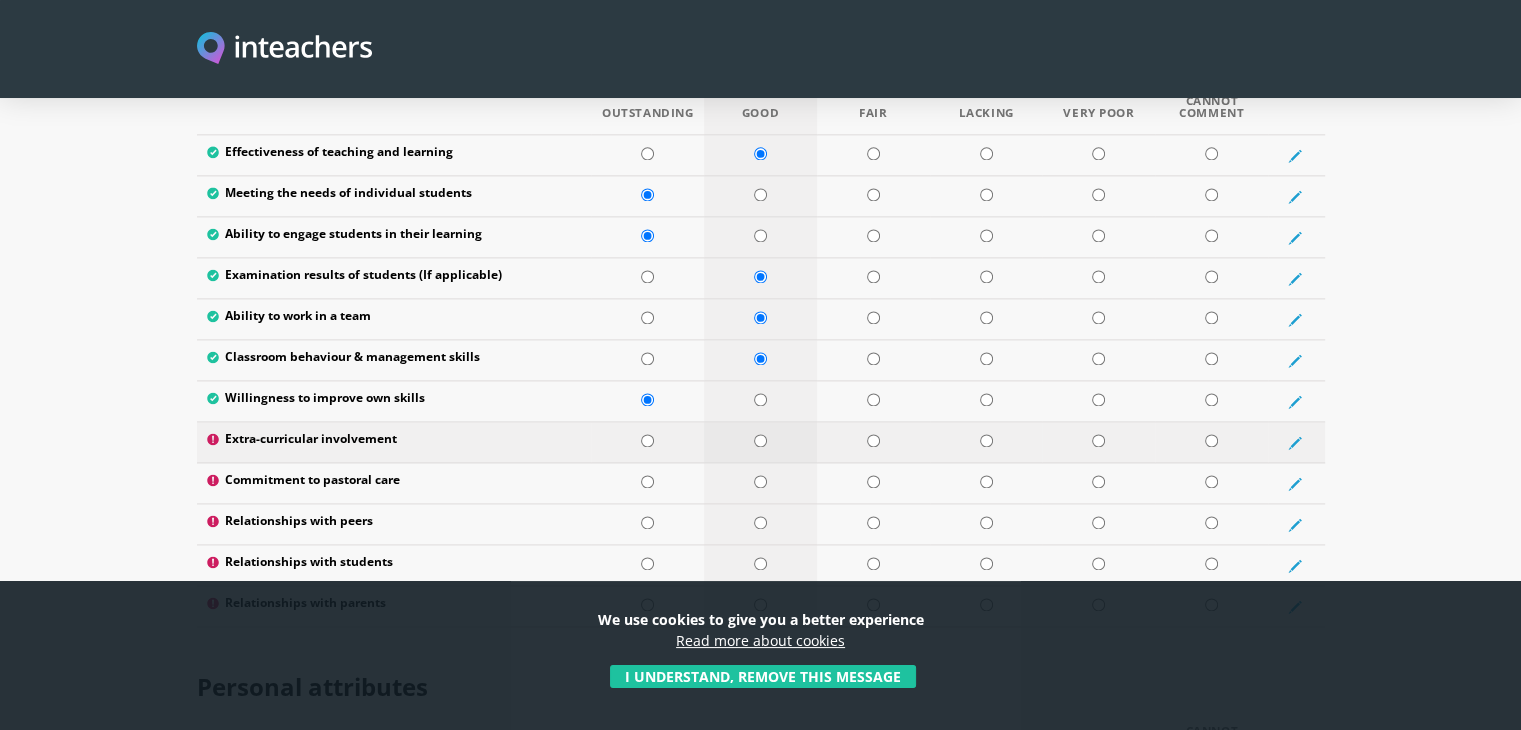 click at bounding box center [760, 440] 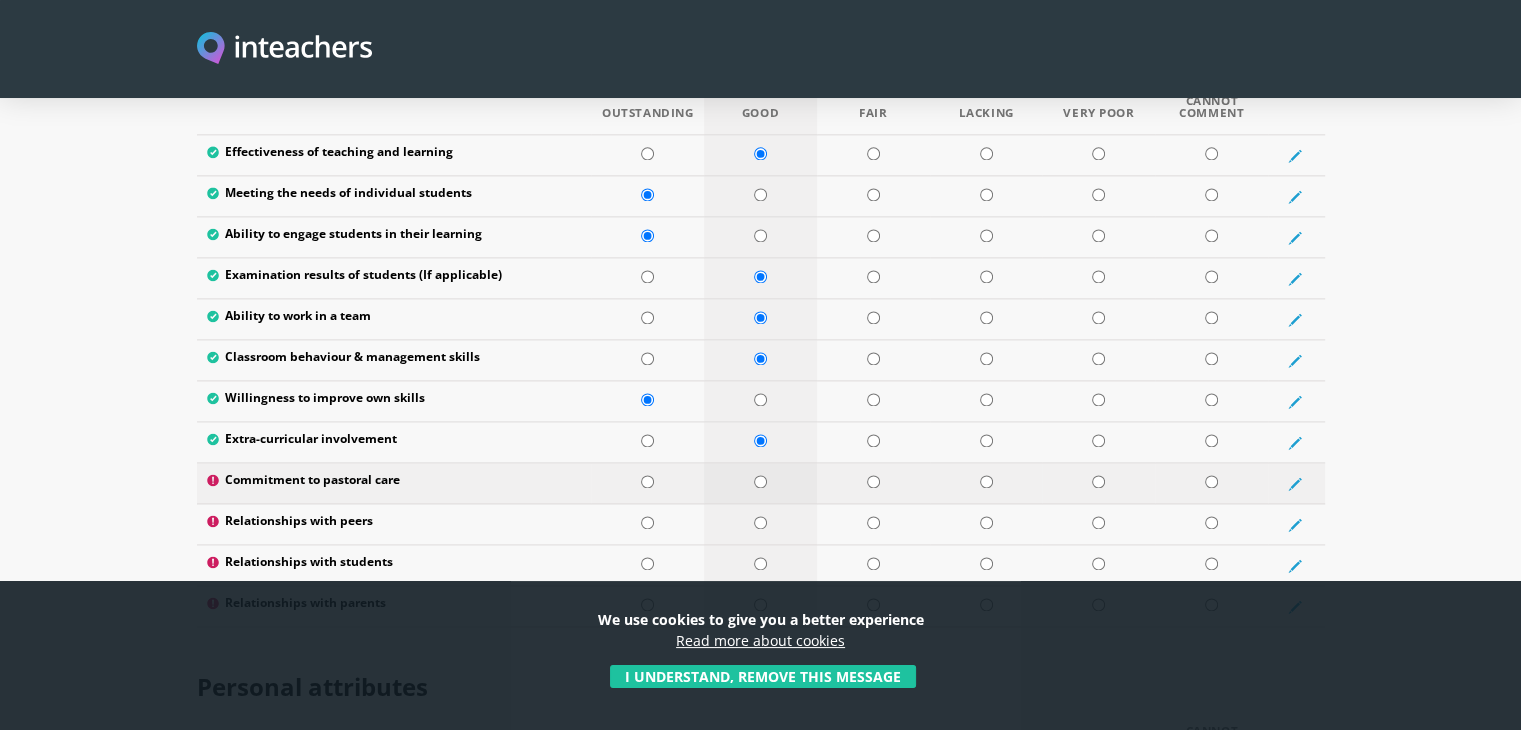 click at bounding box center [760, 481] 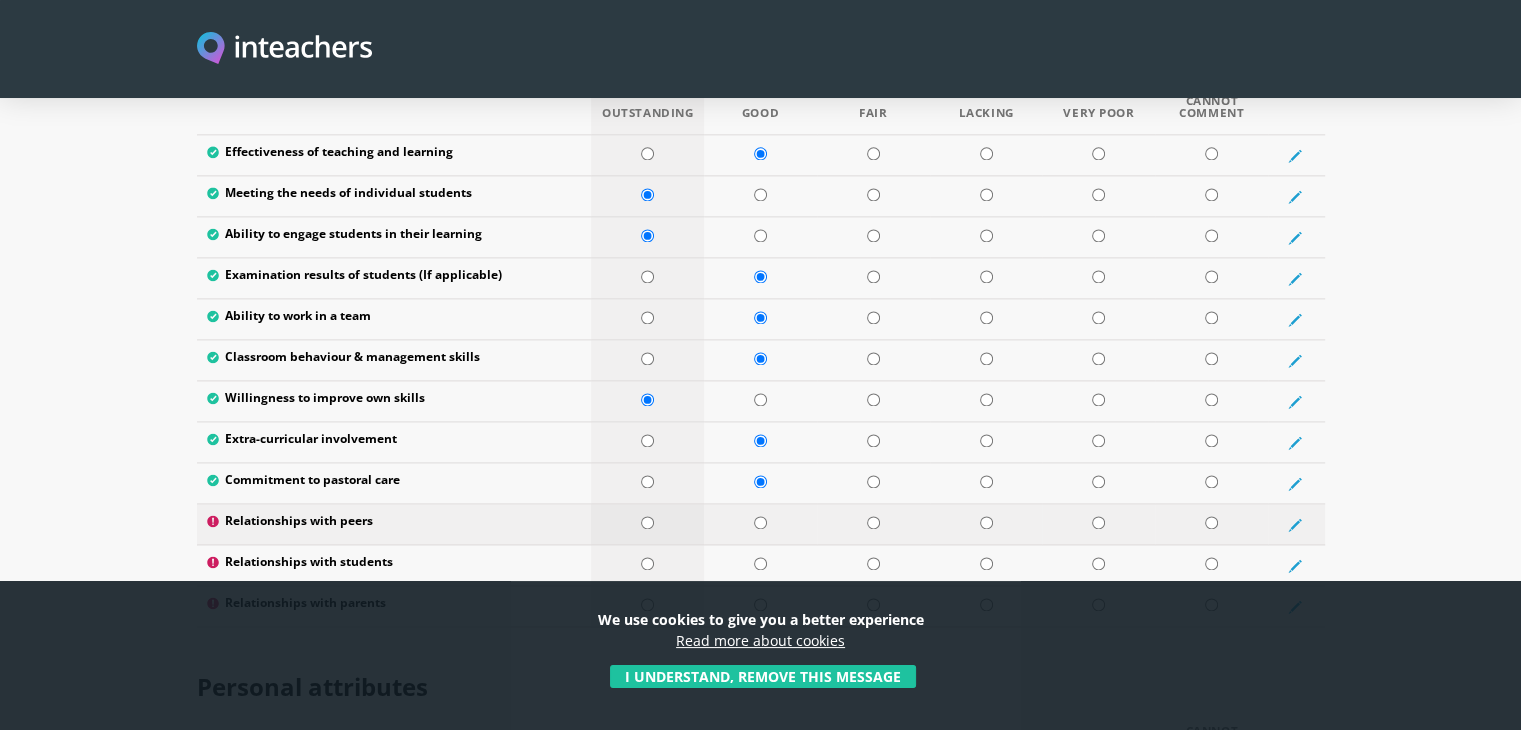 click at bounding box center [647, 522] 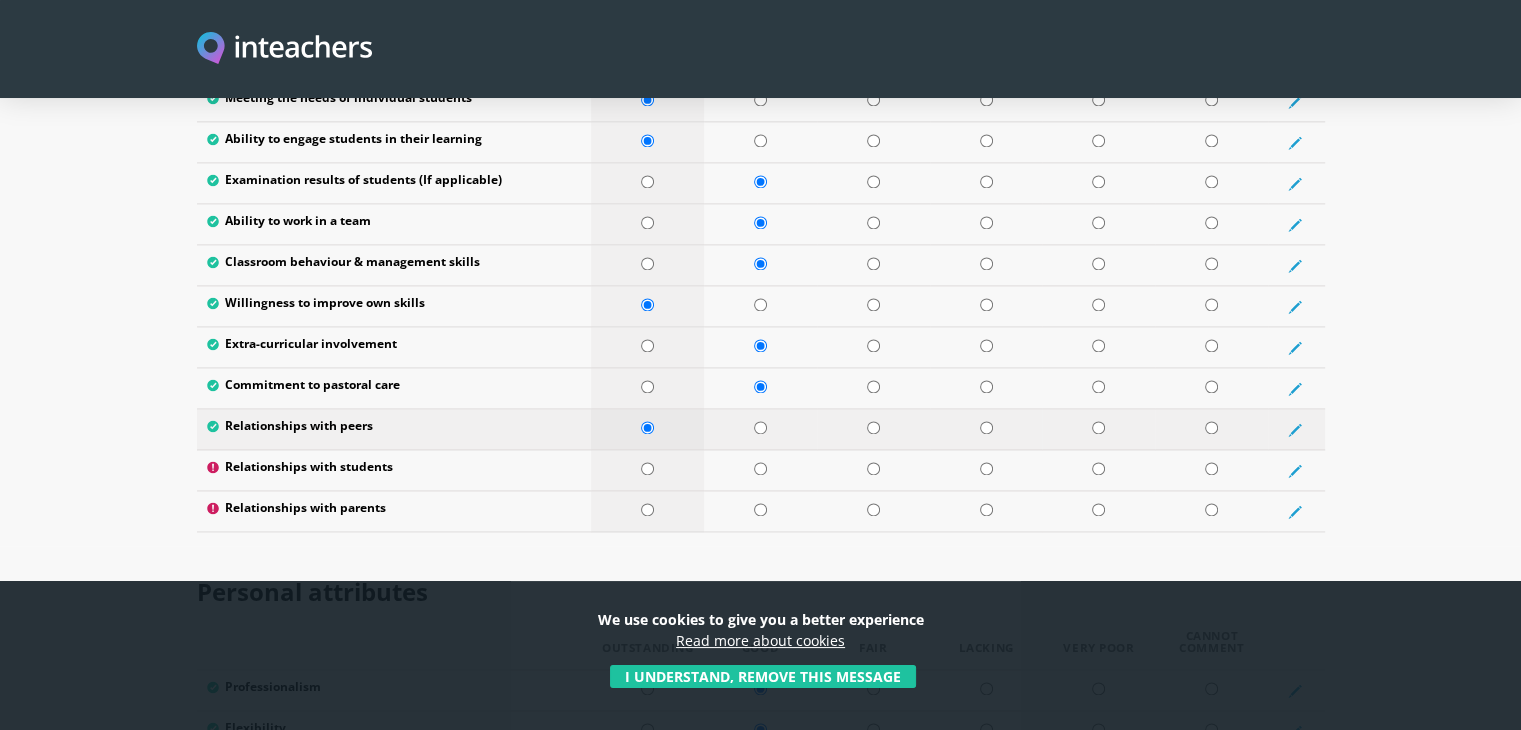 scroll, scrollTop: 2800, scrollLeft: 0, axis: vertical 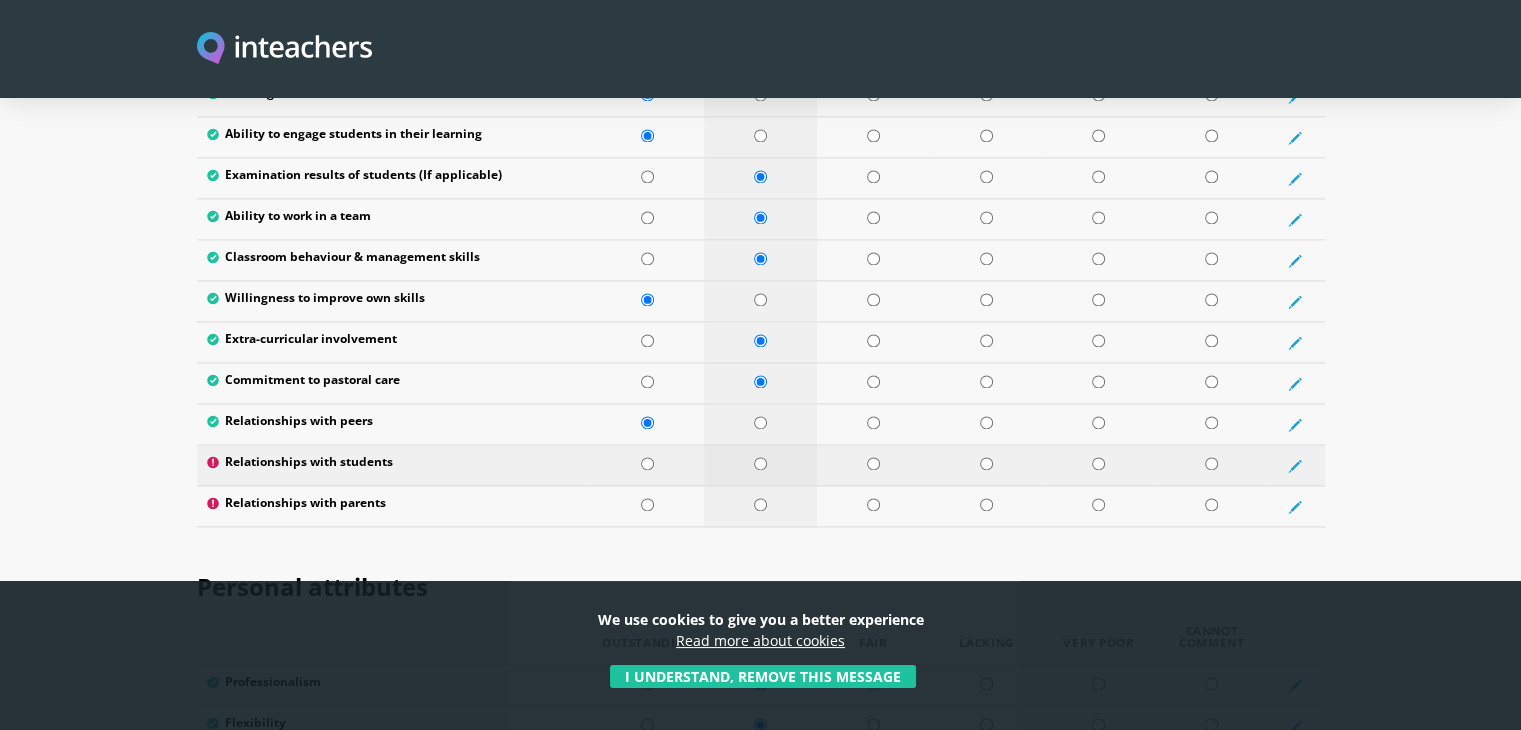 click at bounding box center (760, 463) 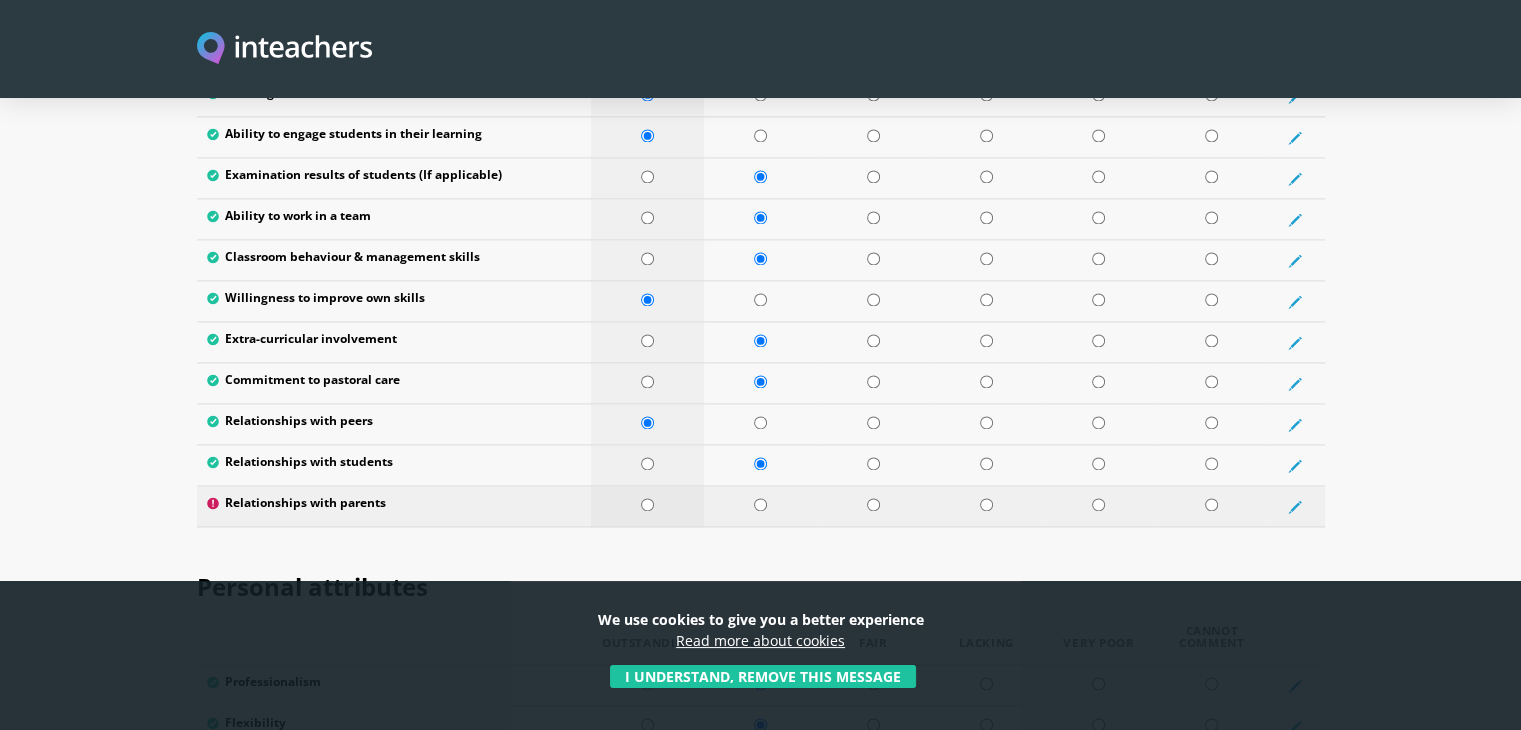 click at bounding box center [647, 504] 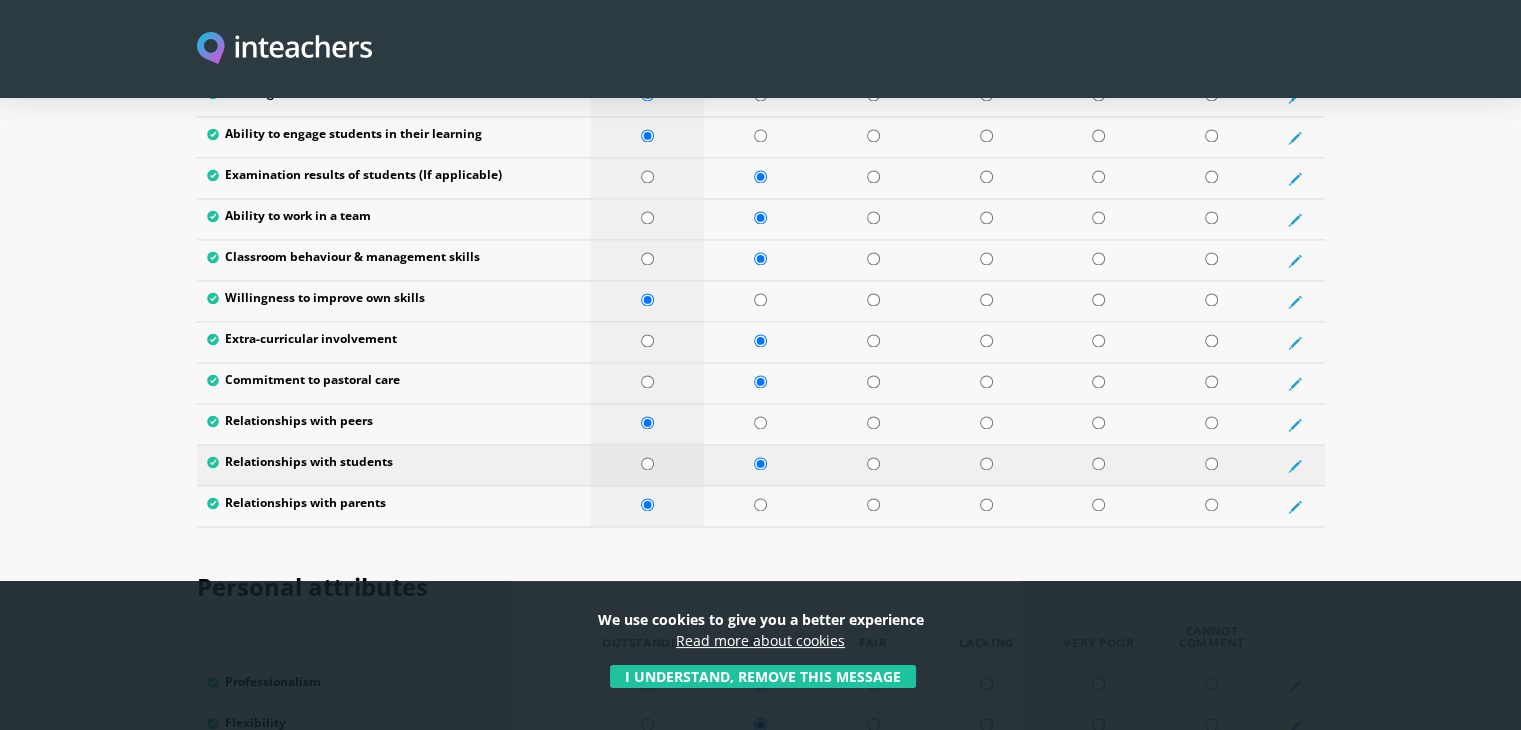 click at bounding box center (647, 463) 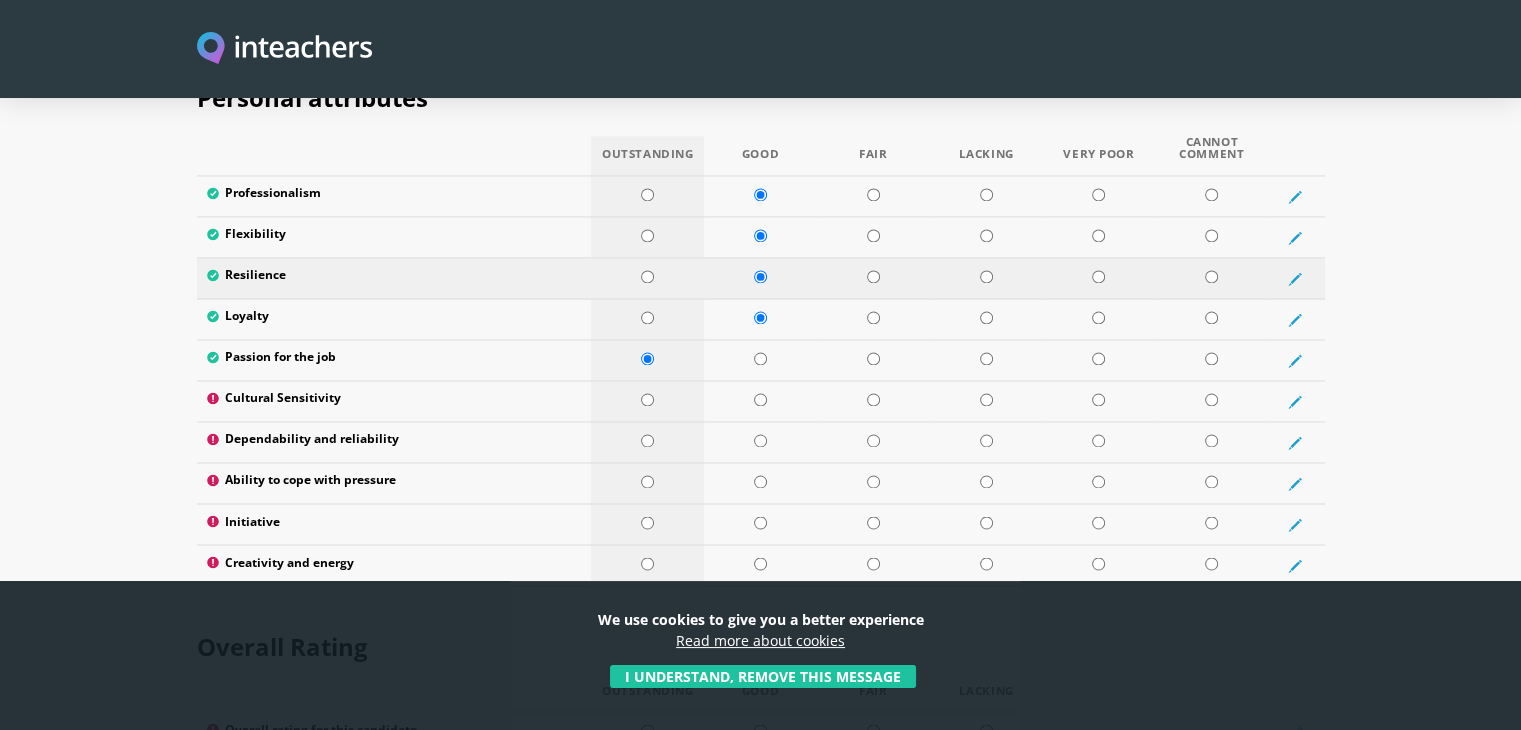 scroll, scrollTop: 3300, scrollLeft: 0, axis: vertical 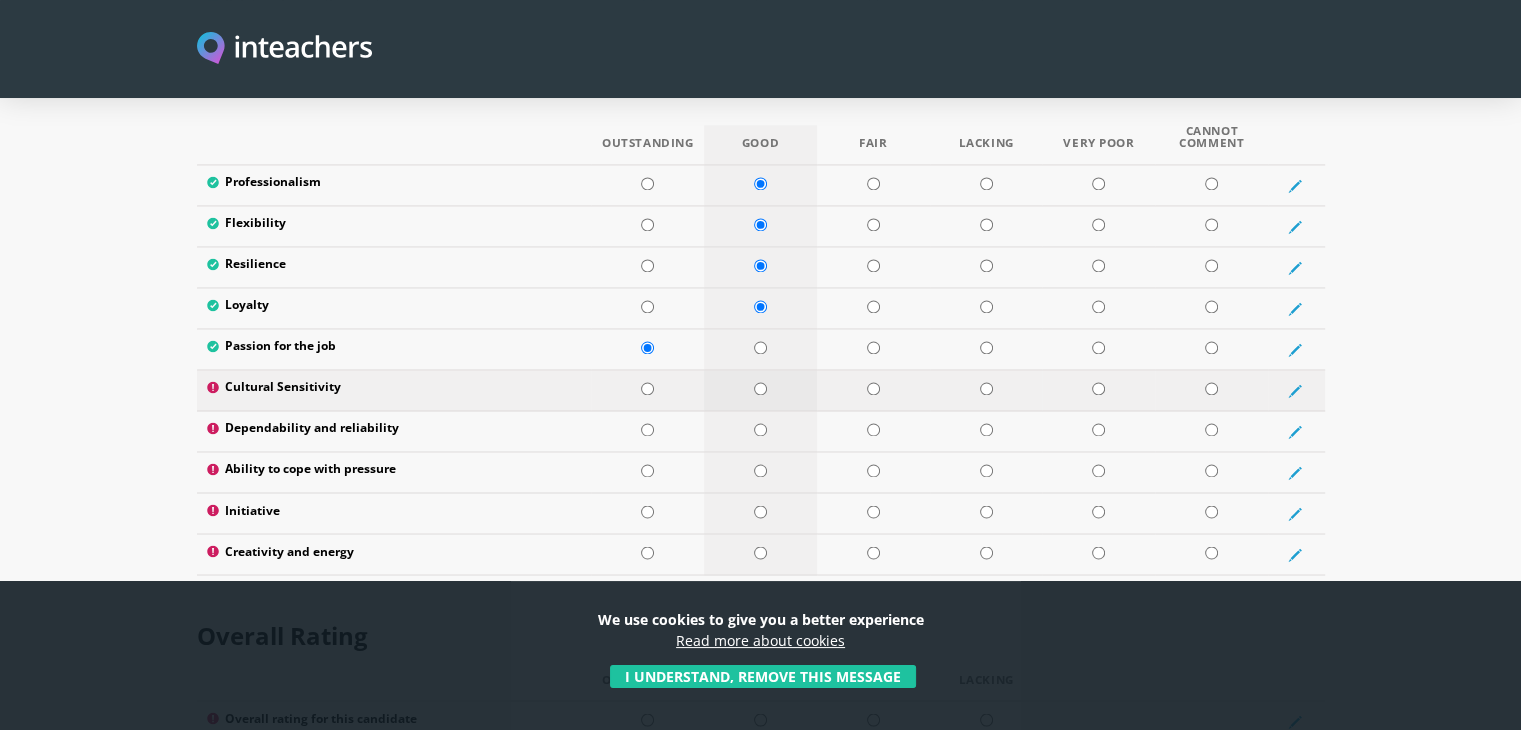 click at bounding box center (760, 388) 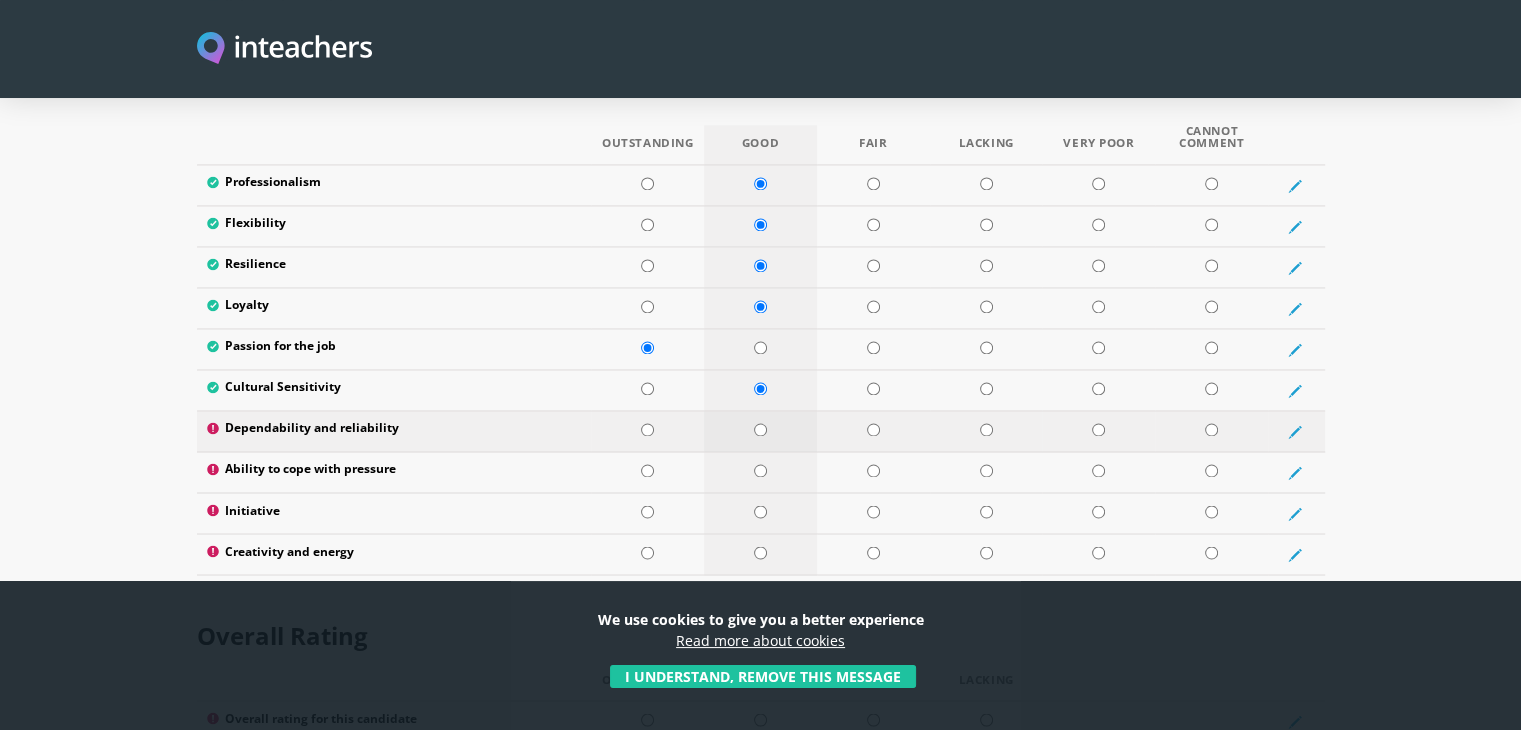 click at bounding box center (760, 429) 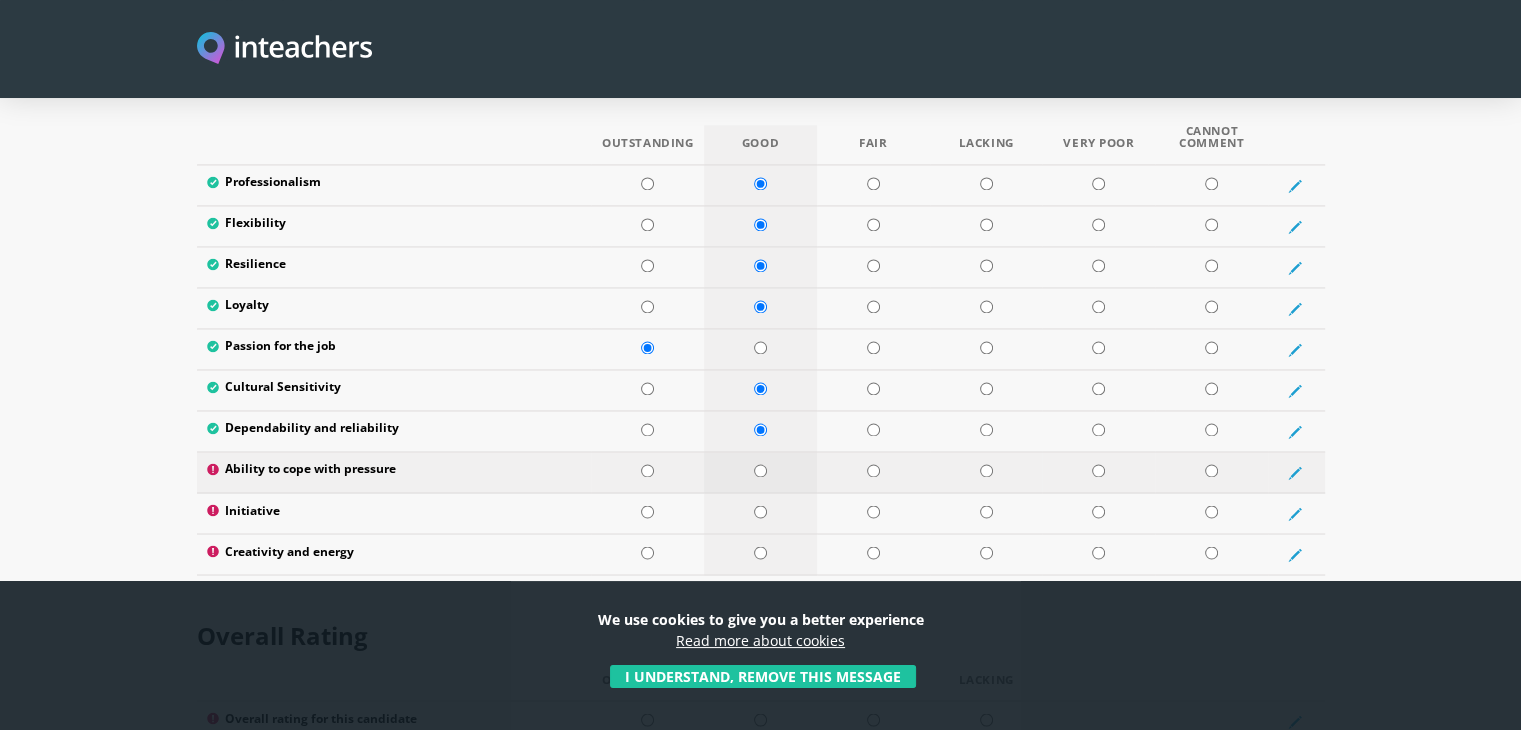 click at bounding box center (760, 470) 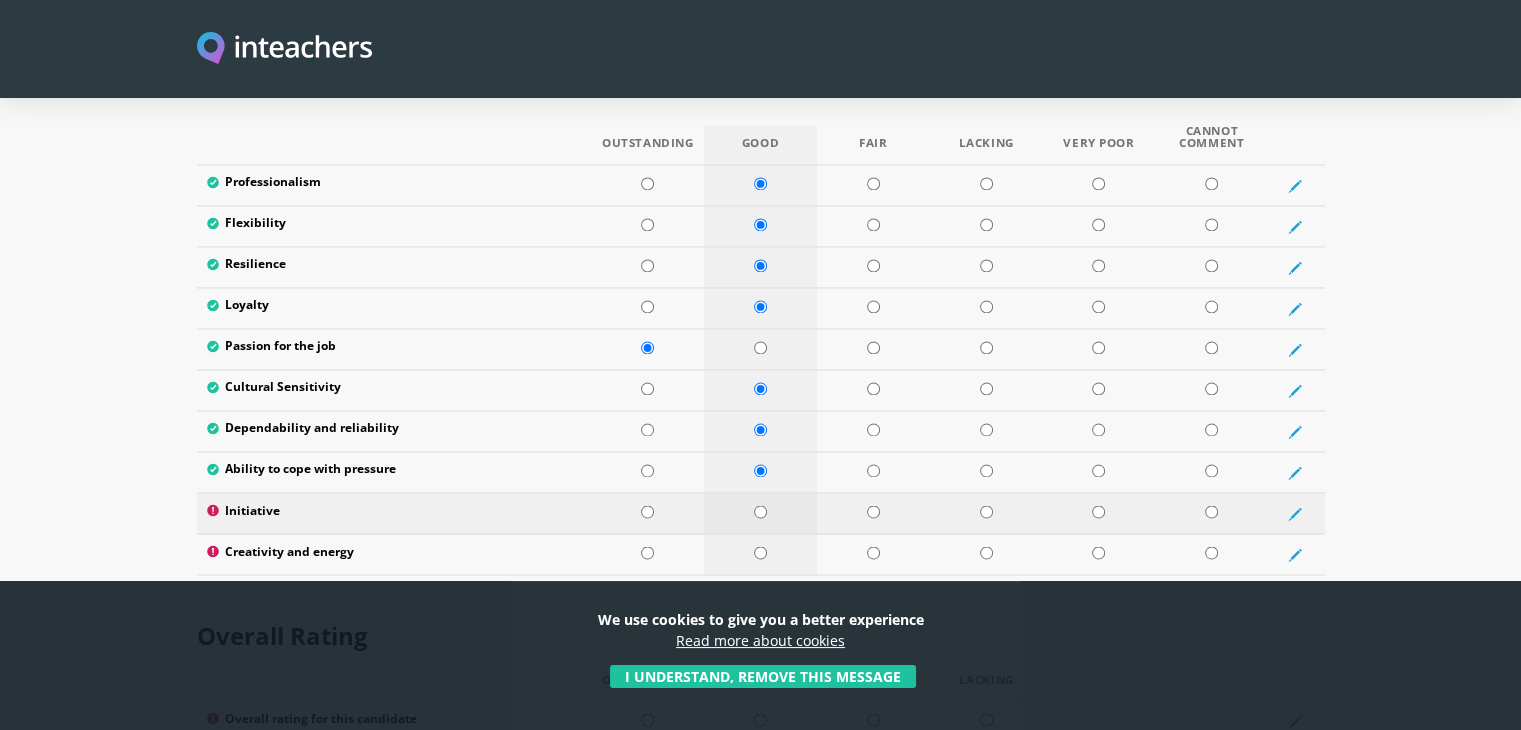 click at bounding box center [760, 511] 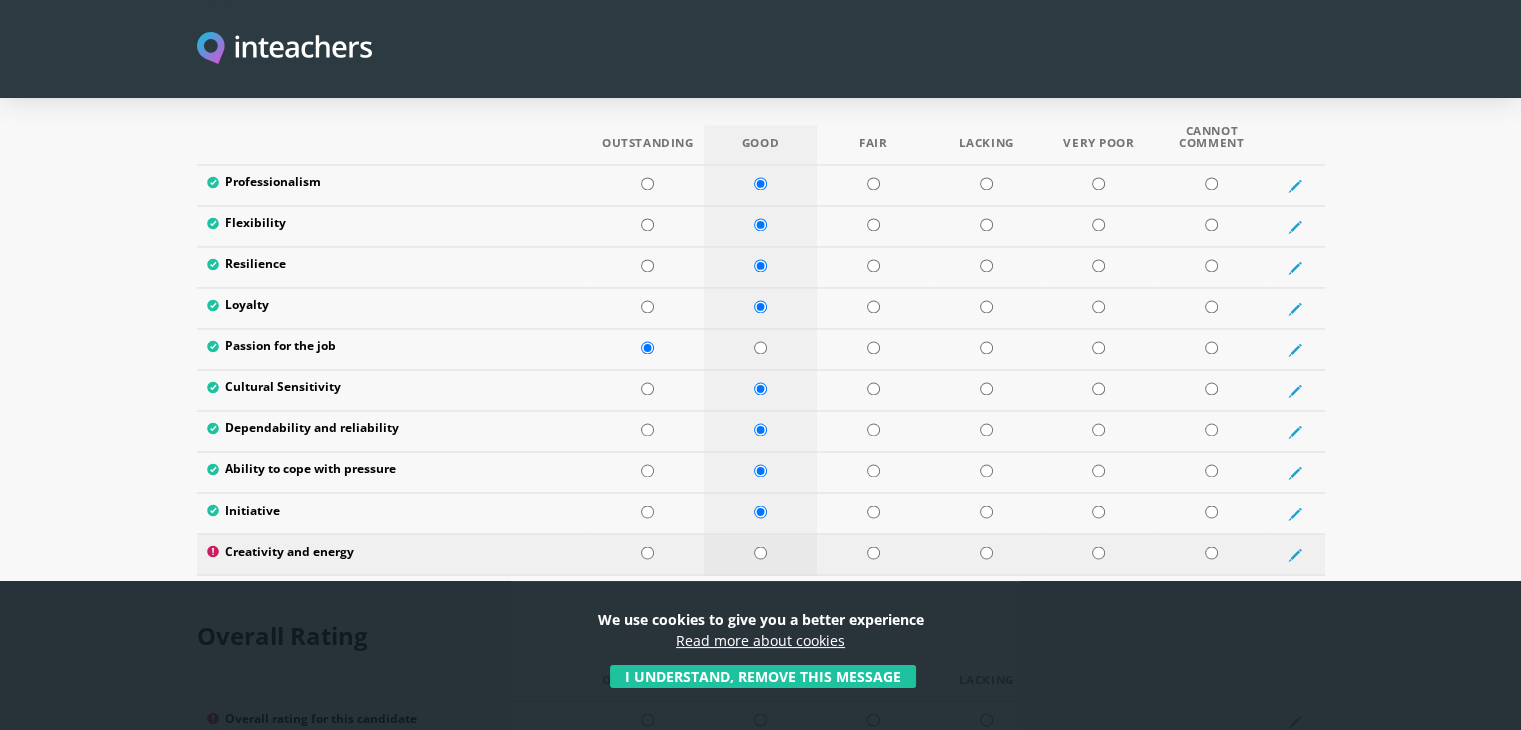 click at bounding box center (760, 552) 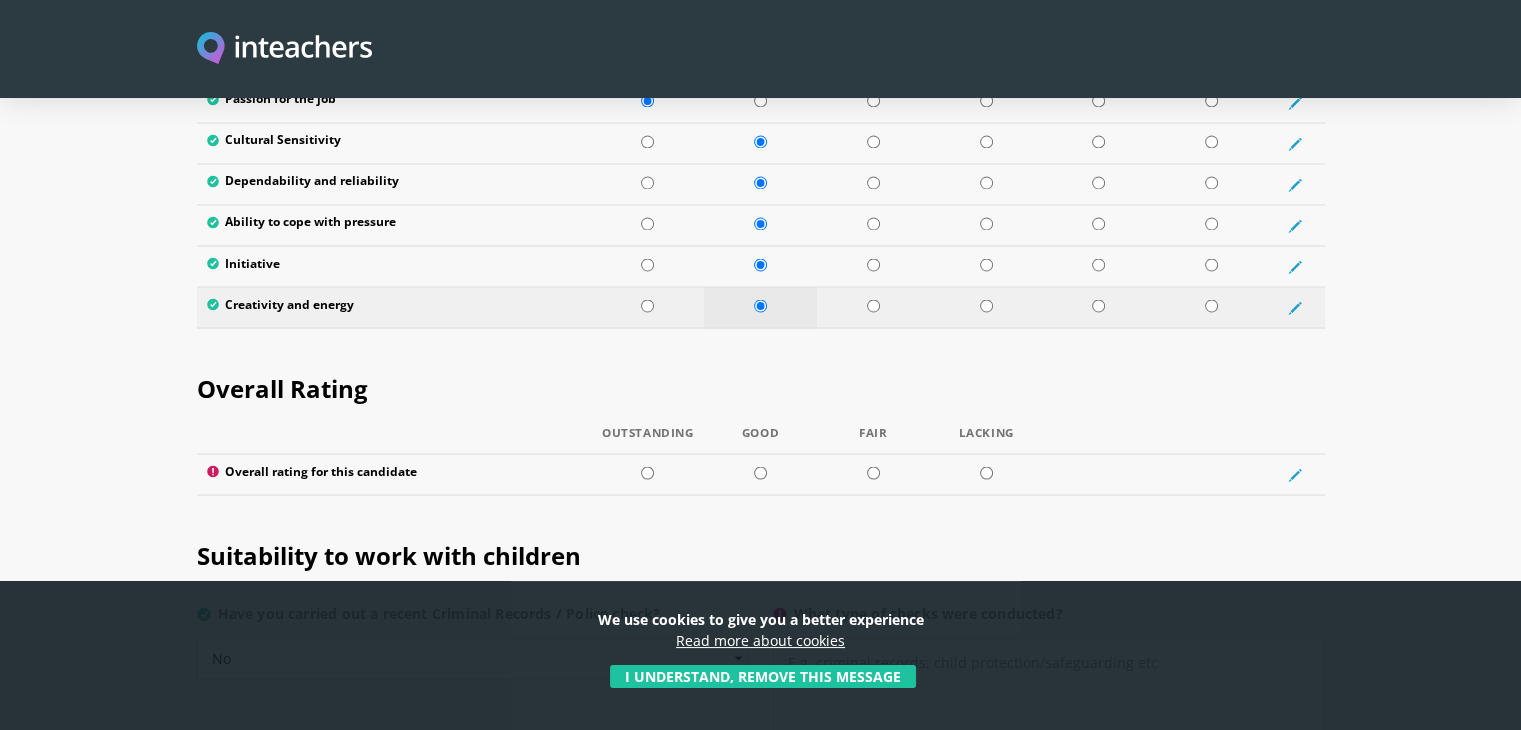 scroll, scrollTop: 3600, scrollLeft: 0, axis: vertical 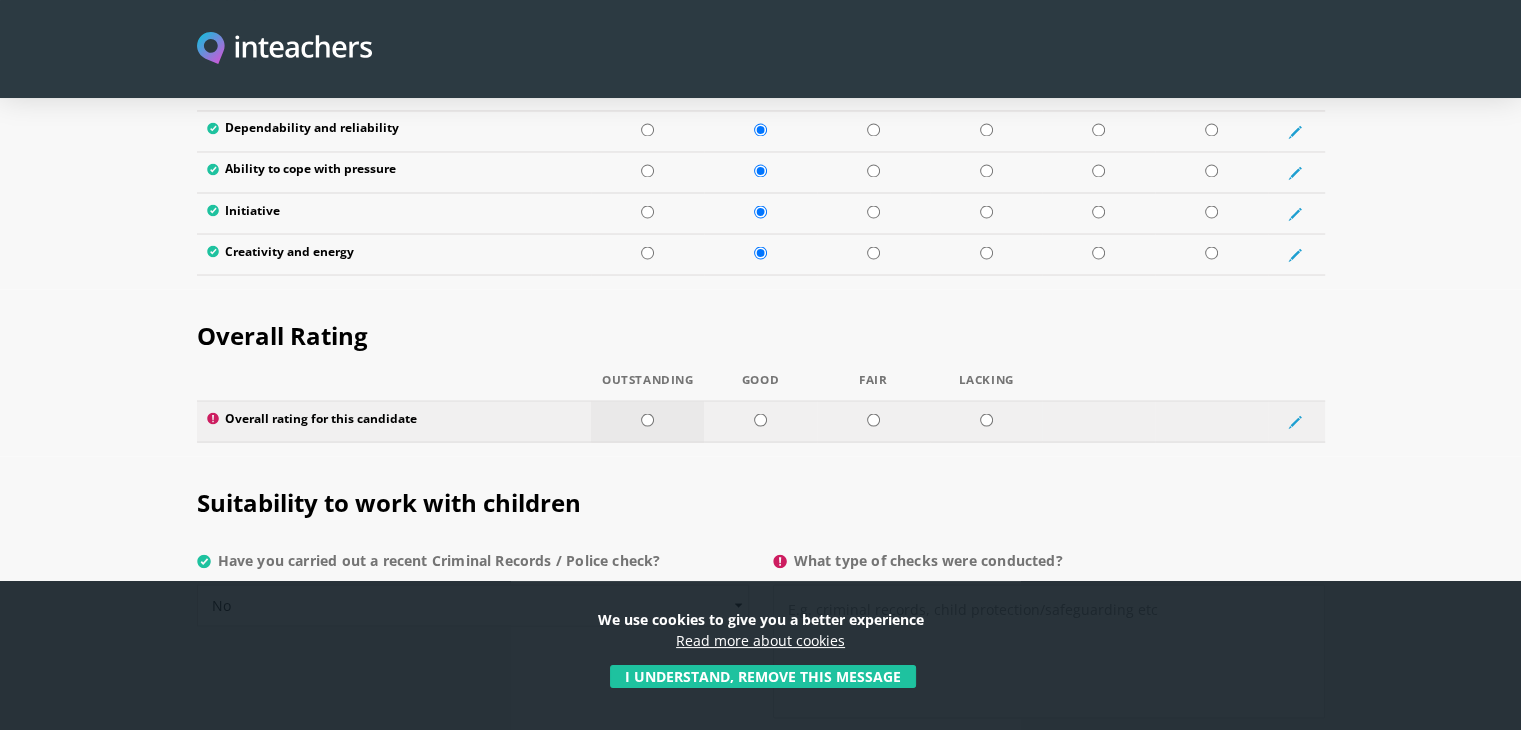 click at bounding box center (647, 419) 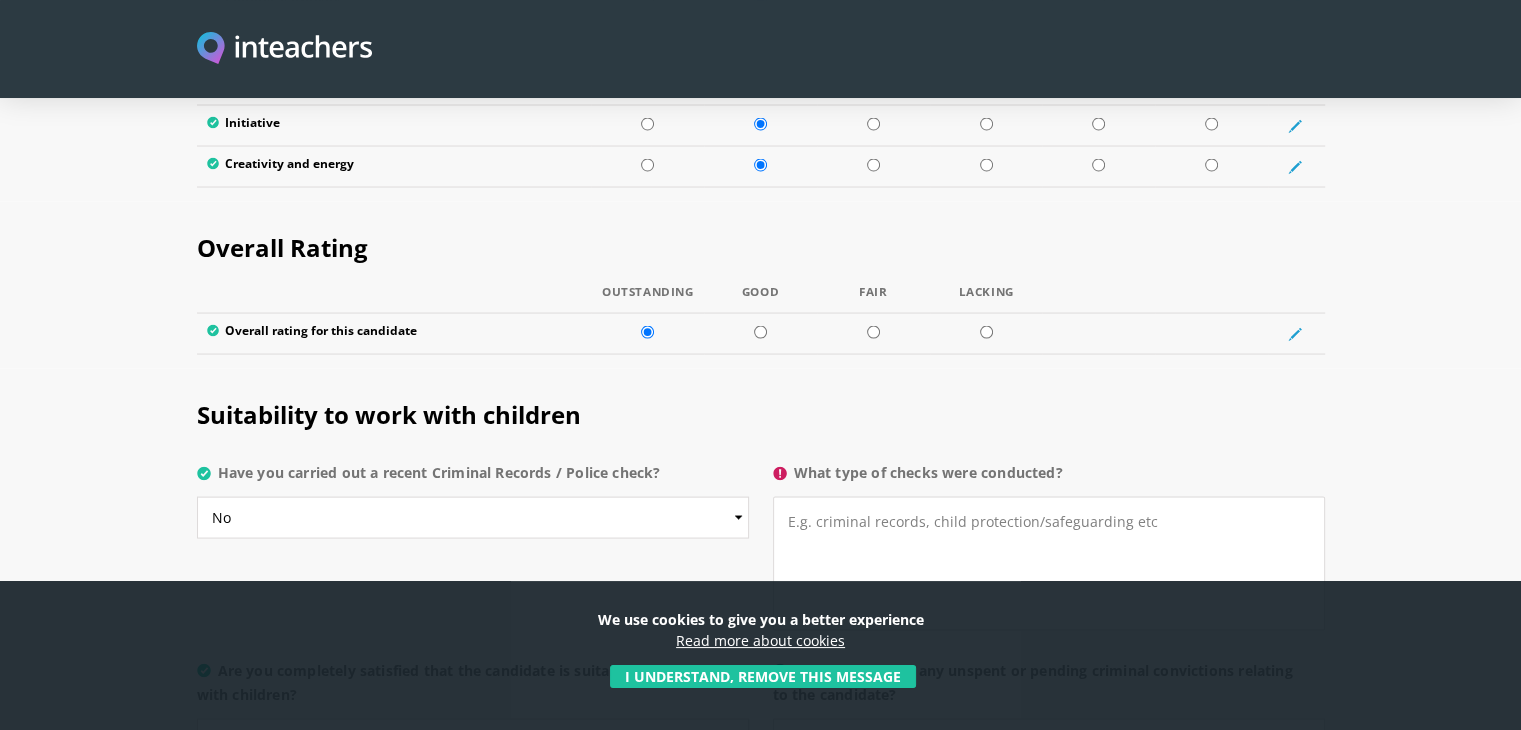 scroll, scrollTop: 3800, scrollLeft: 0, axis: vertical 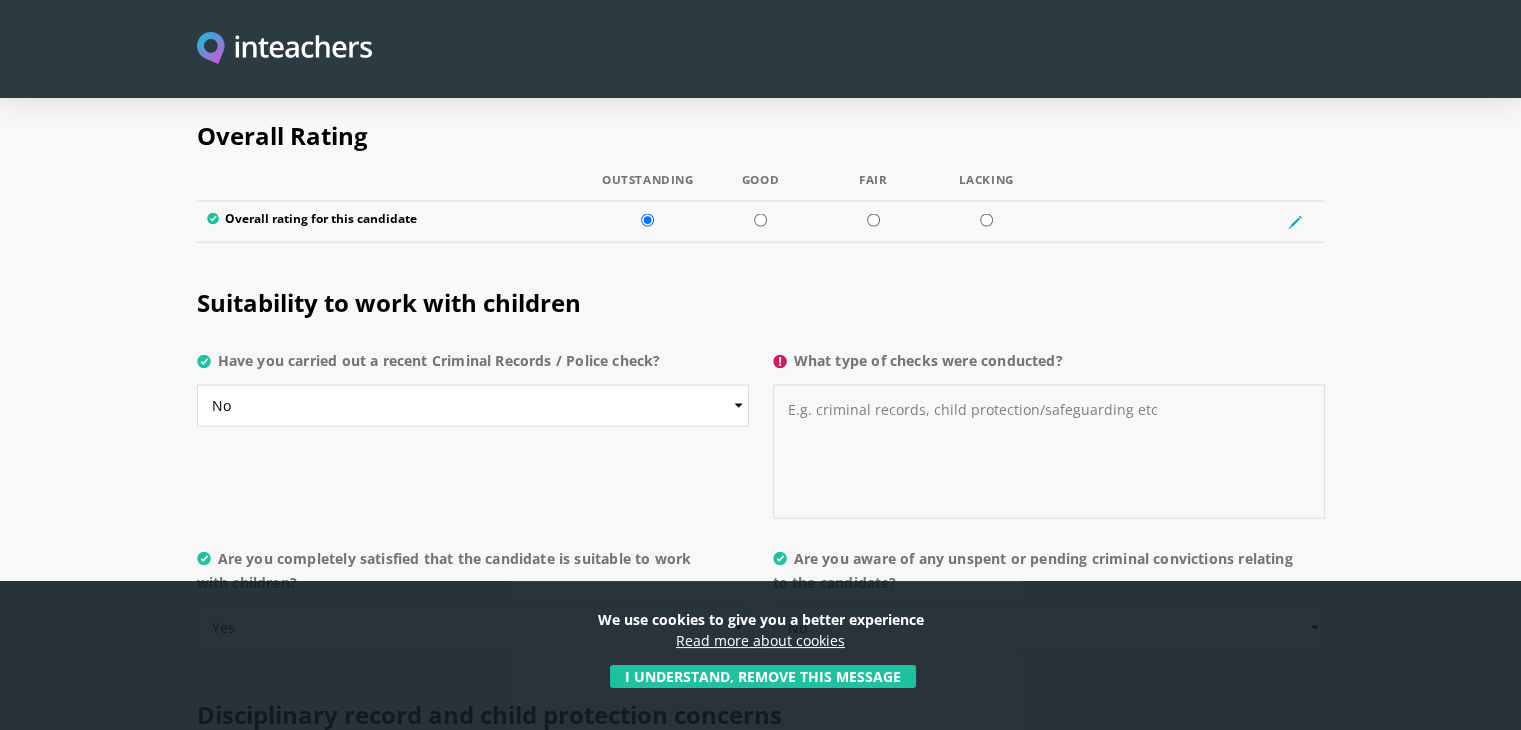 click on "What type of checks were conducted?" at bounding box center (1049, 451) 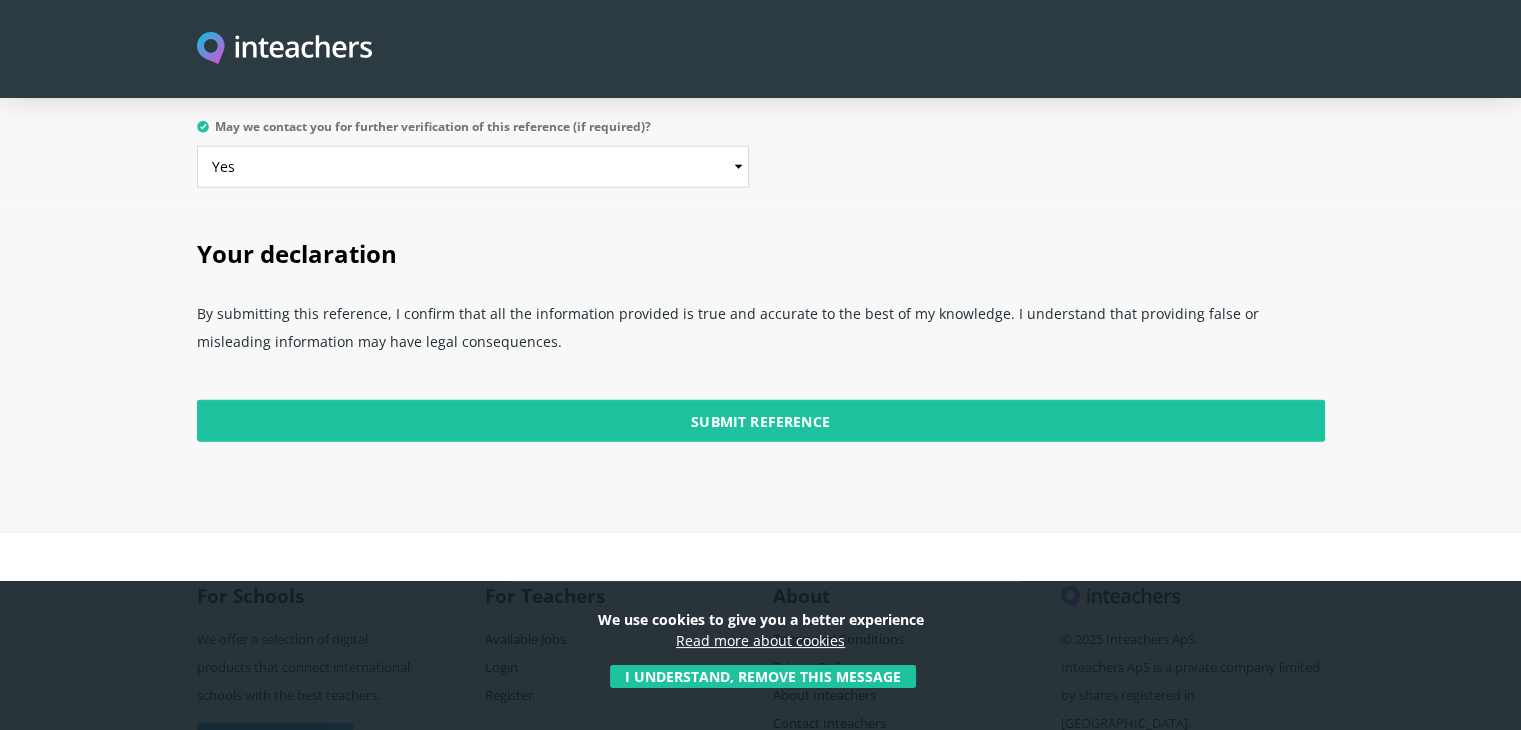 scroll, scrollTop: 5056, scrollLeft: 0, axis: vertical 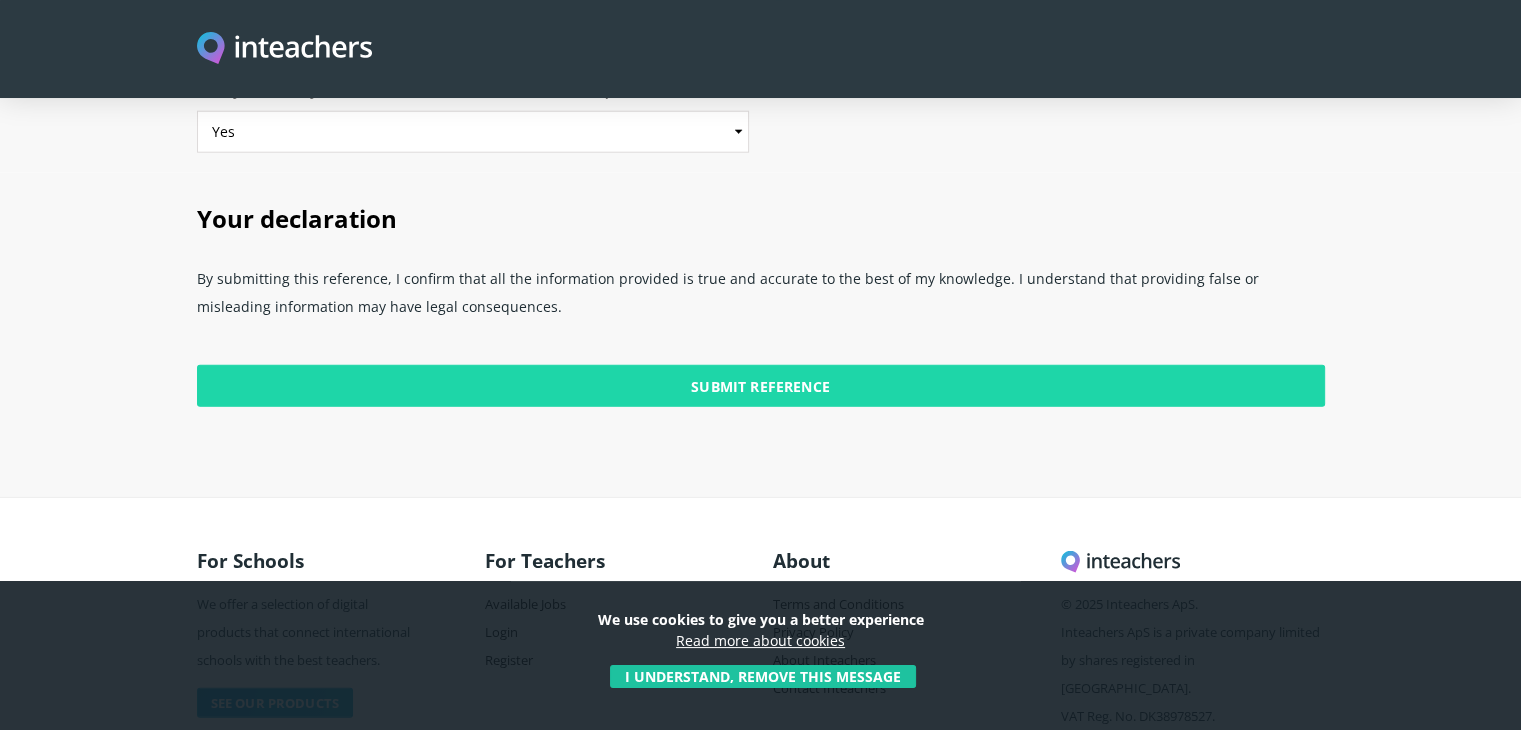 type on "-" 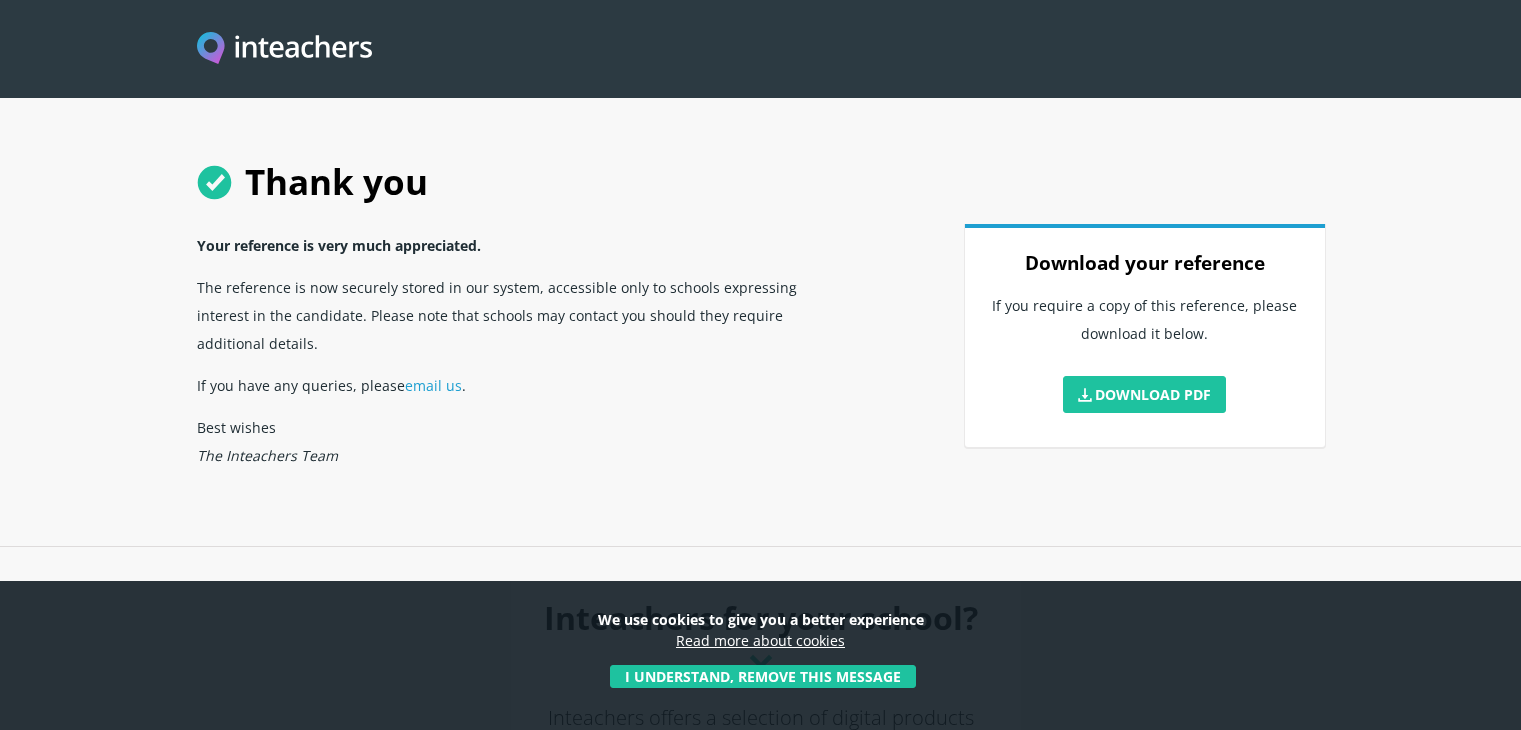 scroll, scrollTop: 0, scrollLeft: 0, axis: both 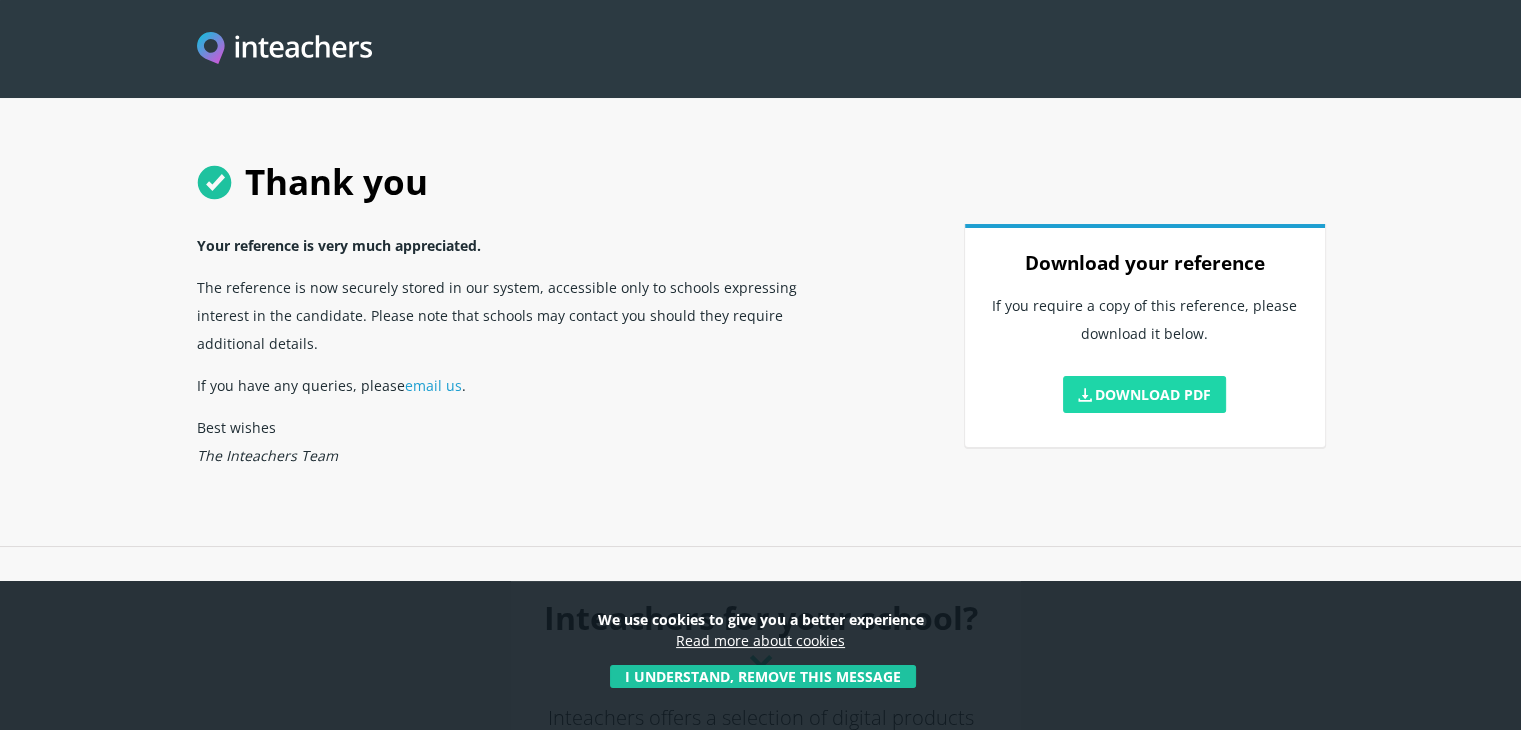 click on "Download PDF" at bounding box center [1145, 394] 